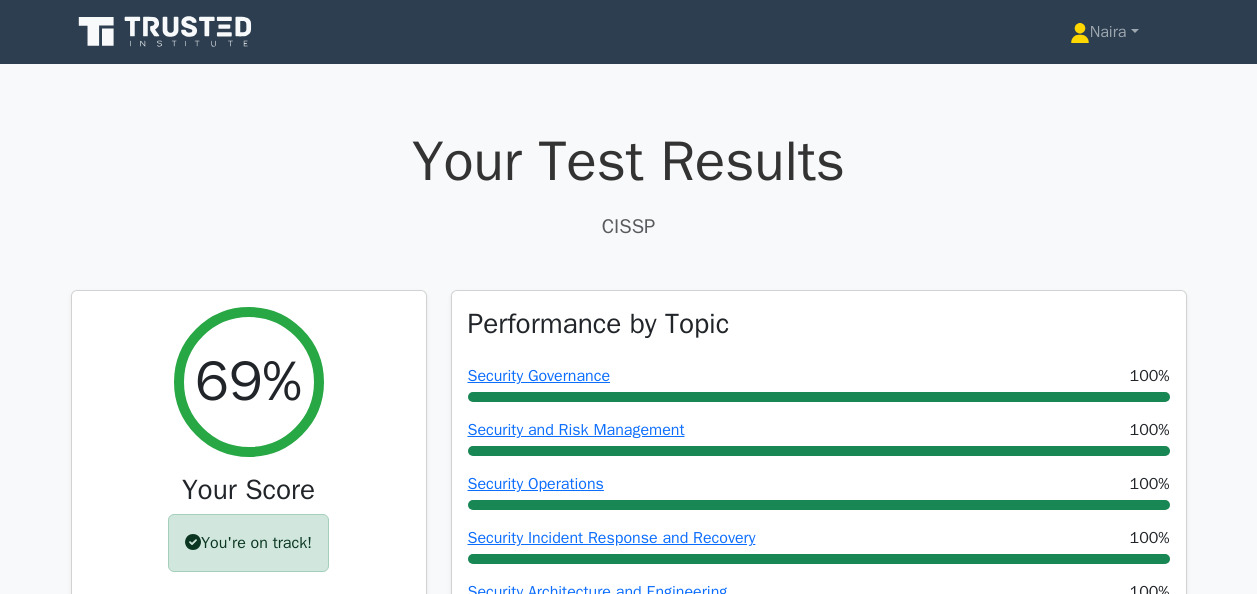 scroll, scrollTop: 34600, scrollLeft: 0, axis: vertical 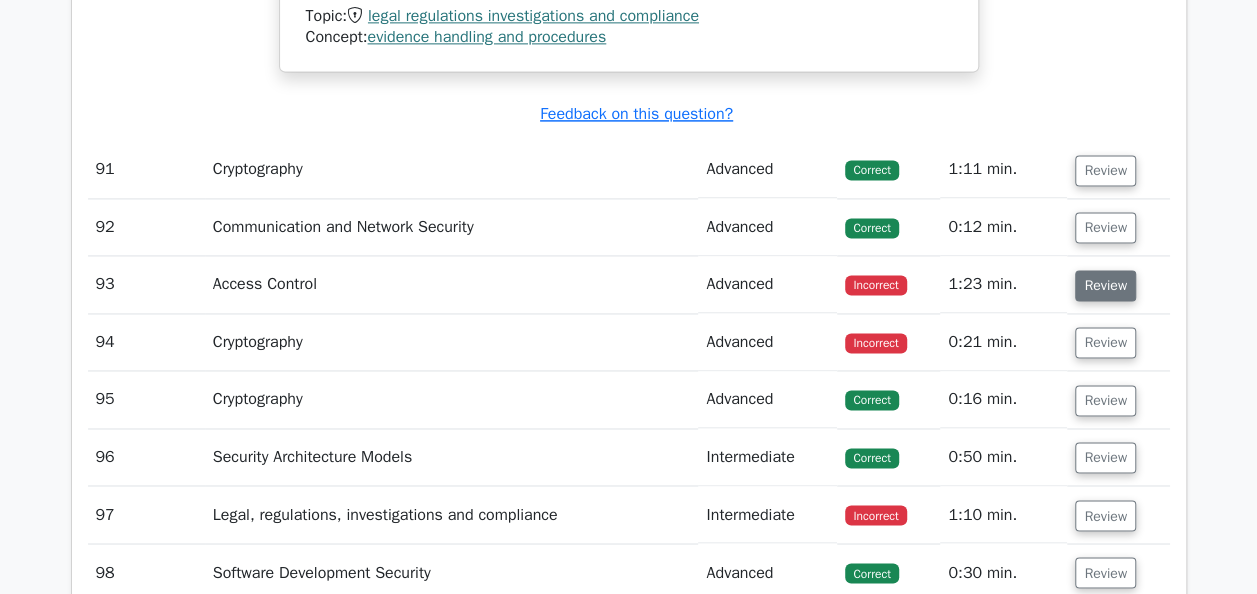 click on "Review" at bounding box center (1105, 285) 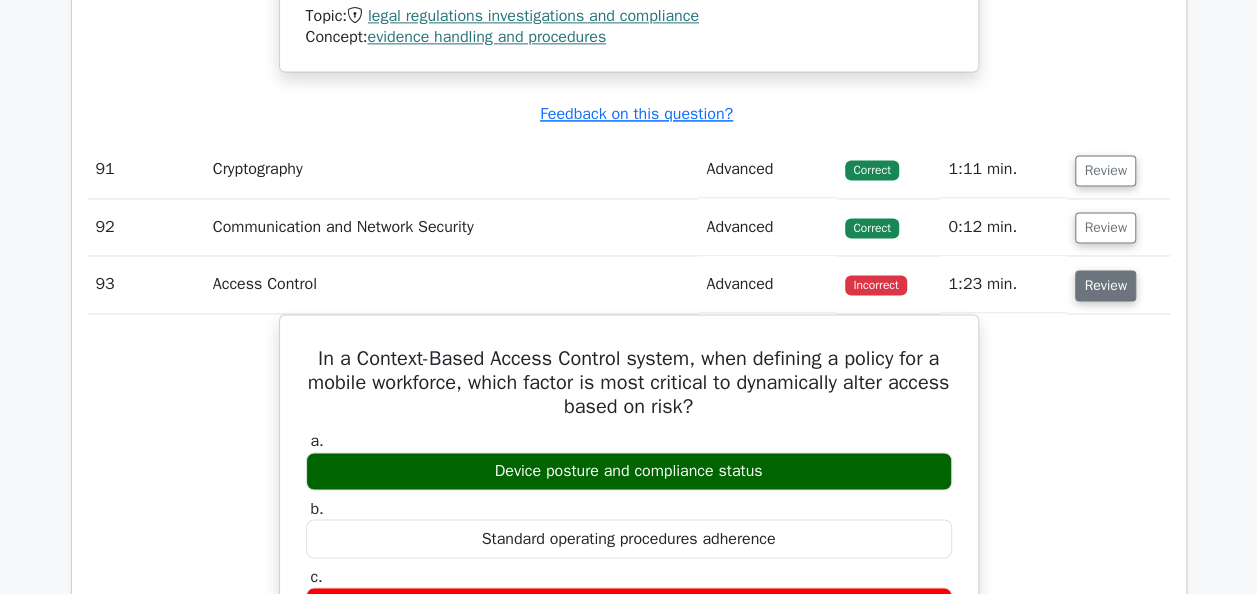 click on "Review" at bounding box center [1105, 285] 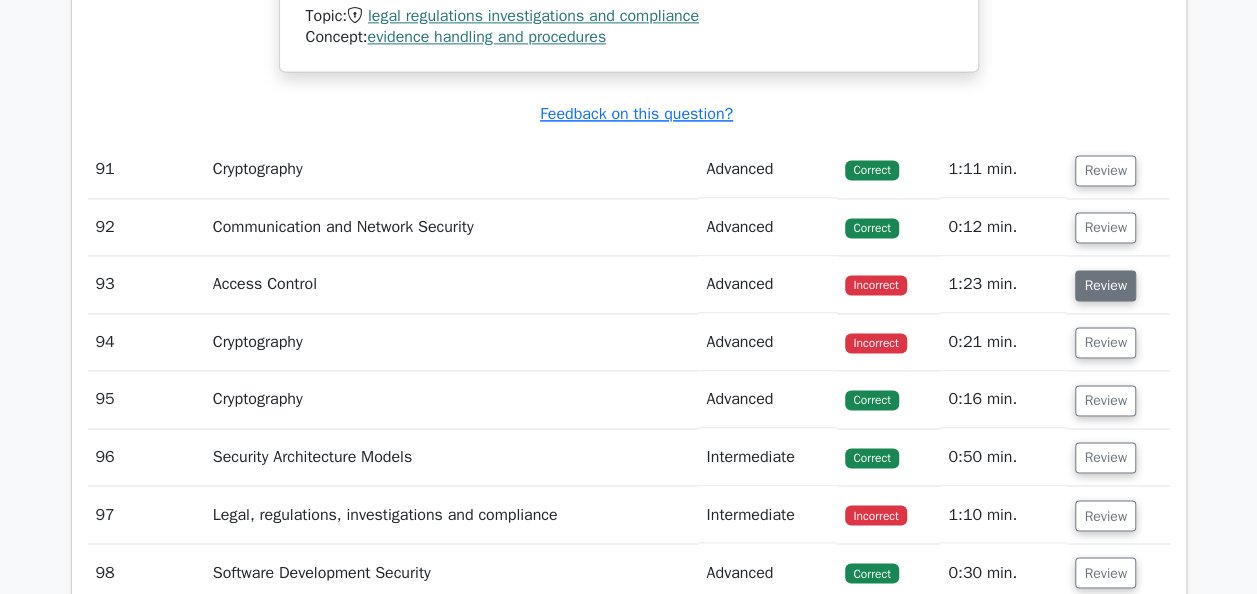 click on "Review" at bounding box center (1105, 285) 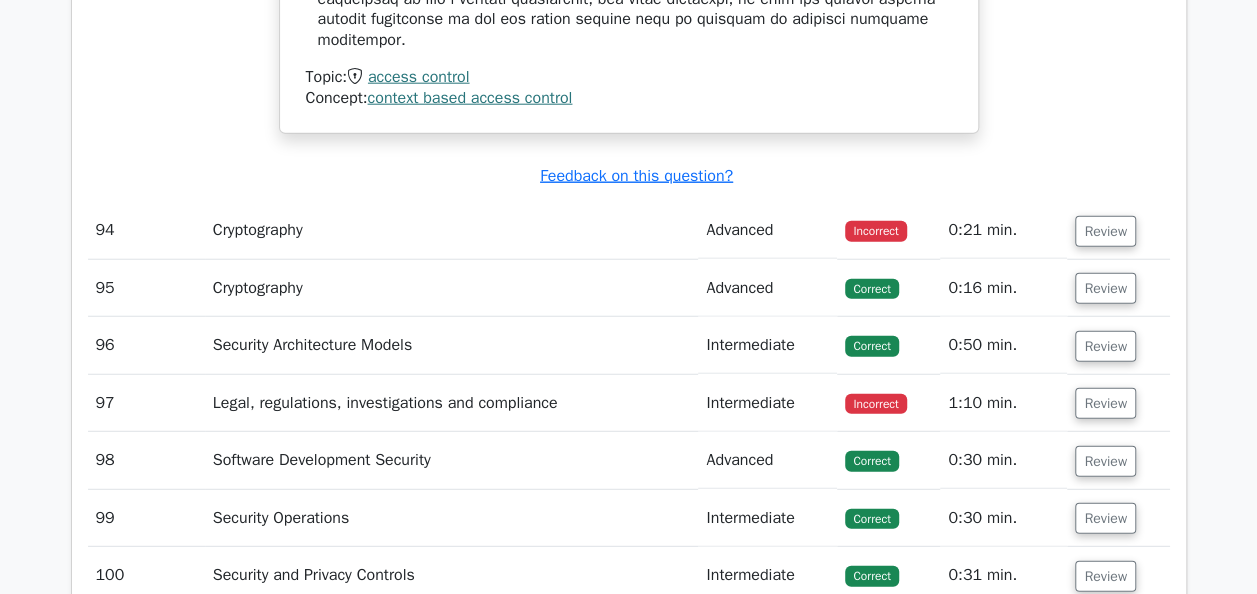 scroll, scrollTop: 36400, scrollLeft: 0, axis: vertical 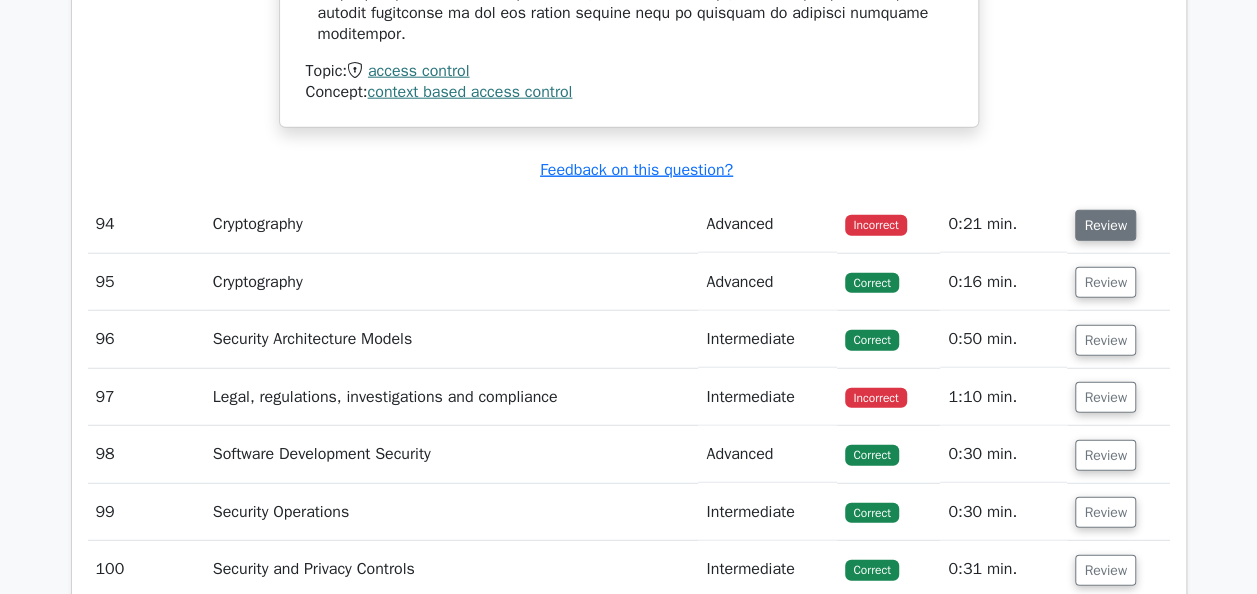 click on "Review" at bounding box center (1105, 225) 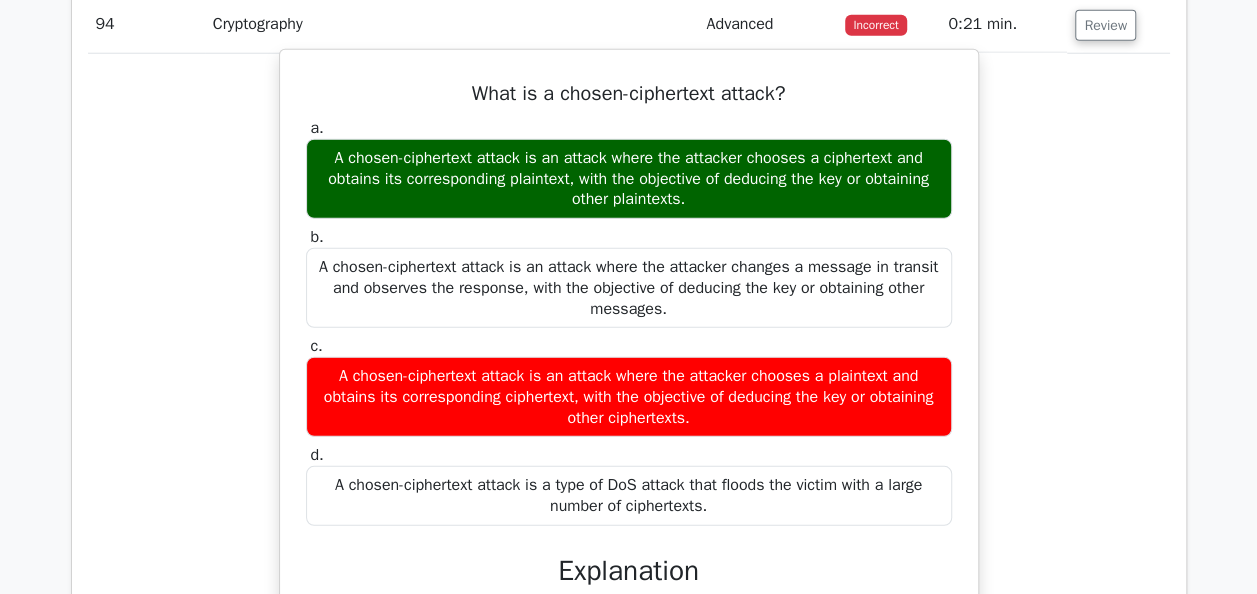 scroll, scrollTop: 36500, scrollLeft: 0, axis: vertical 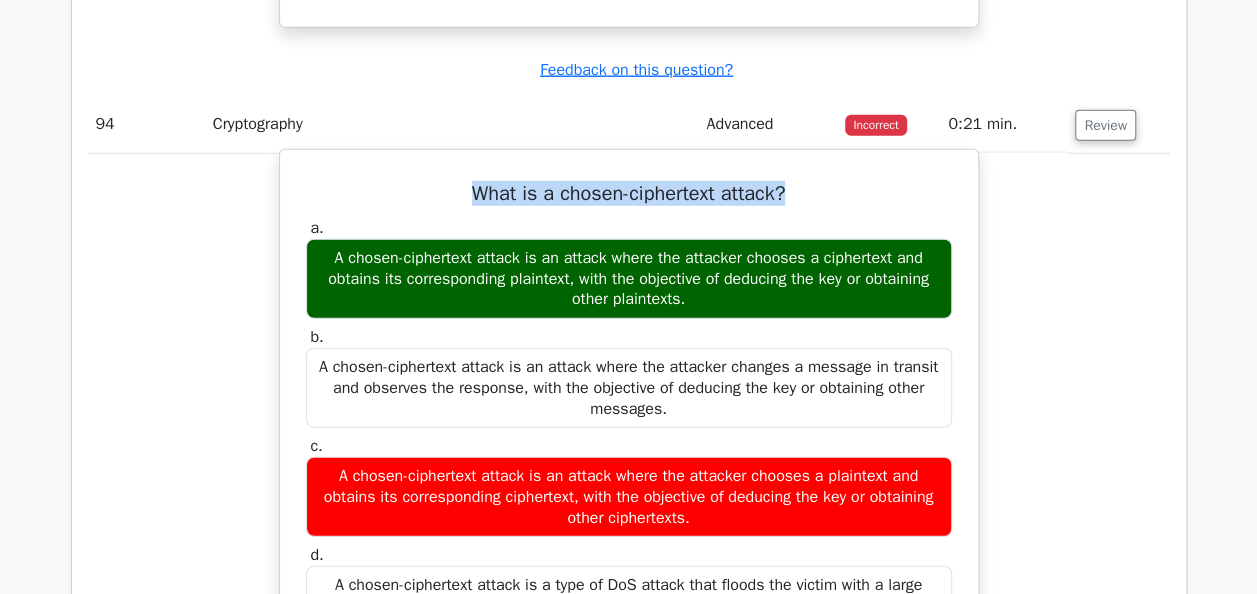 drag, startPoint x: 457, startPoint y: 98, endPoint x: 811, endPoint y: 100, distance: 354.00565 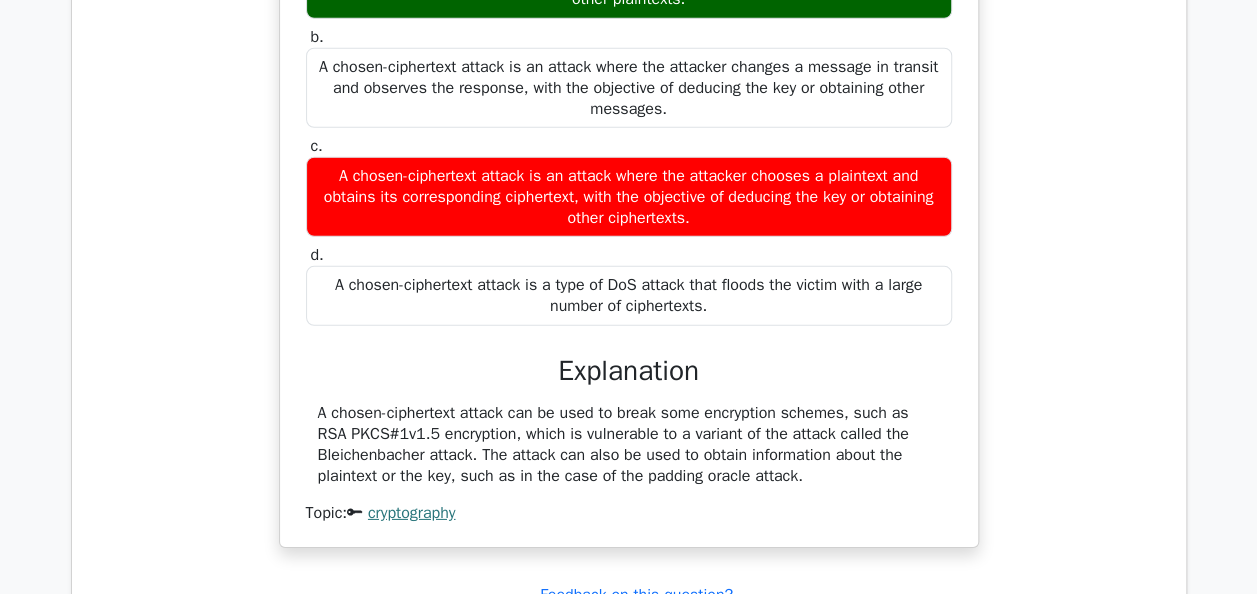 scroll, scrollTop: 37200, scrollLeft: 0, axis: vertical 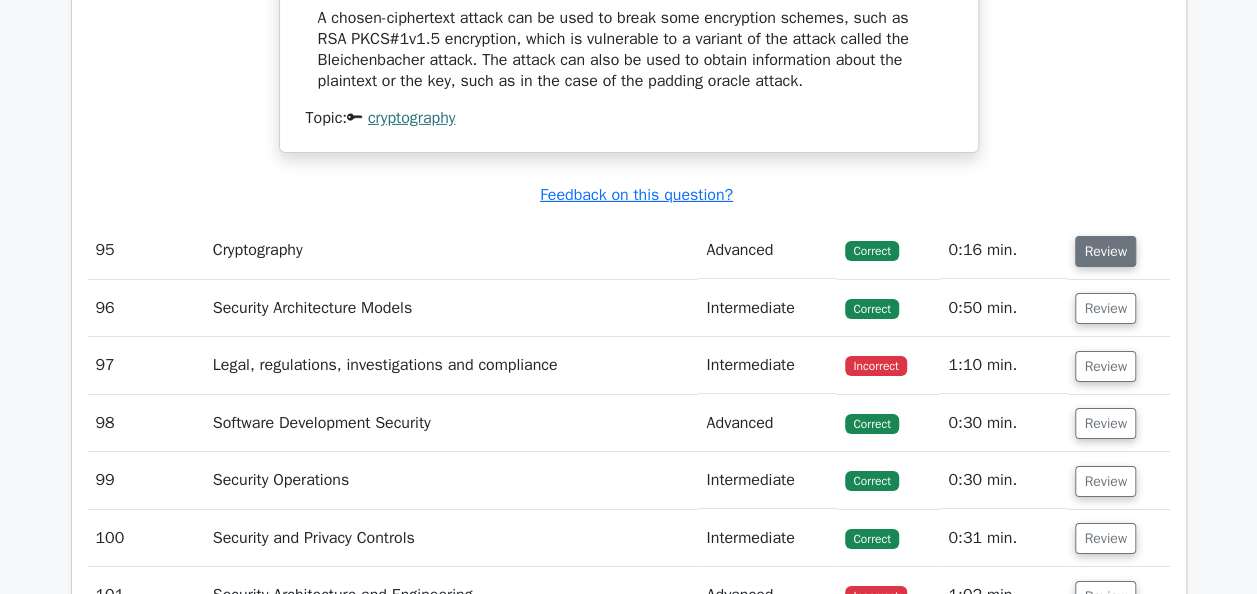 click on "Review" at bounding box center [1105, 251] 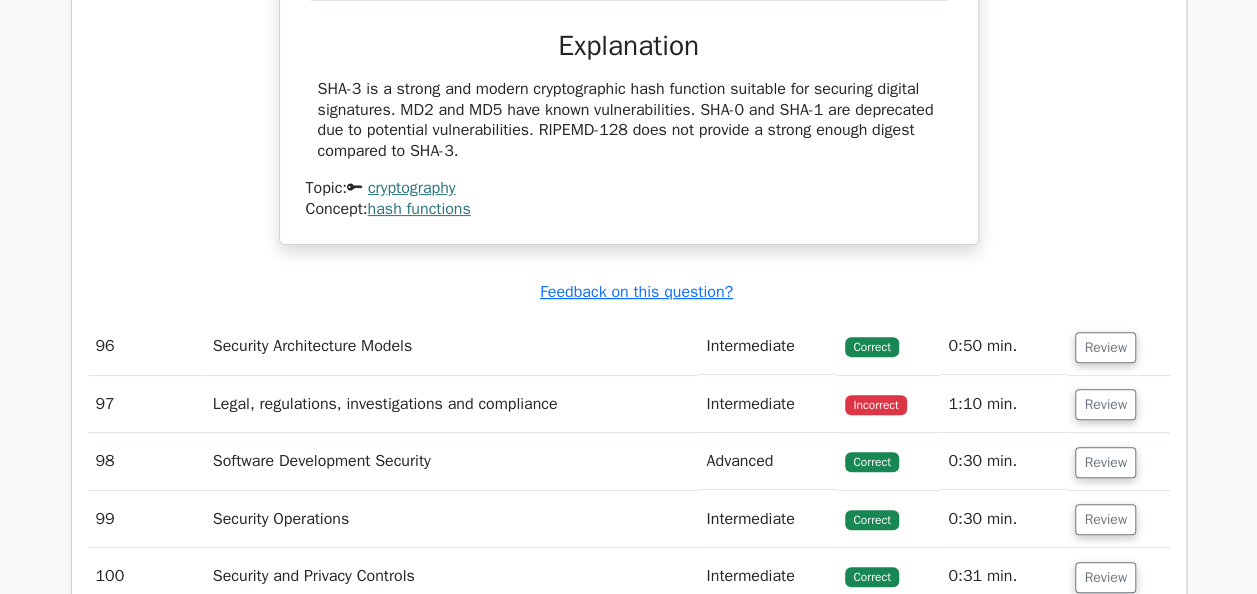 scroll, scrollTop: 37900, scrollLeft: 0, axis: vertical 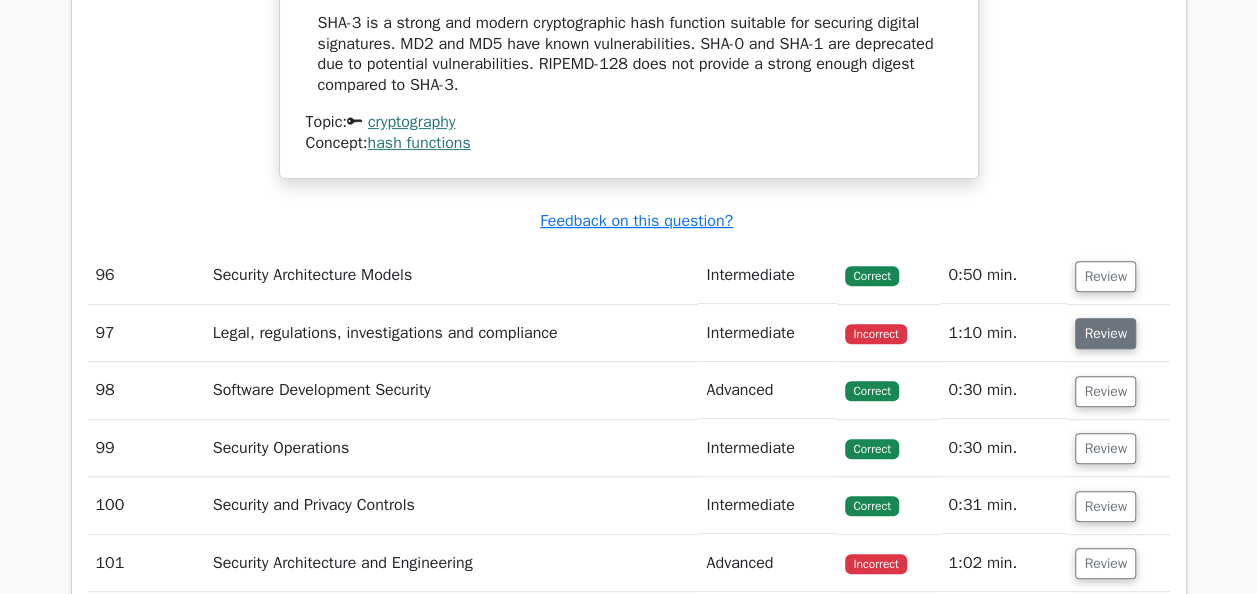 click on "Review" at bounding box center (1105, 333) 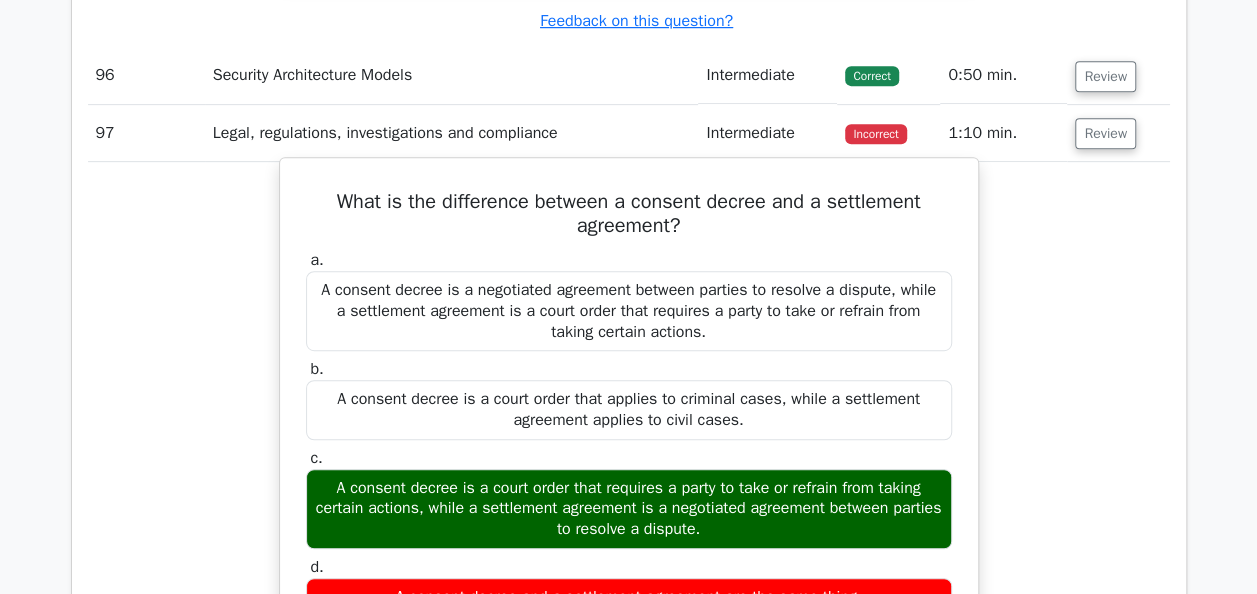 scroll, scrollTop: 38400, scrollLeft: 0, axis: vertical 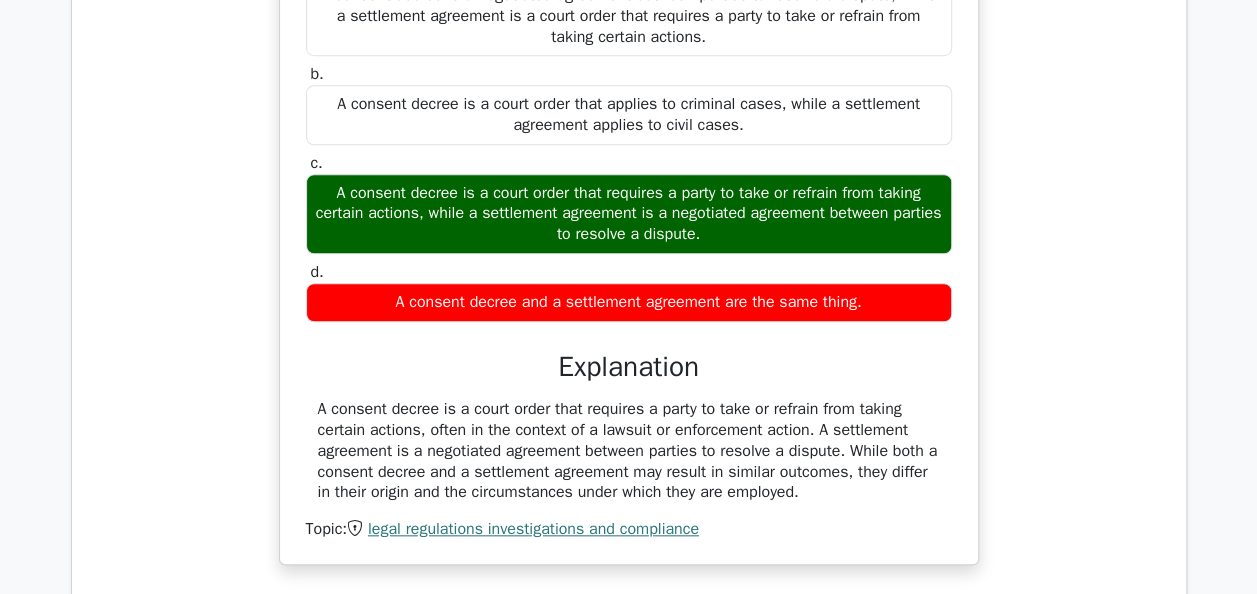 drag, startPoint x: 816, startPoint y: 406, endPoint x: 254, endPoint y: 328, distance: 567.38696 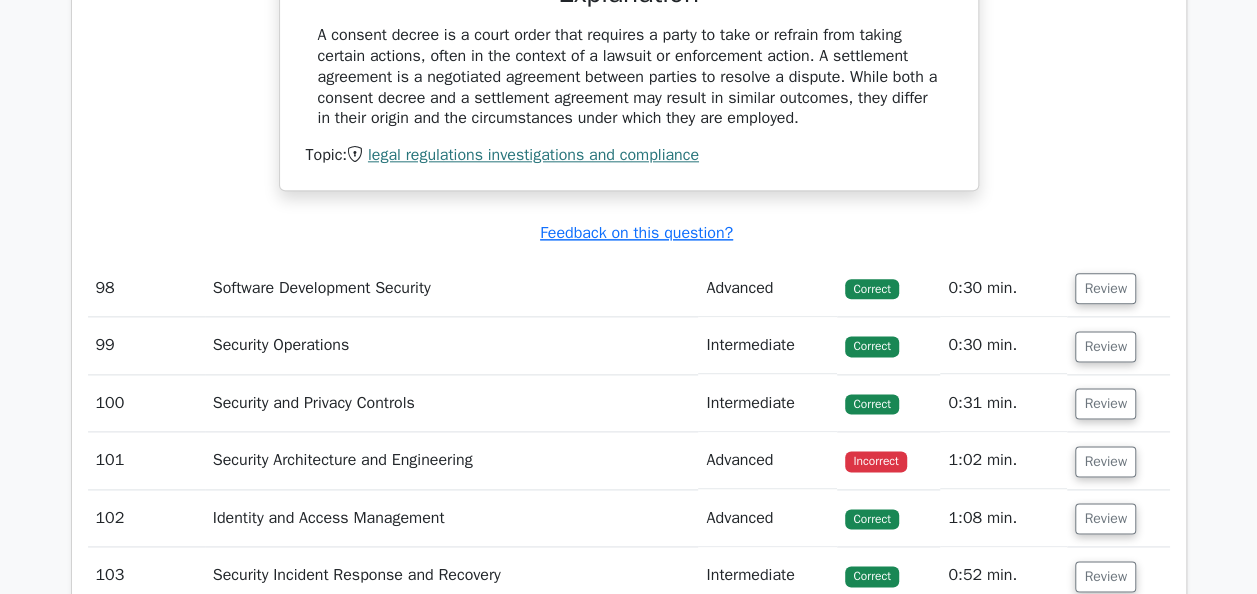 scroll, scrollTop: 38800, scrollLeft: 0, axis: vertical 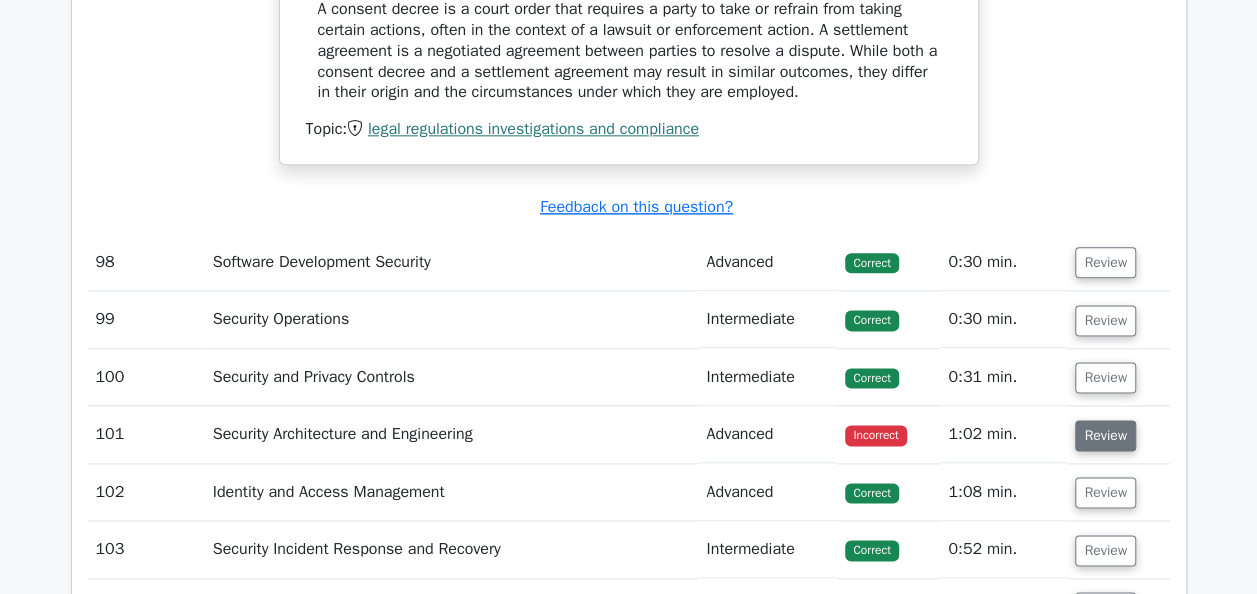 click on "Review" at bounding box center (1105, 435) 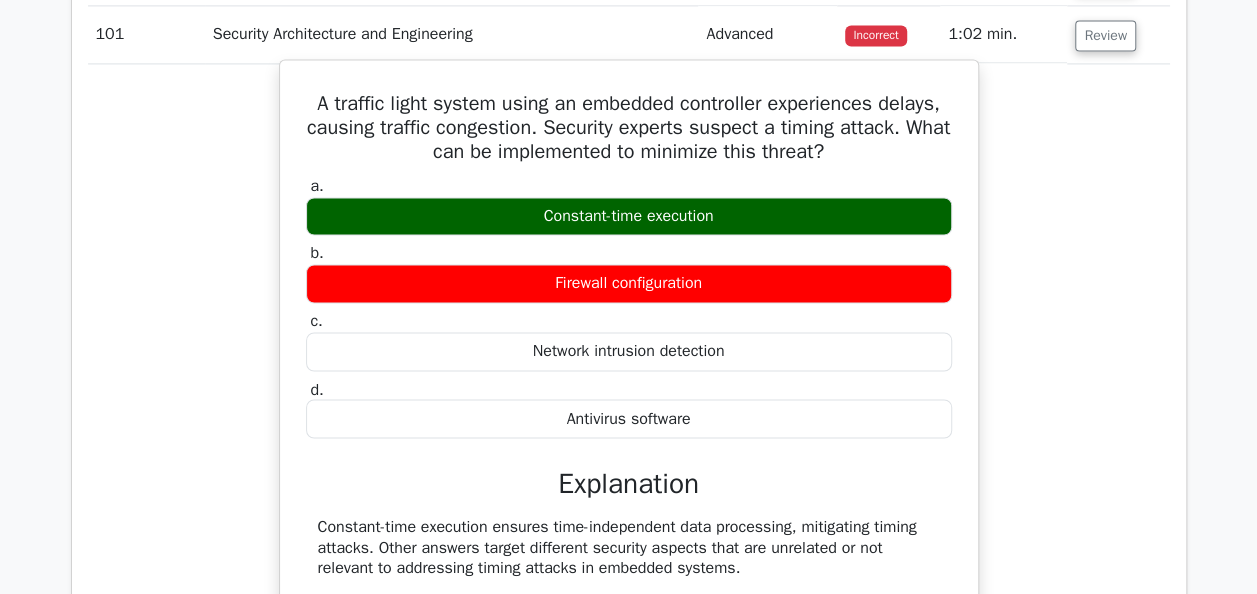 scroll, scrollTop: 39100, scrollLeft: 0, axis: vertical 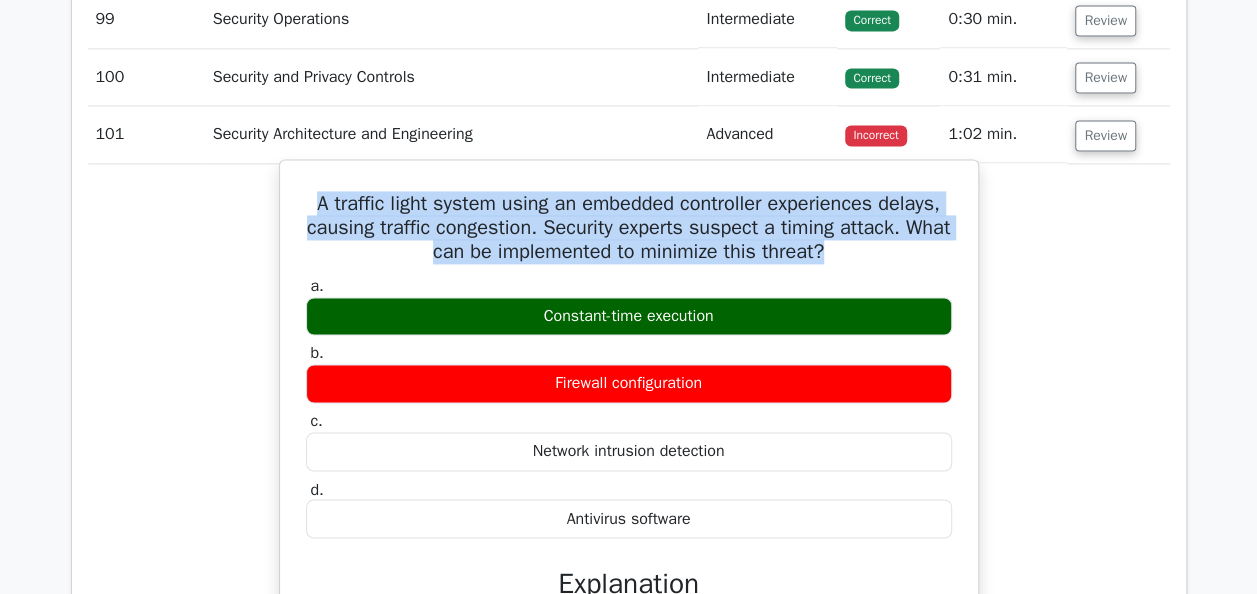 drag, startPoint x: 862, startPoint y: 162, endPoint x: 298, endPoint y: 105, distance: 566.873 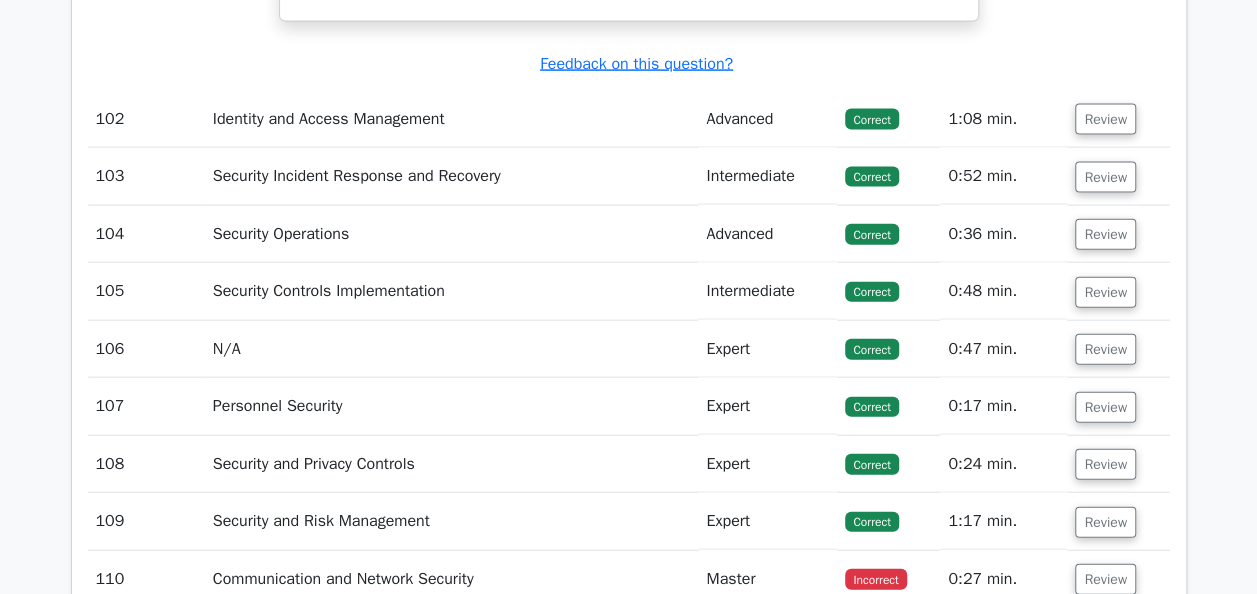 scroll, scrollTop: 40000, scrollLeft: 0, axis: vertical 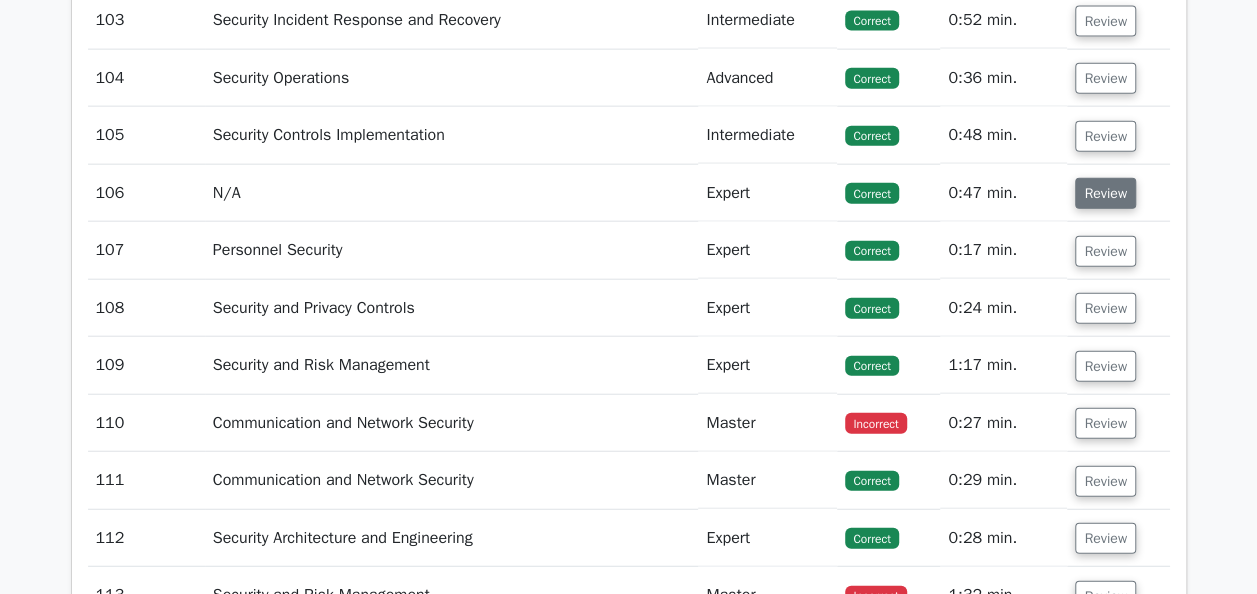 click on "Review" at bounding box center (1105, 193) 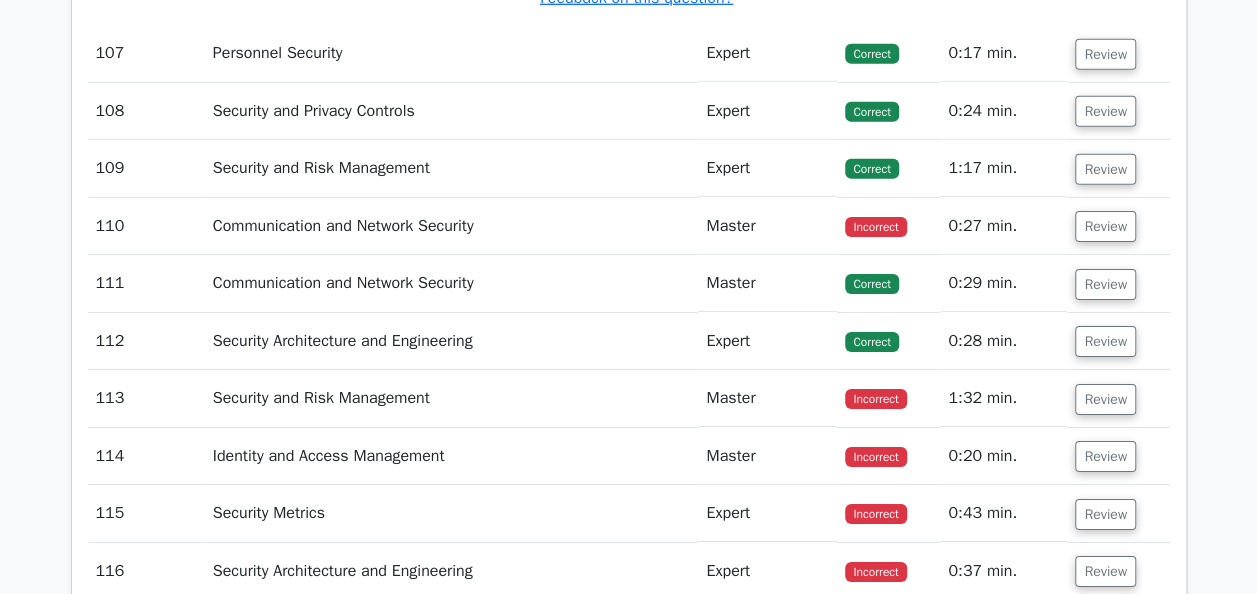 scroll, scrollTop: 40700, scrollLeft: 0, axis: vertical 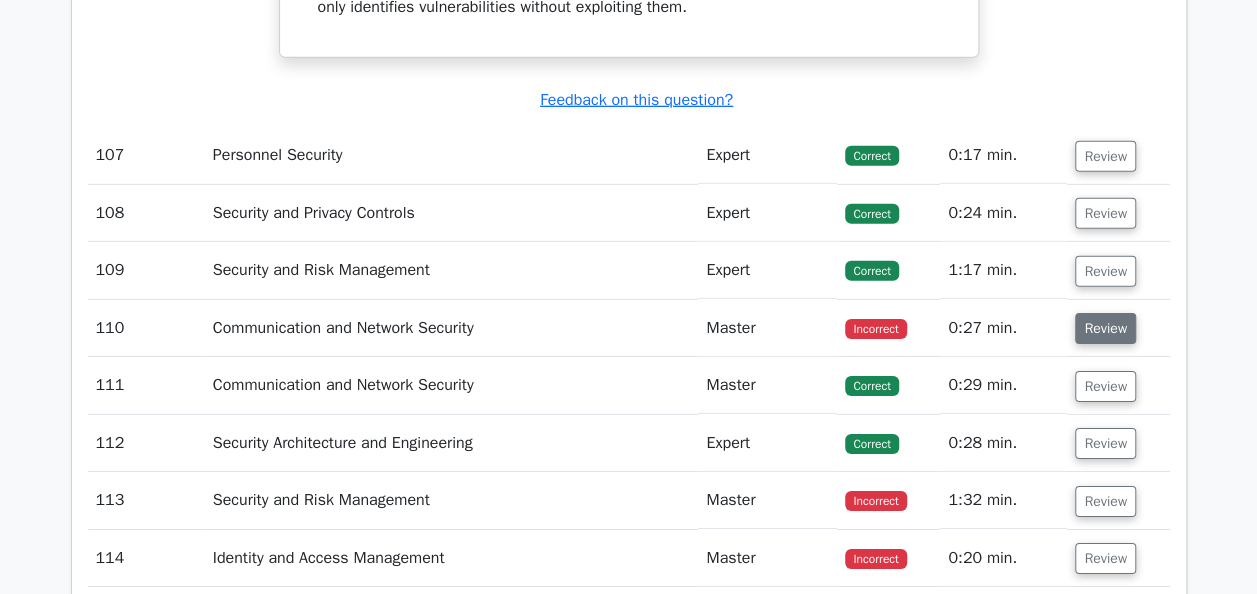 click on "Review" at bounding box center [1105, 328] 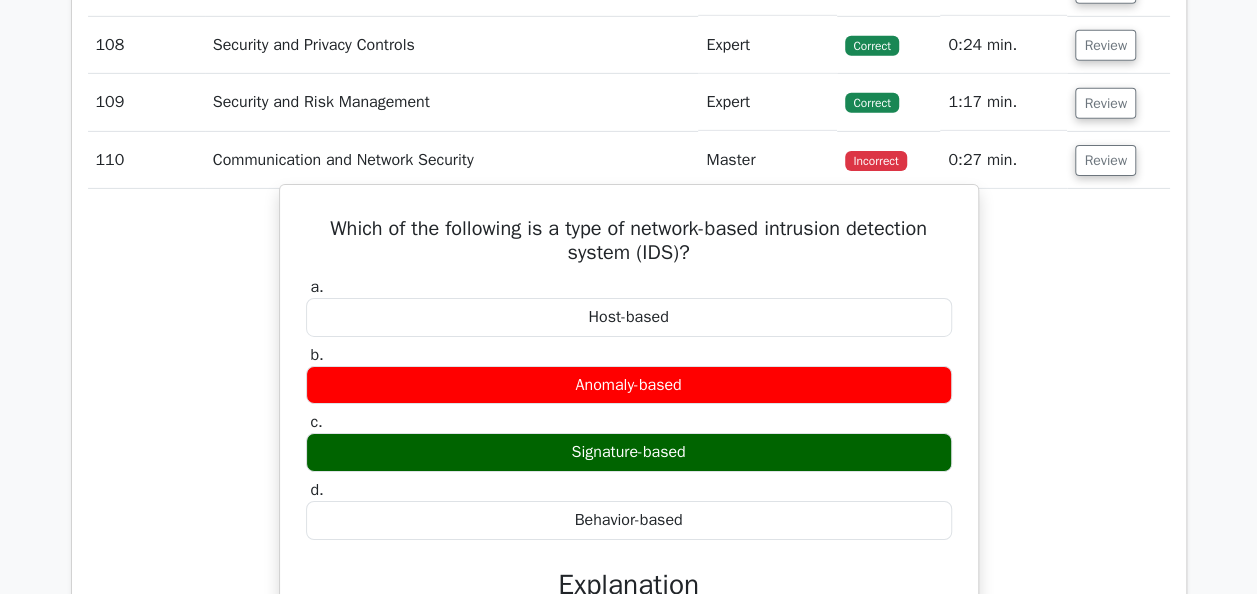 scroll, scrollTop: 40900, scrollLeft: 0, axis: vertical 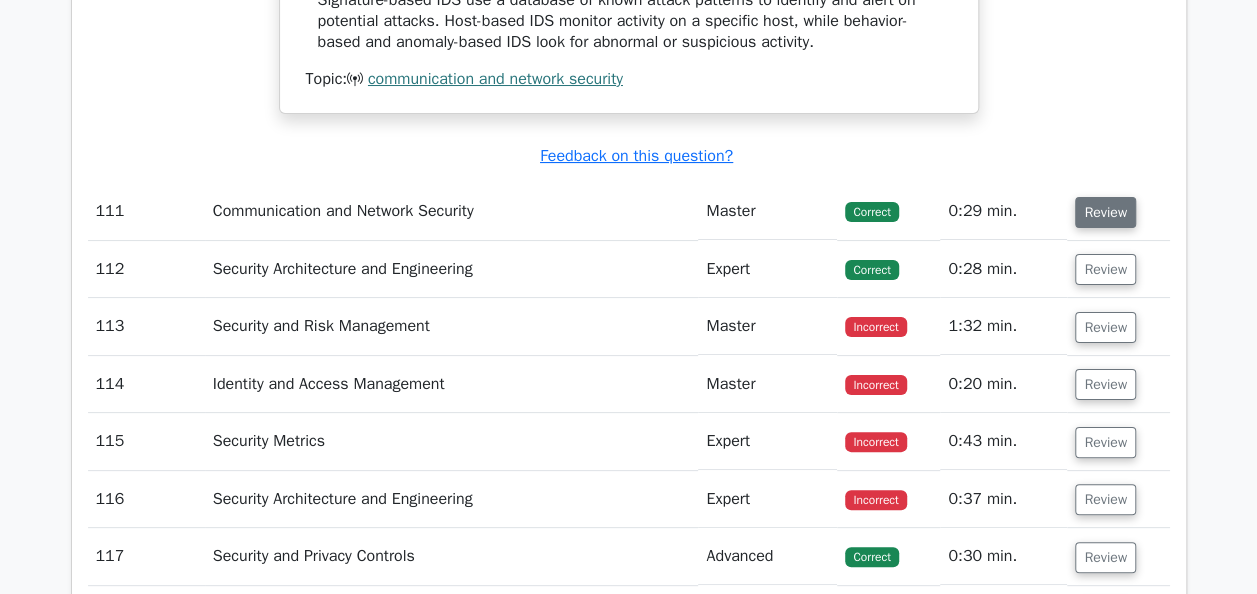 click on "Review" at bounding box center (1105, 212) 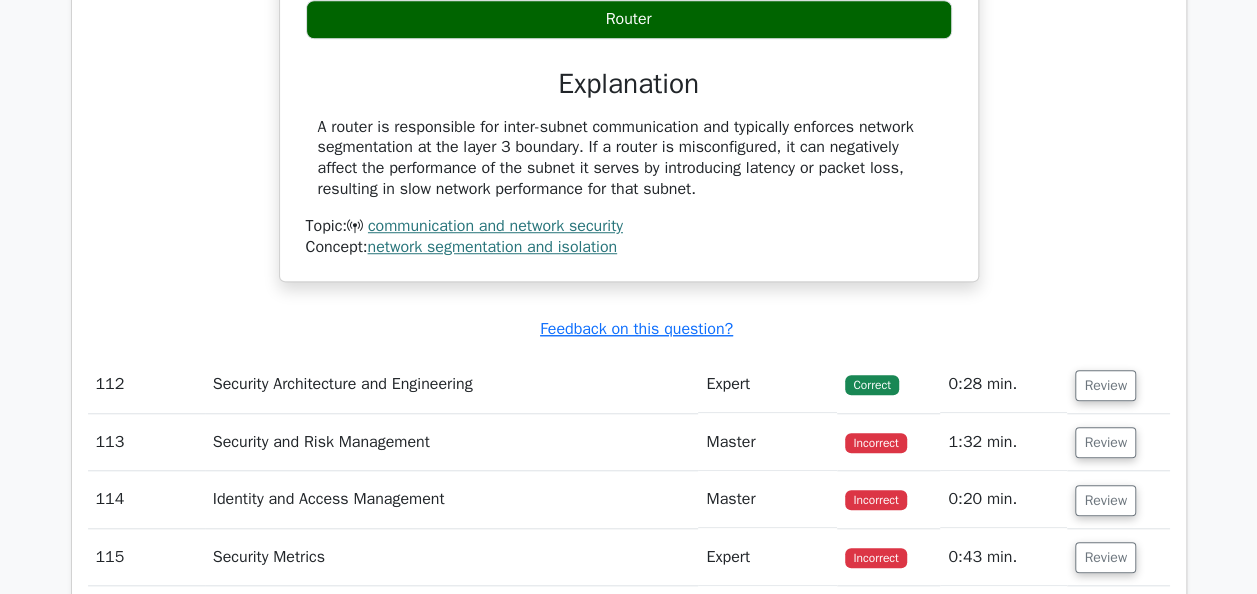 scroll, scrollTop: 42300, scrollLeft: 0, axis: vertical 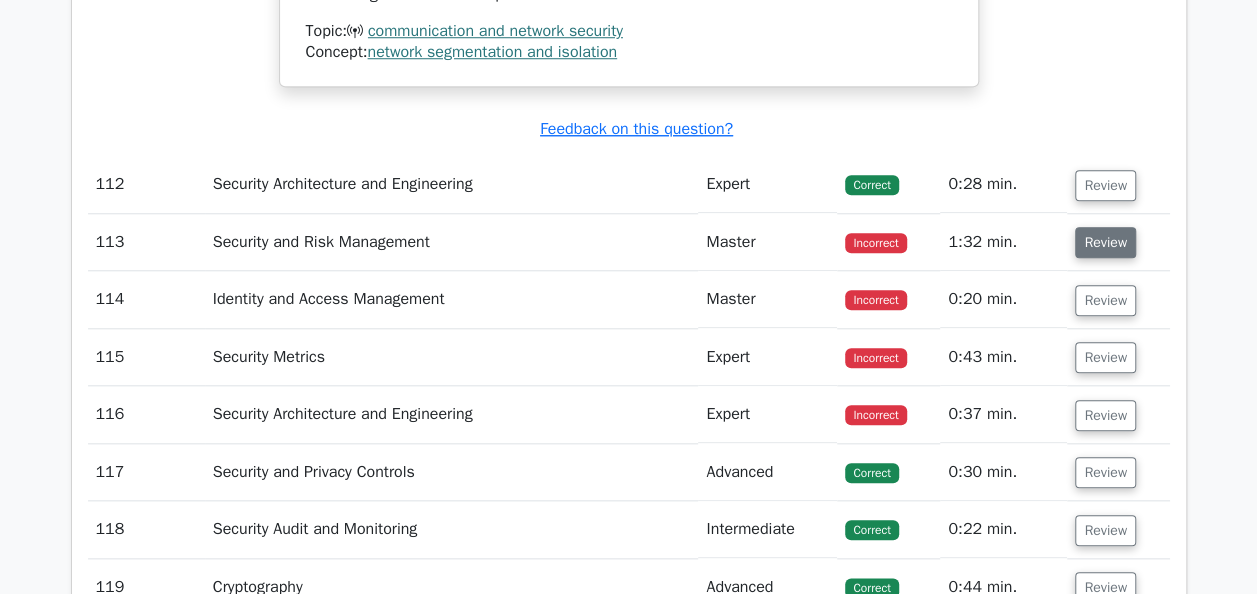 click on "Review" at bounding box center (1105, 242) 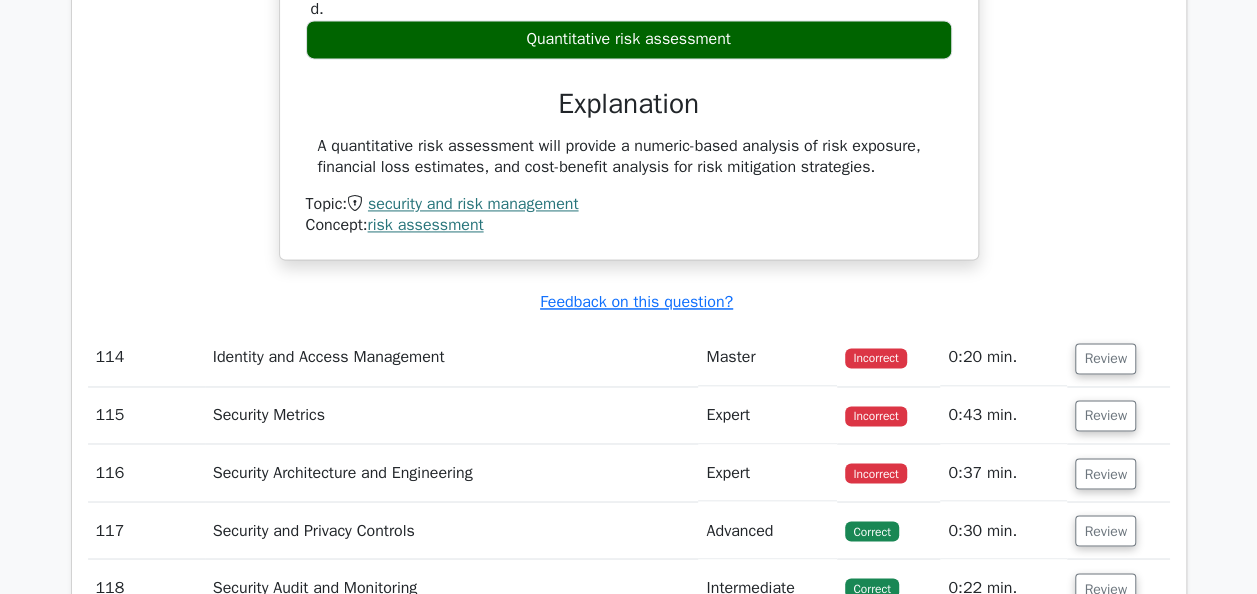 scroll, scrollTop: 42900, scrollLeft: 0, axis: vertical 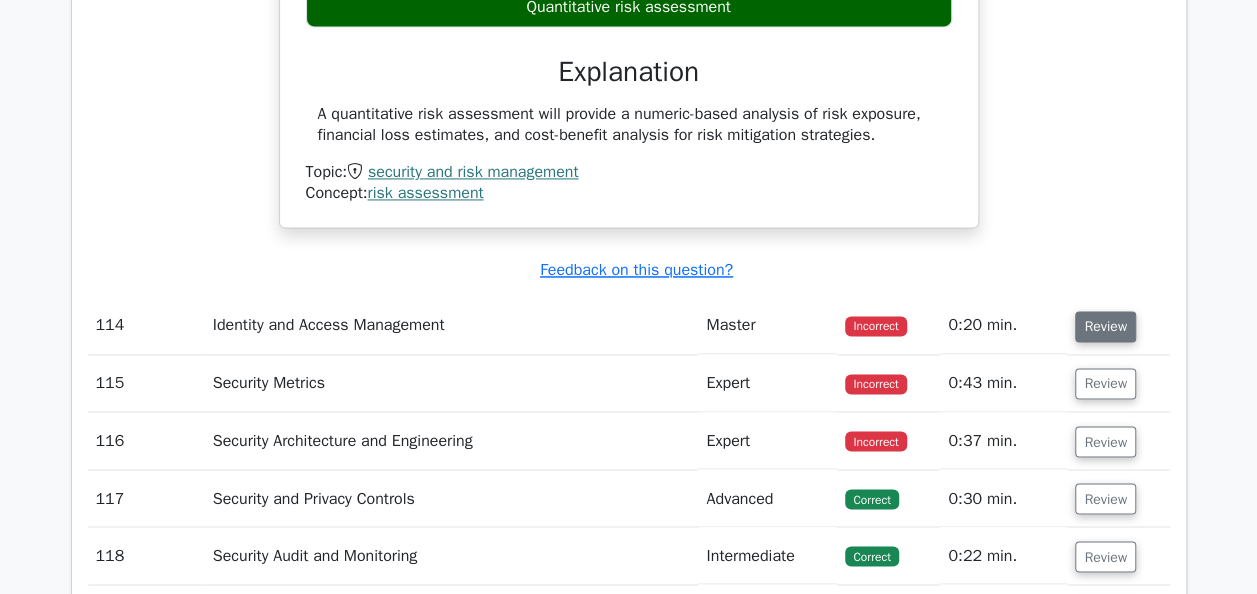 click on "Review" at bounding box center [1105, 326] 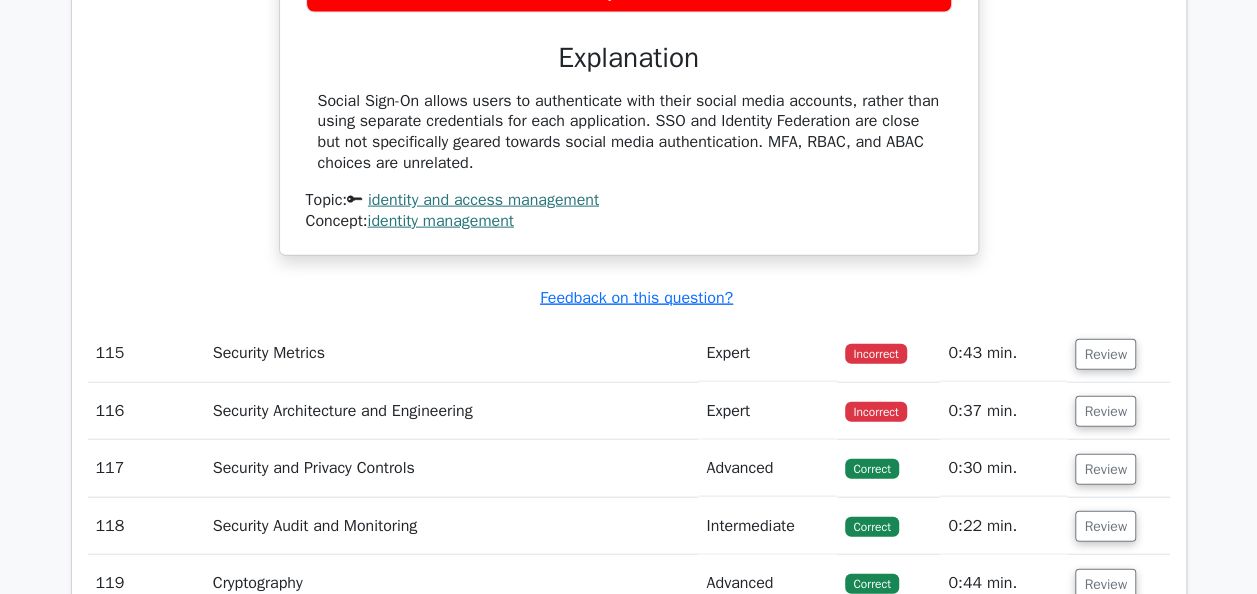 scroll, scrollTop: 43800, scrollLeft: 0, axis: vertical 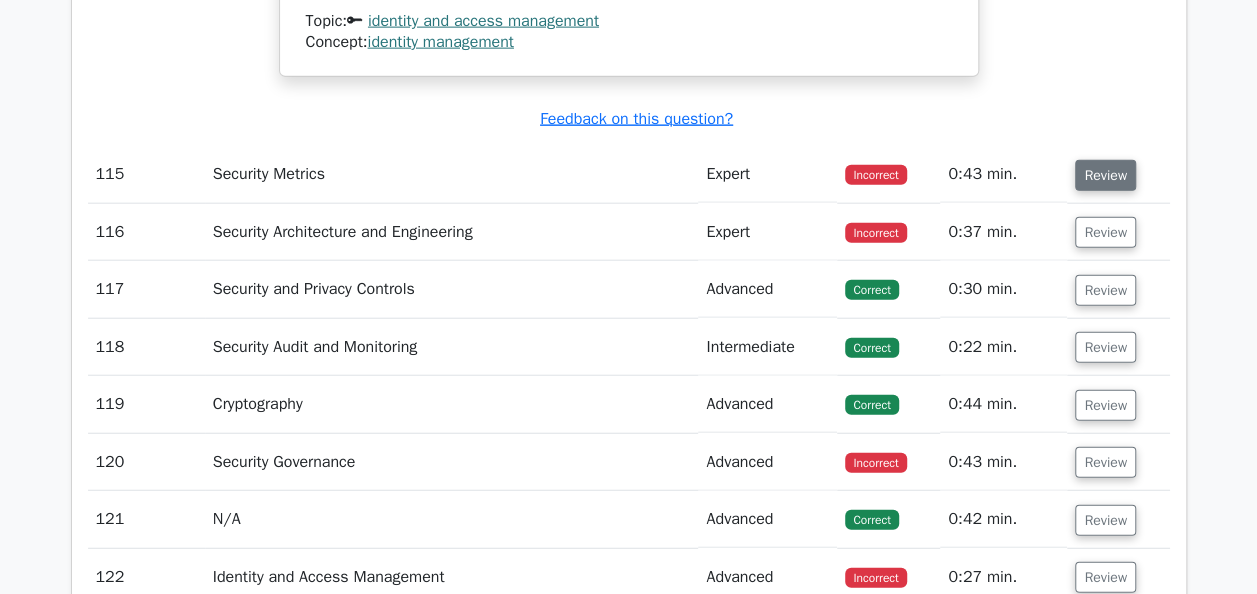 click on "Review" at bounding box center (1105, 175) 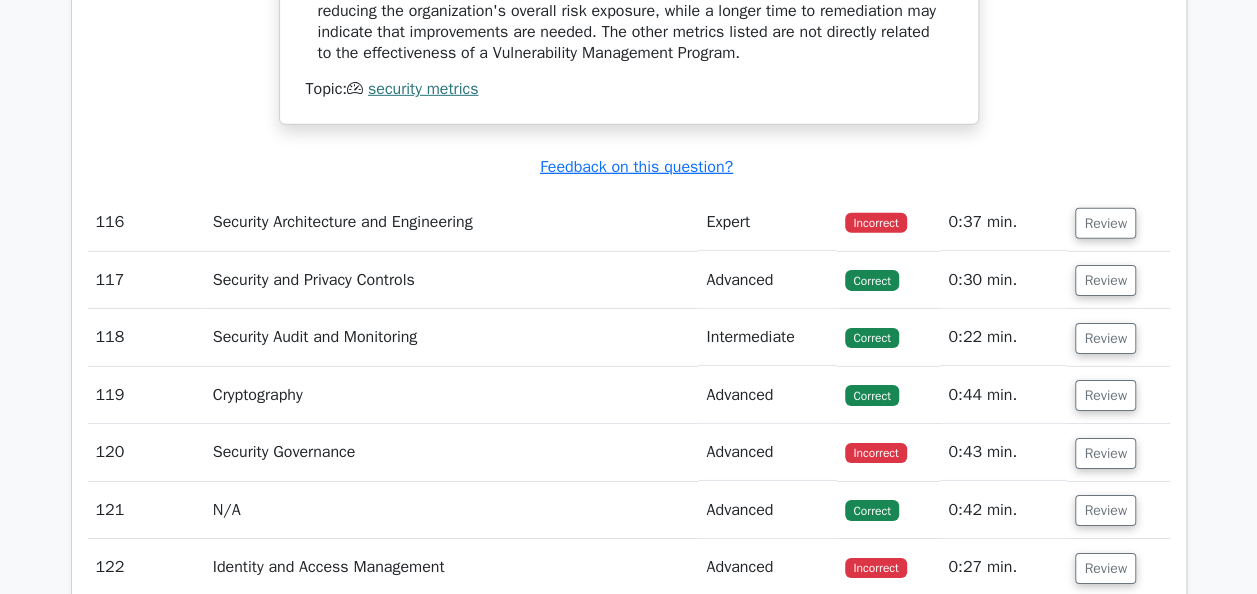 scroll, scrollTop: 44500, scrollLeft: 0, axis: vertical 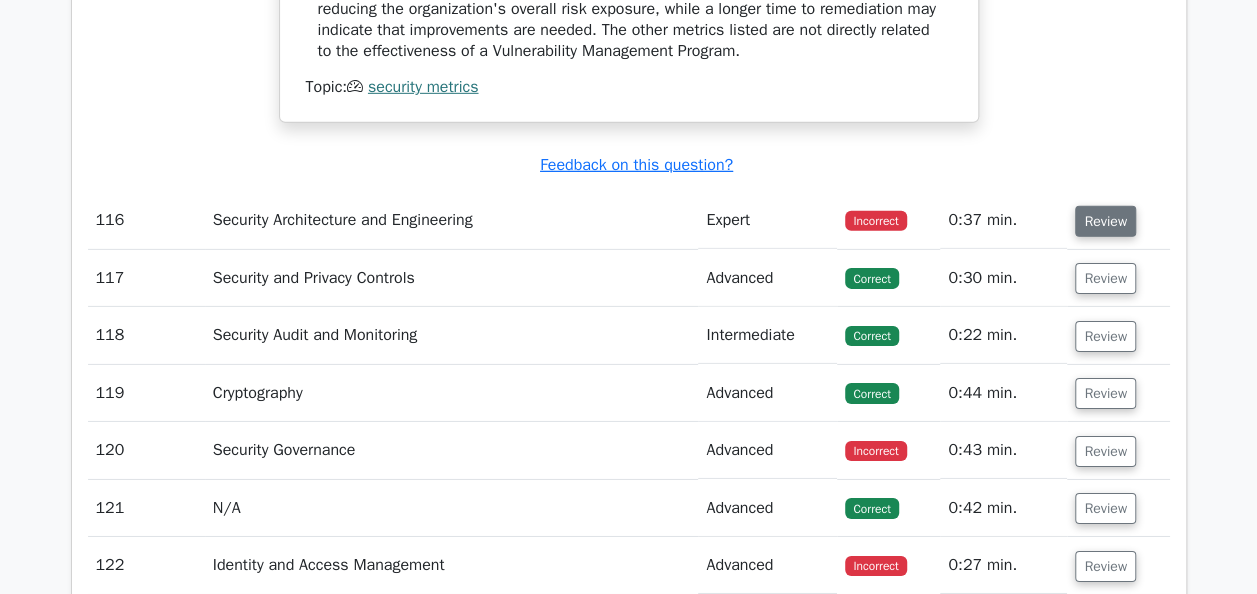 click on "Review" at bounding box center [1105, 221] 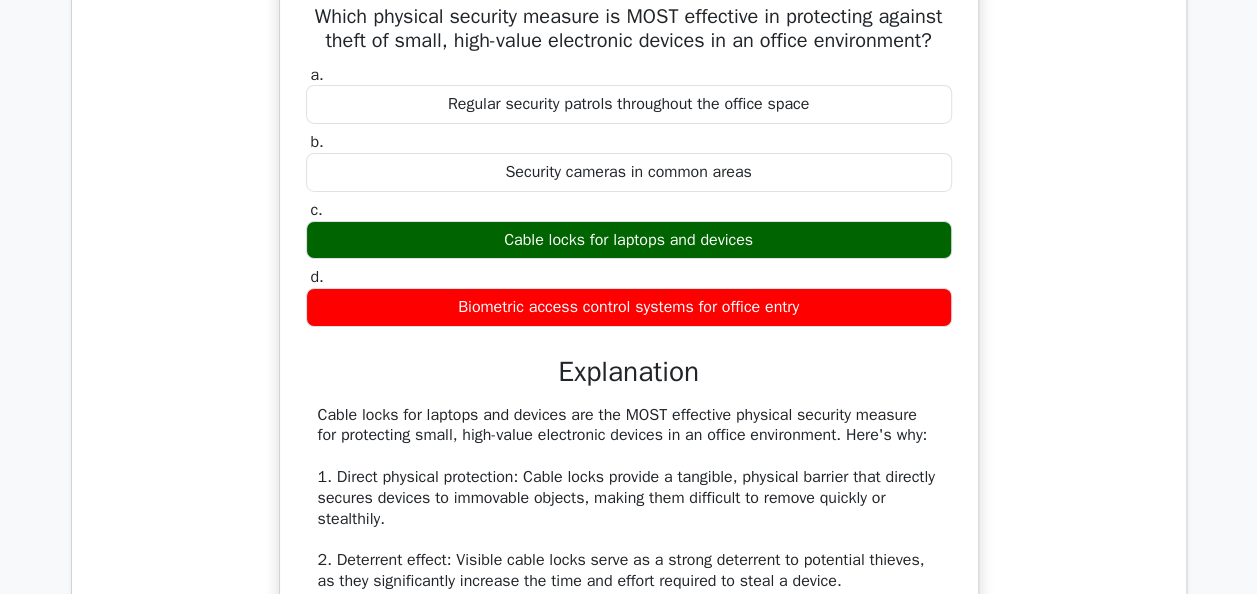 scroll, scrollTop: 44900, scrollLeft: 0, axis: vertical 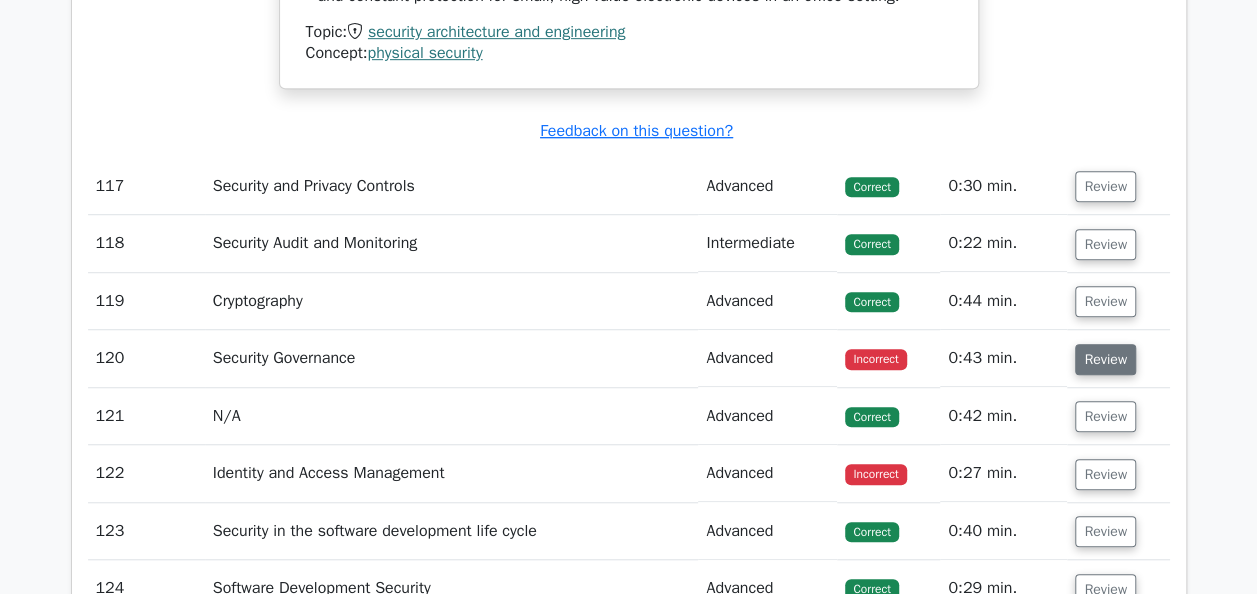 click on "Review" at bounding box center (1105, 359) 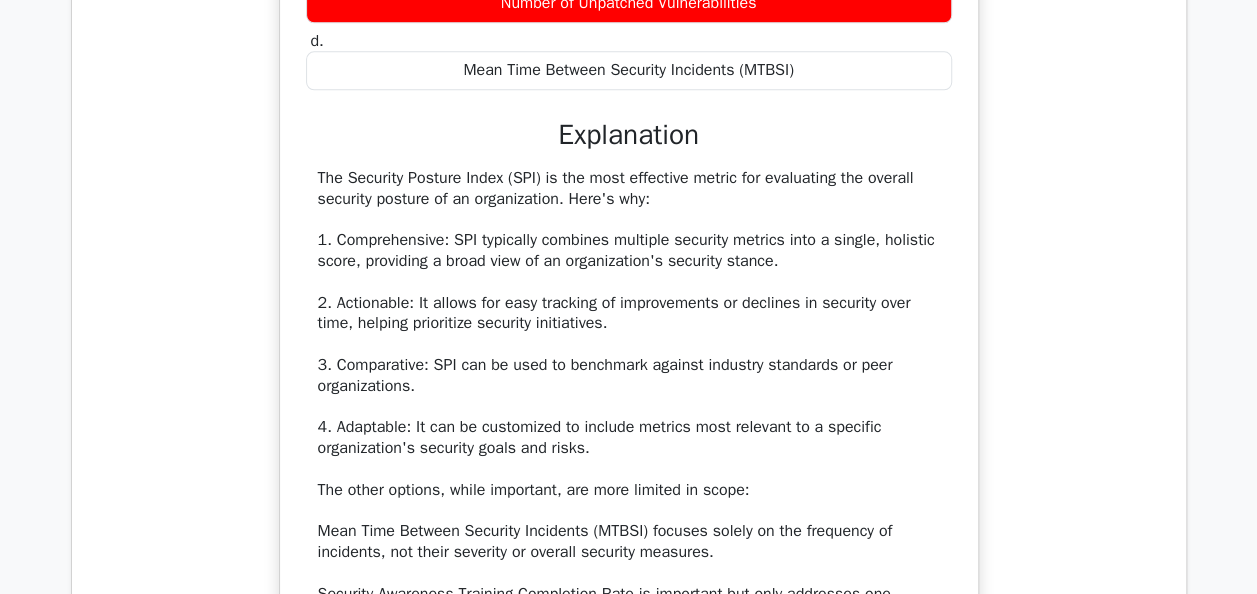 scroll, scrollTop: 46400, scrollLeft: 0, axis: vertical 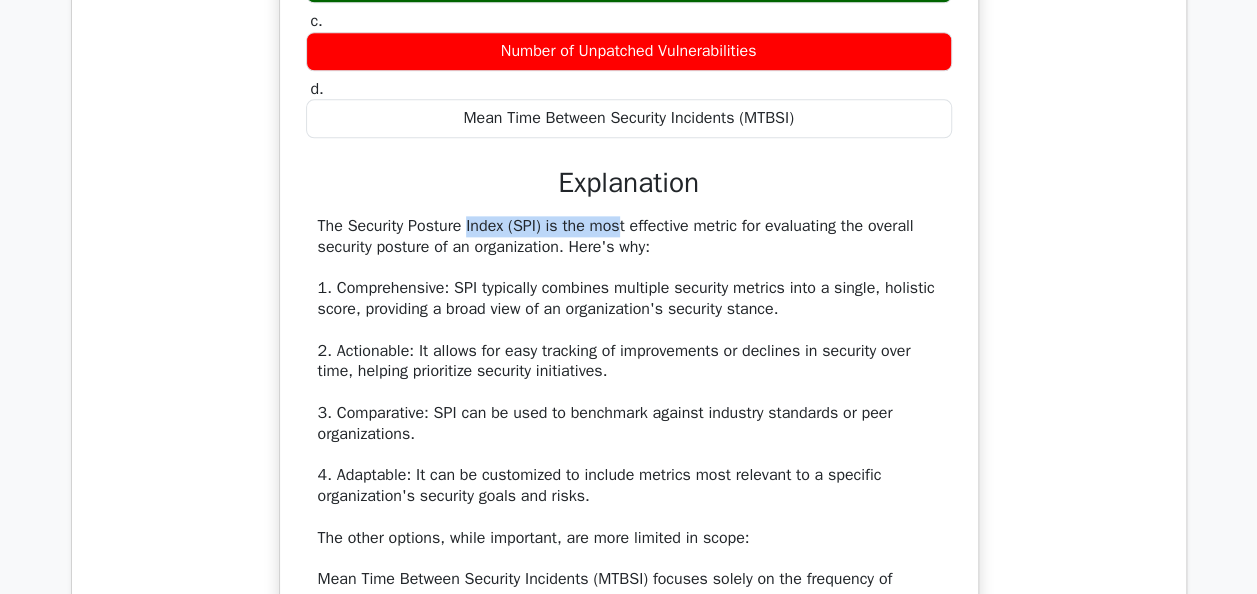 drag, startPoint x: 504, startPoint y: 129, endPoint x: 350, endPoint y: 130, distance: 154.00325 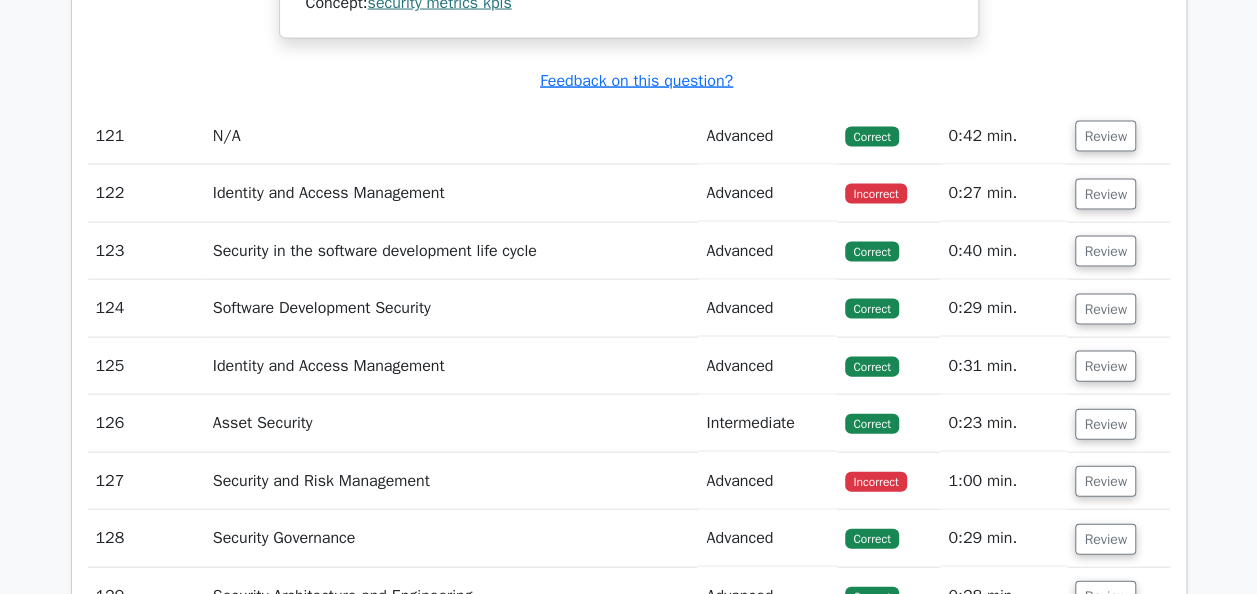 scroll, scrollTop: 47200, scrollLeft: 0, axis: vertical 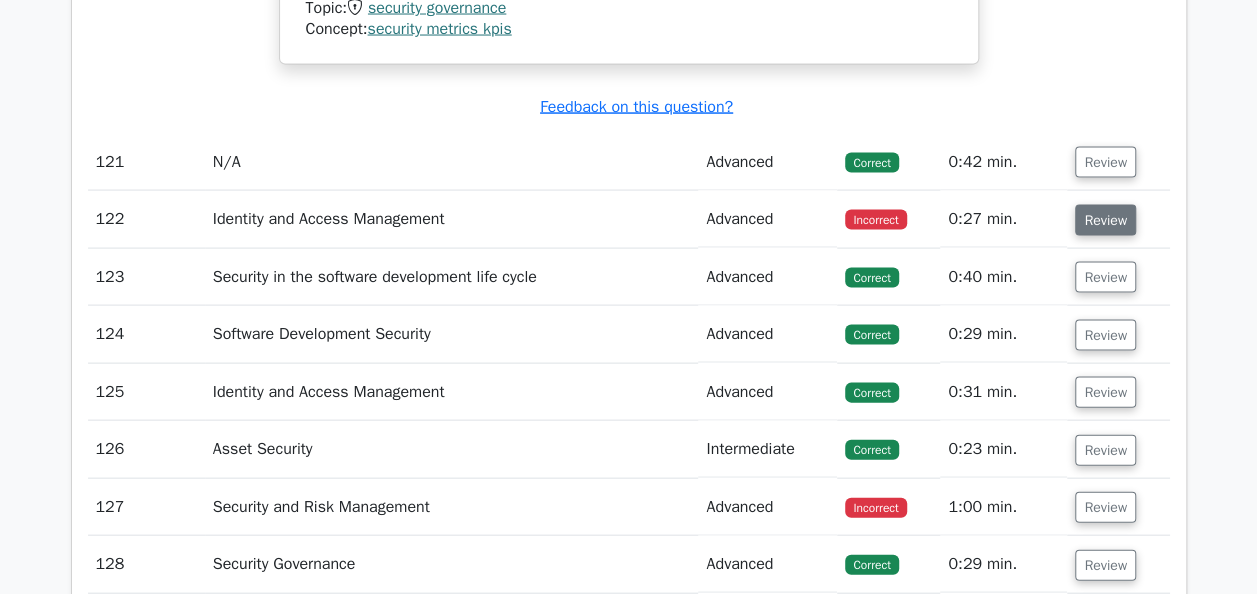 click on "Review" at bounding box center (1105, 220) 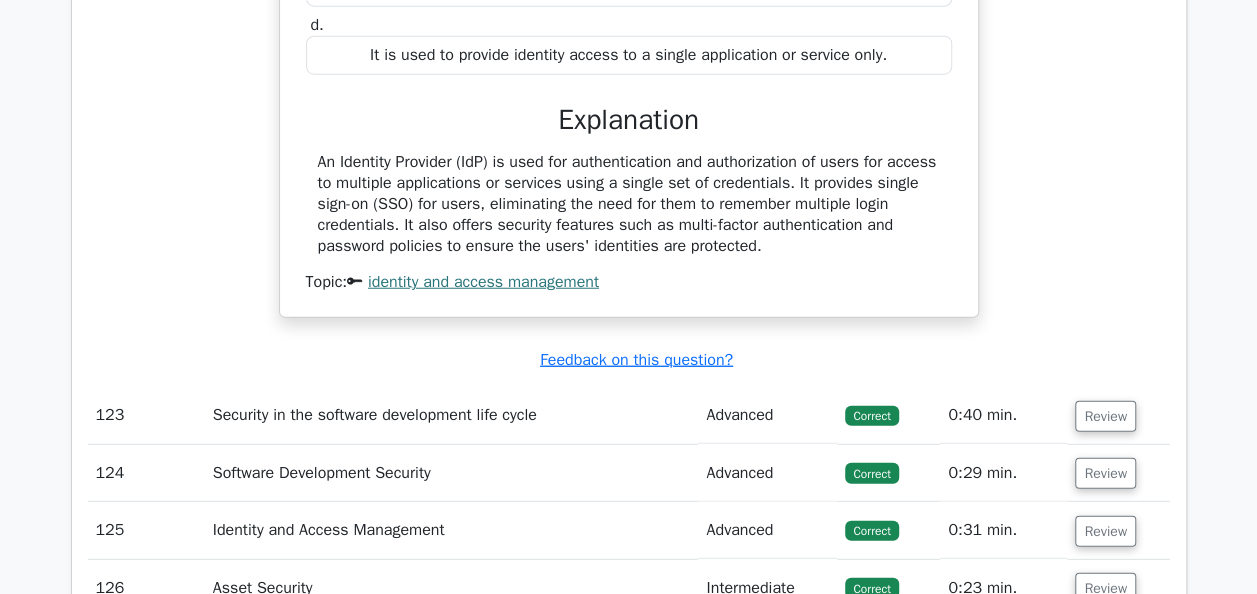 scroll, scrollTop: 48000, scrollLeft: 0, axis: vertical 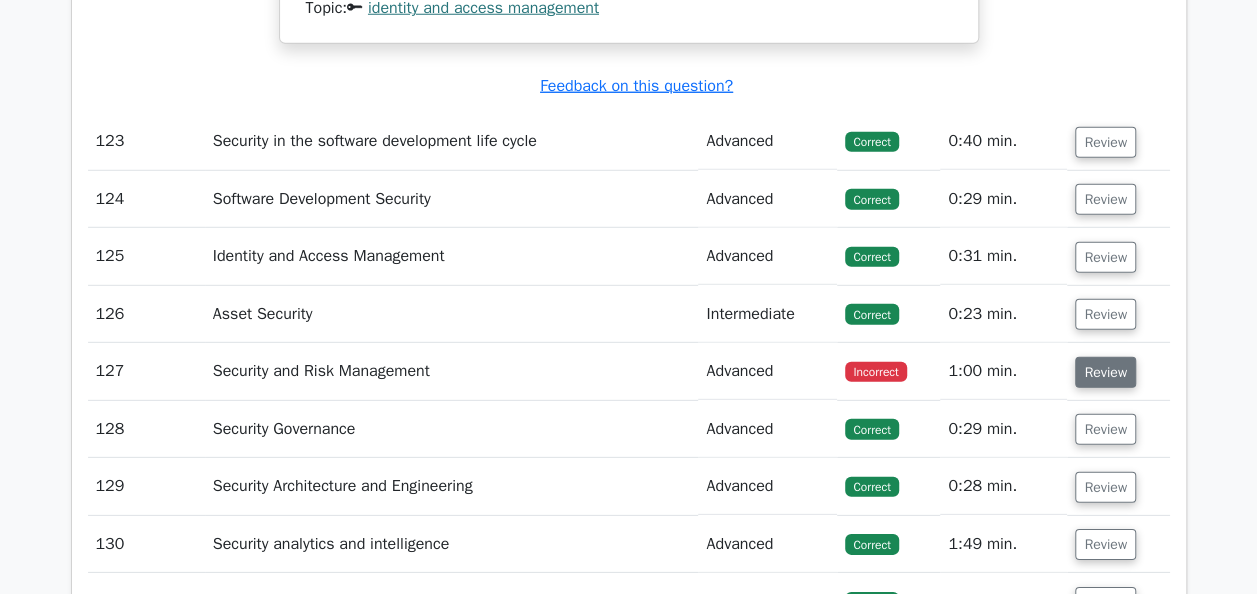 click on "Review" at bounding box center (1105, 372) 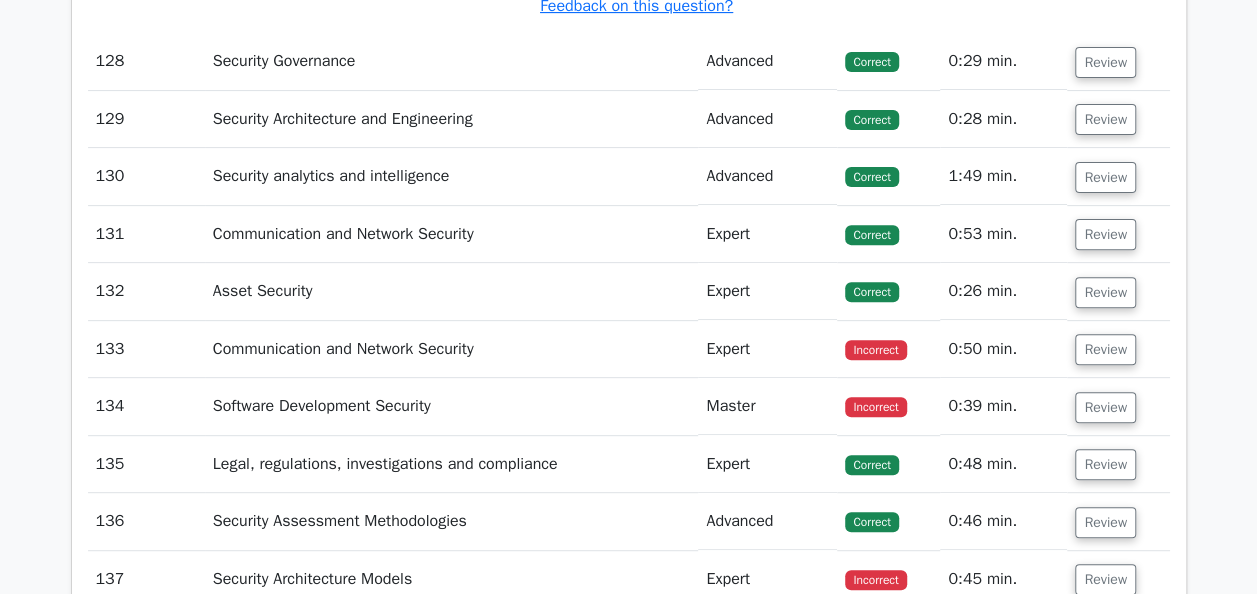 scroll, scrollTop: 49300, scrollLeft: 0, axis: vertical 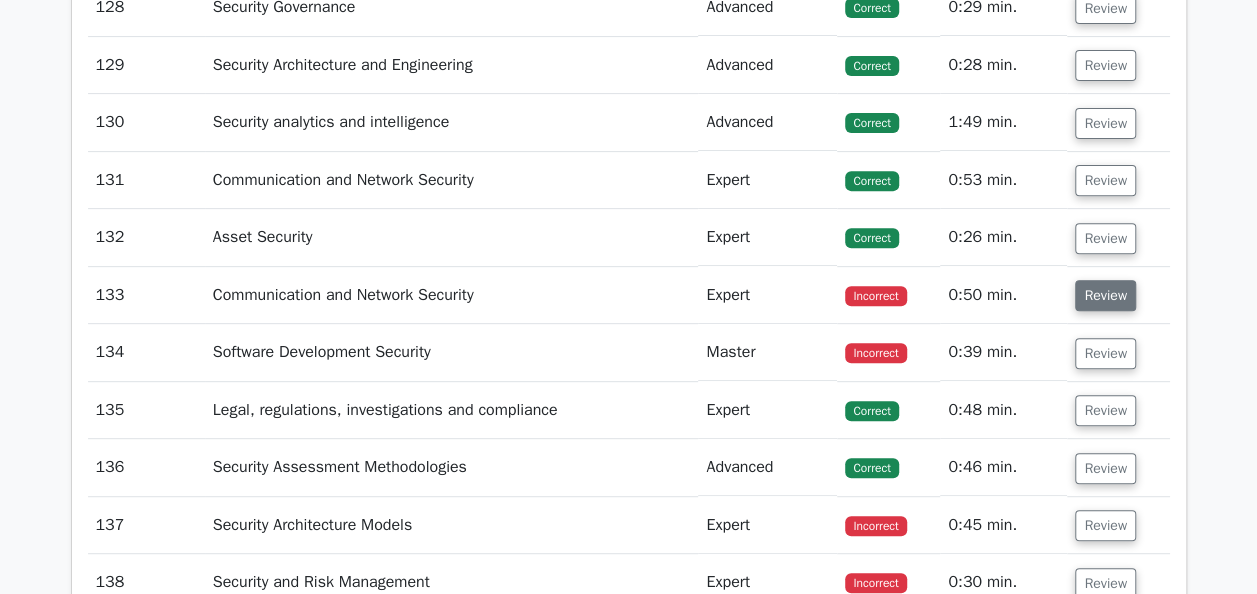 click on "Review" at bounding box center [1105, 295] 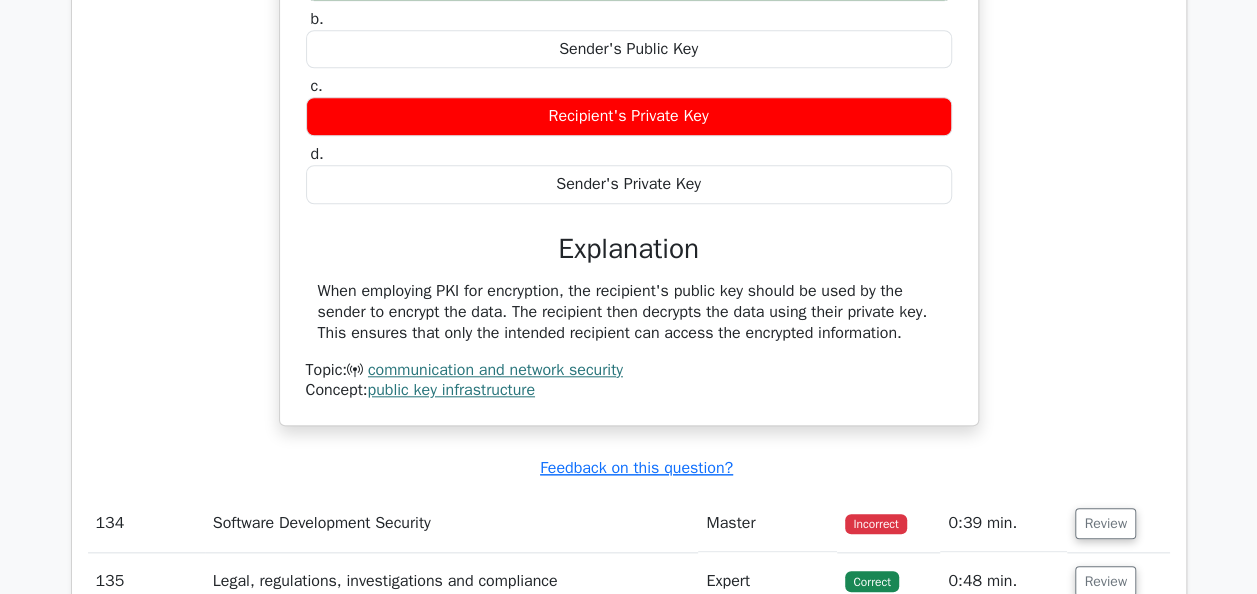 scroll, scrollTop: 50000, scrollLeft: 0, axis: vertical 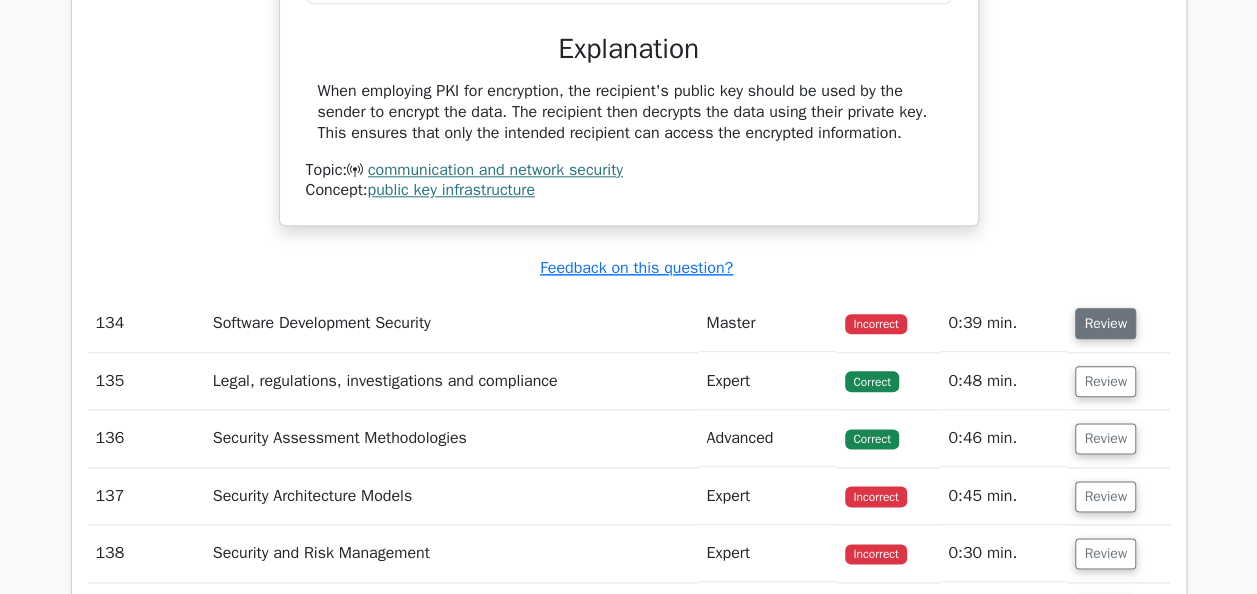 click on "Review" at bounding box center [1105, 323] 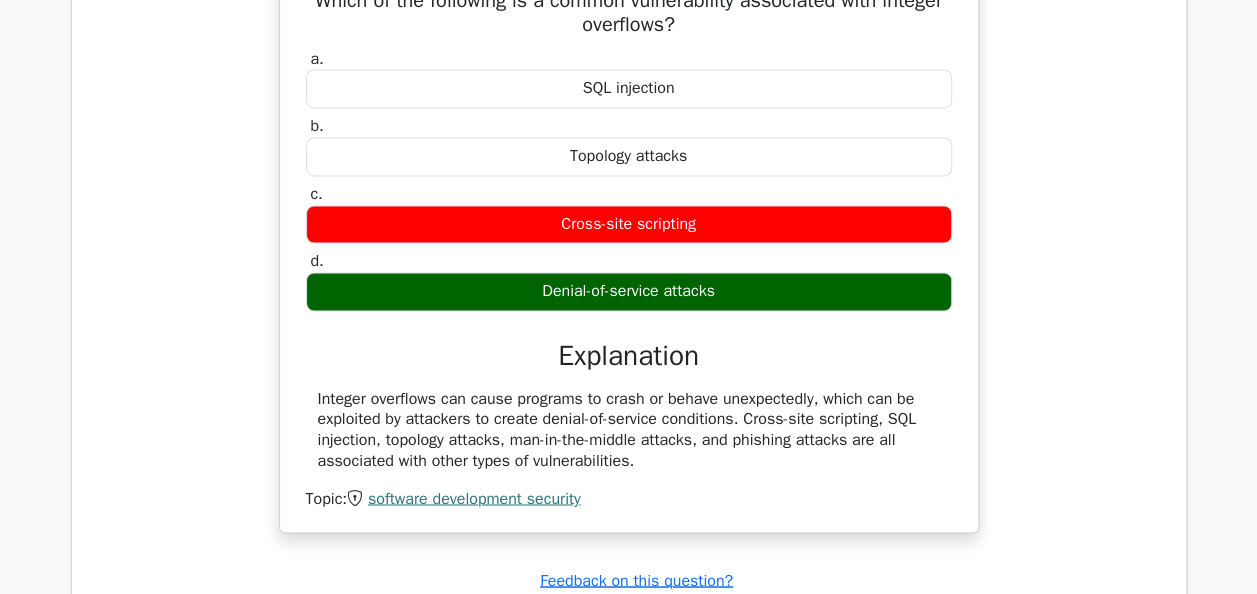 scroll, scrollTop: 50500, scrollLeft: 0, axis: vertical 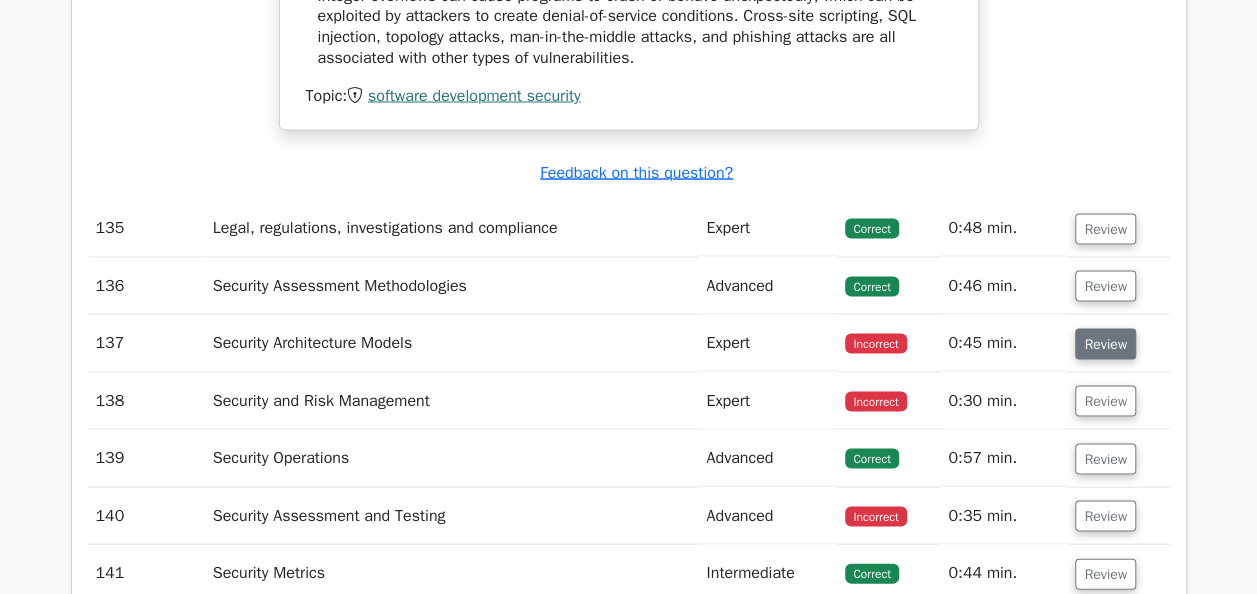 click on "Review" at bounding box center (1105, 343) 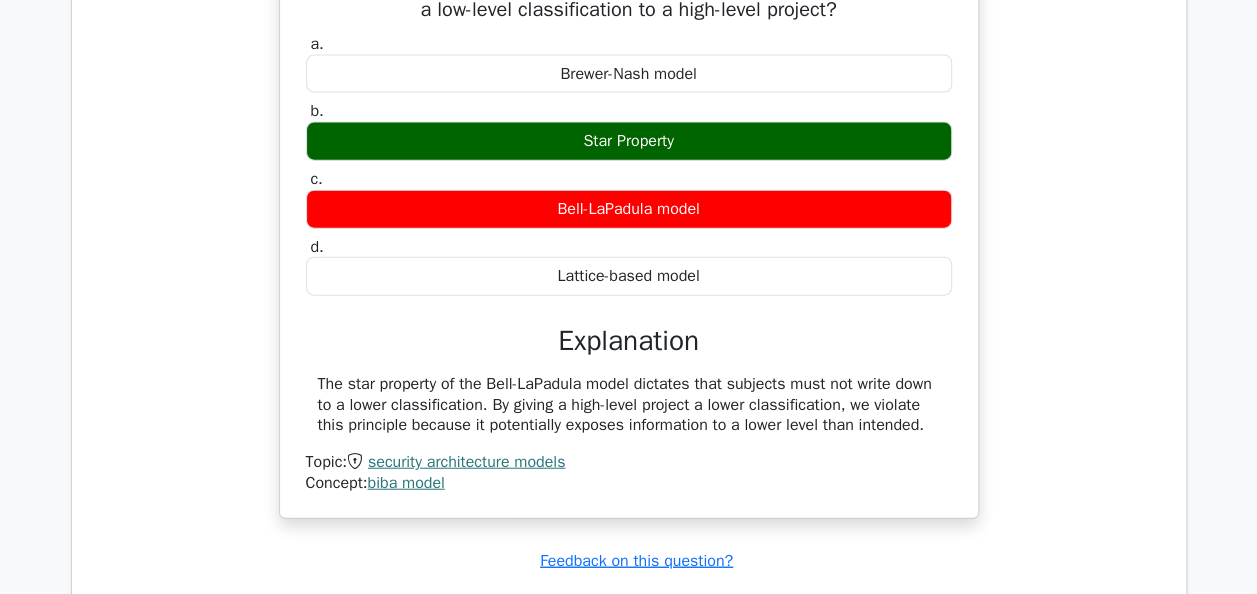 scroll, scrollTop: 51300, scrollLeft: 0, axis: vertical 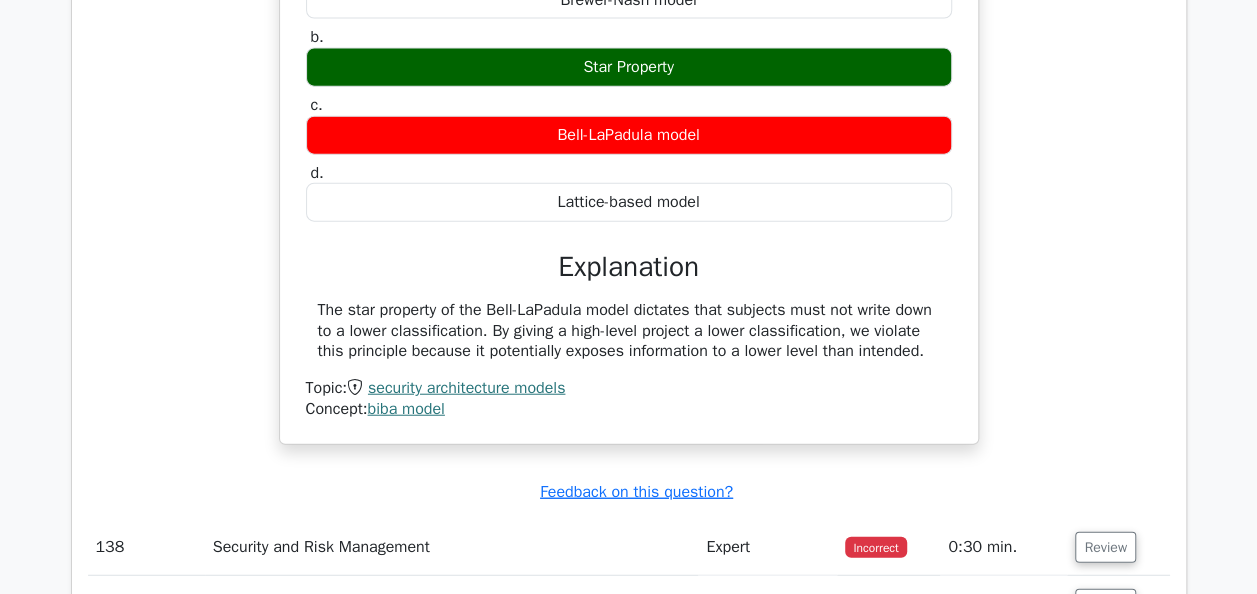 click on "biba model" at bounding box center (405, 409) 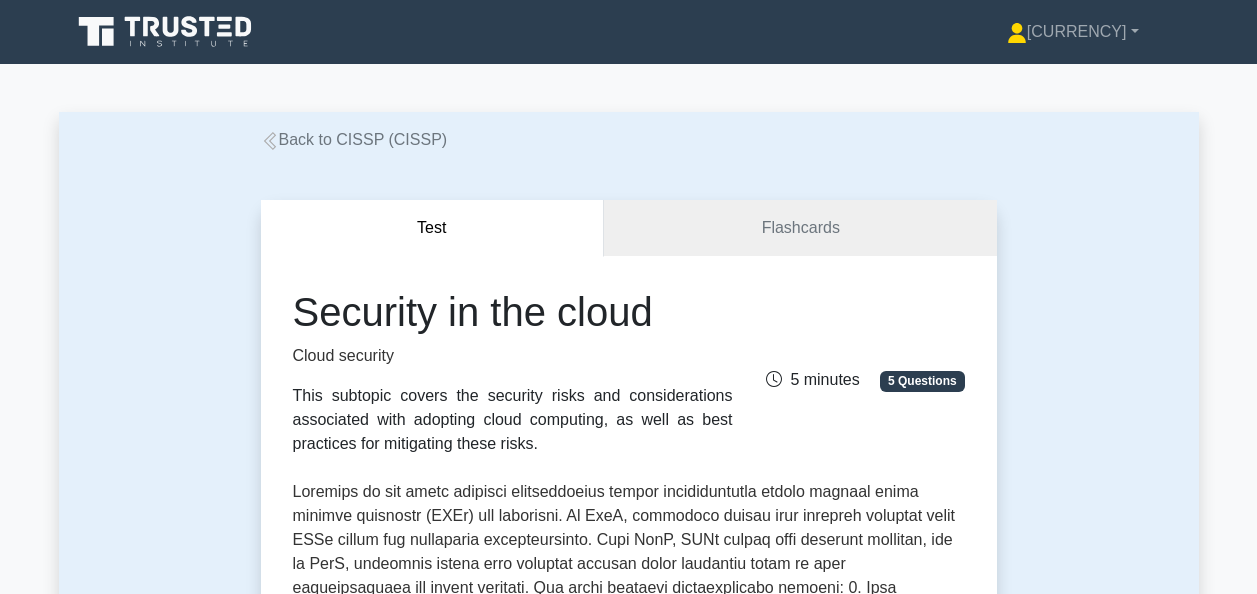 scroll, scrollTop: 200, scrollLeft: 0, axis: vertical 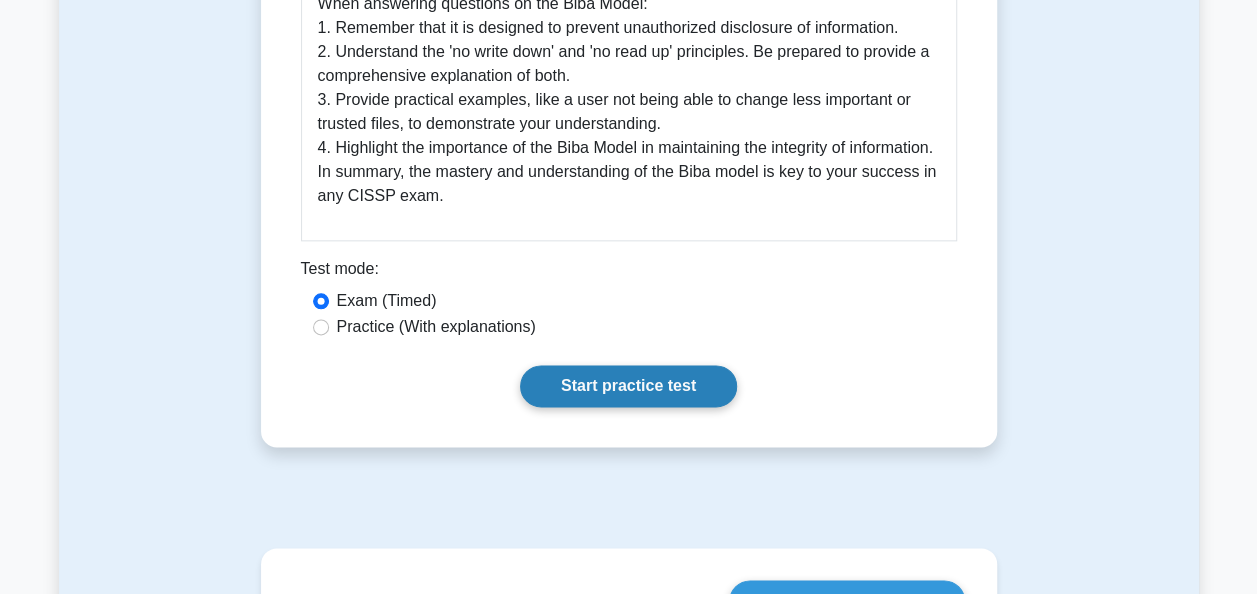 click on "Start practice test" at bounding box center [628, 386] 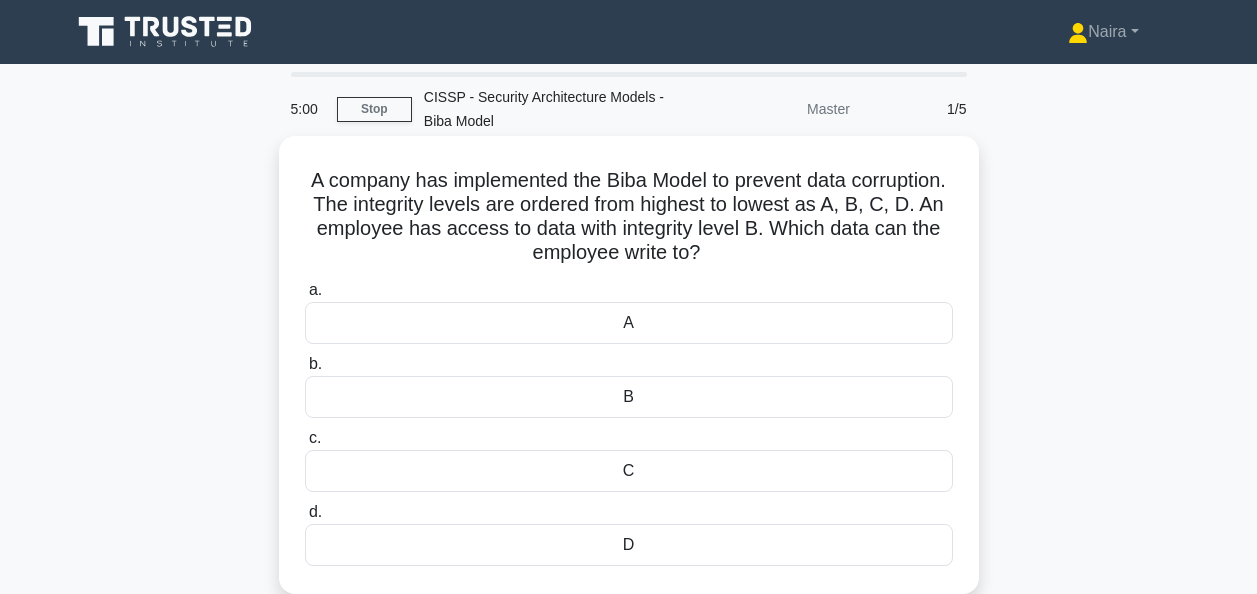 scroll, scrollTop: 0, scrollLeft: 0, axis: both 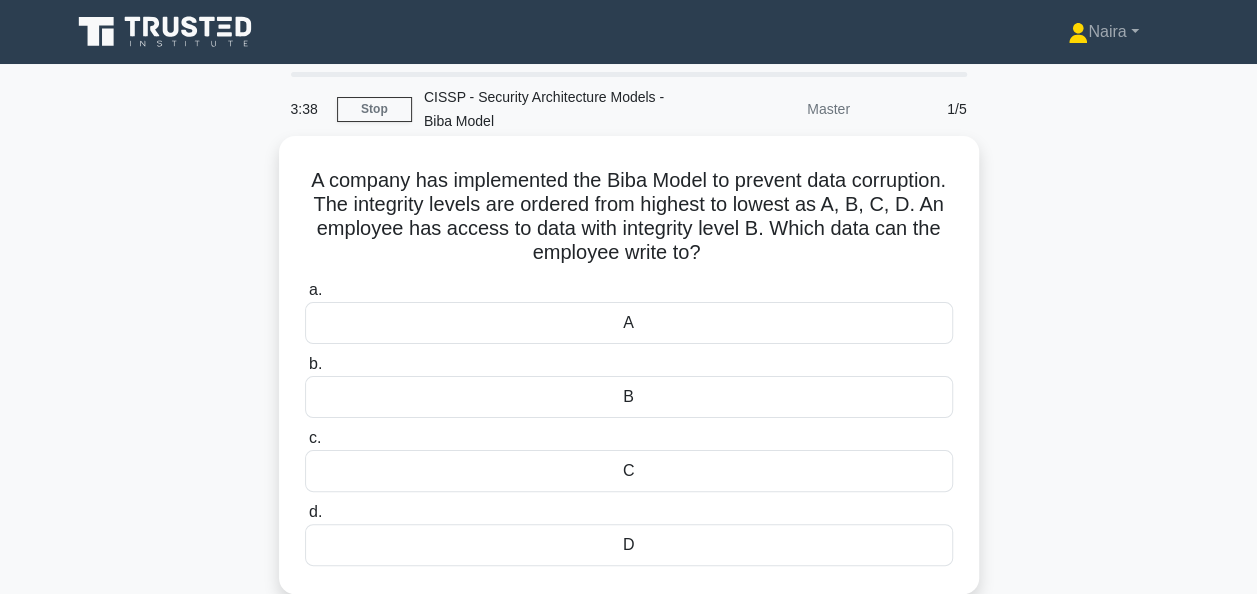 click on "B" at bounding box center [629, 397] 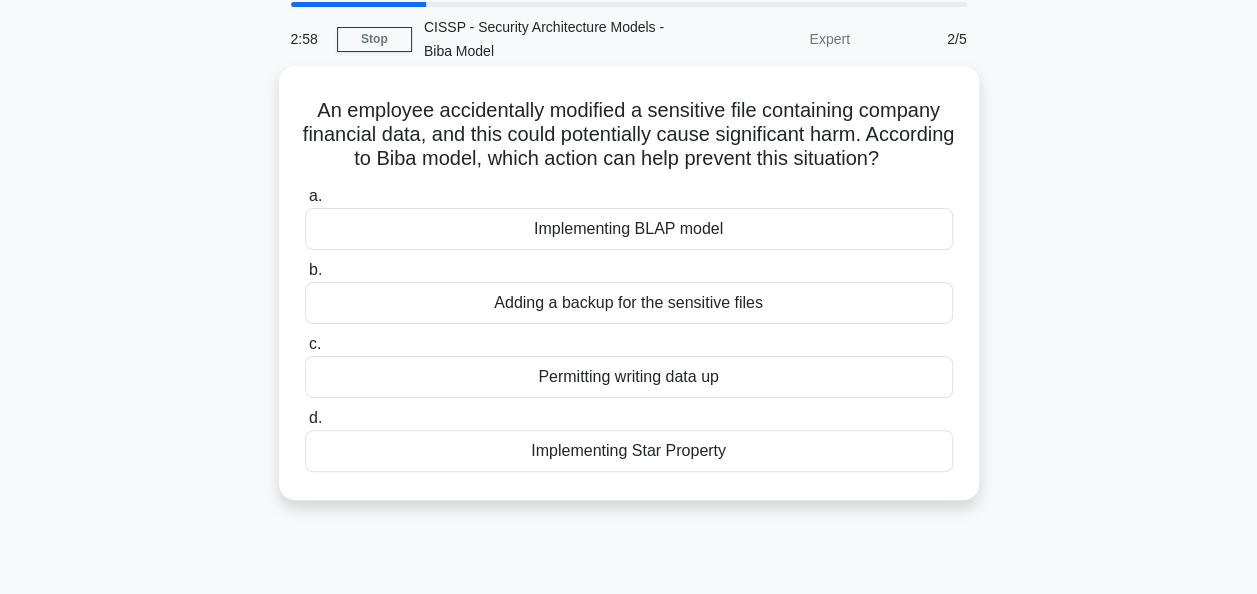 scroll, scrollTop: 100, scrollLeft: 0, axis: vertical 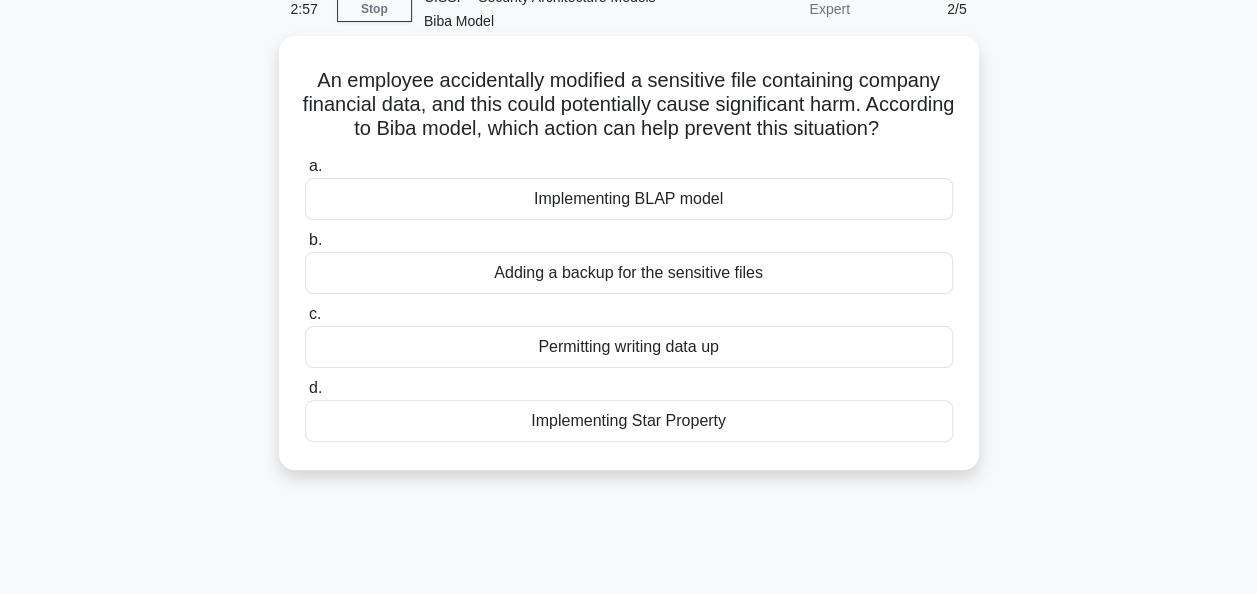 click on "Implementing Star Property" at bounding box center (629, 421) 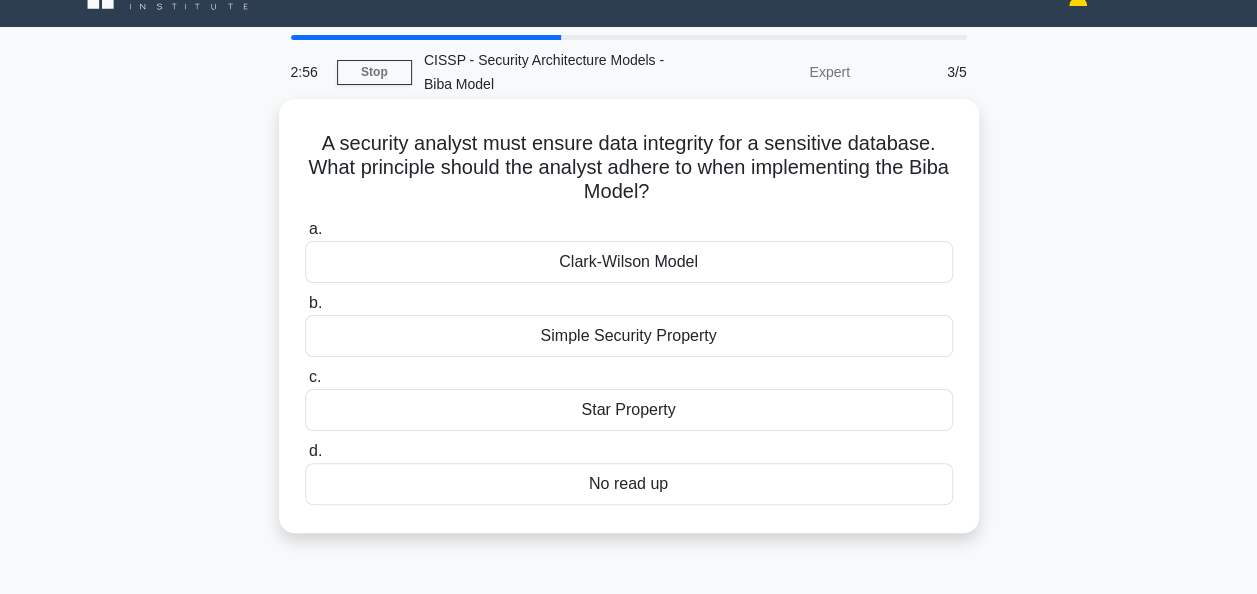 scroll, scrollTop: 0, scrollLeft: 0, axis: both 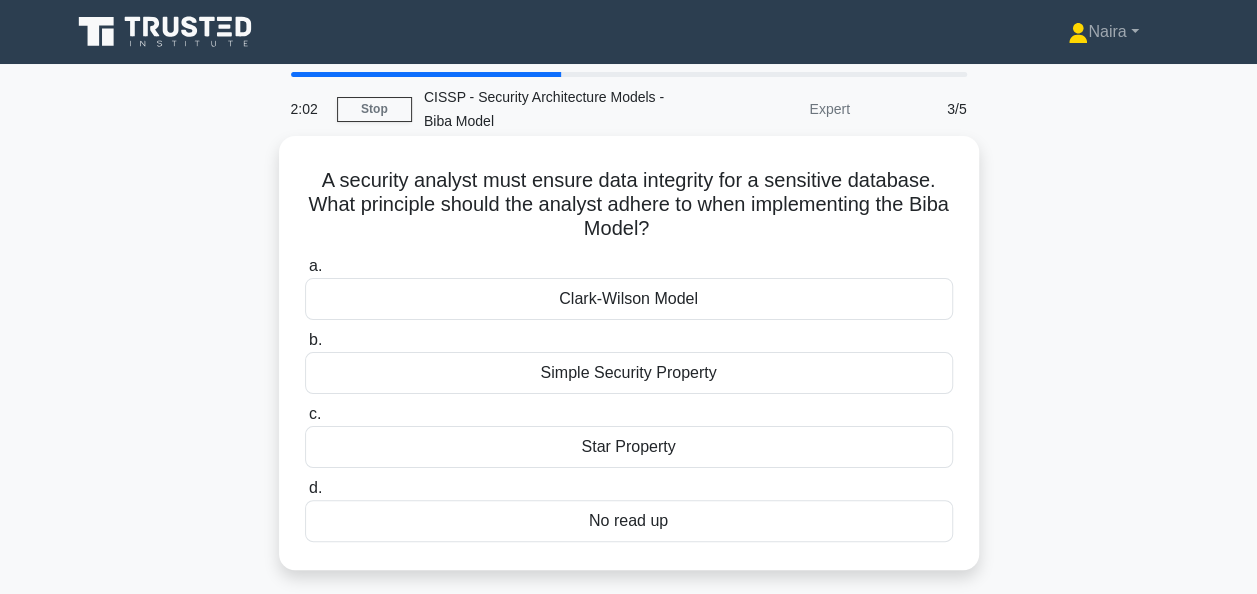 click on "No read up" at bounding box center [629, 521] 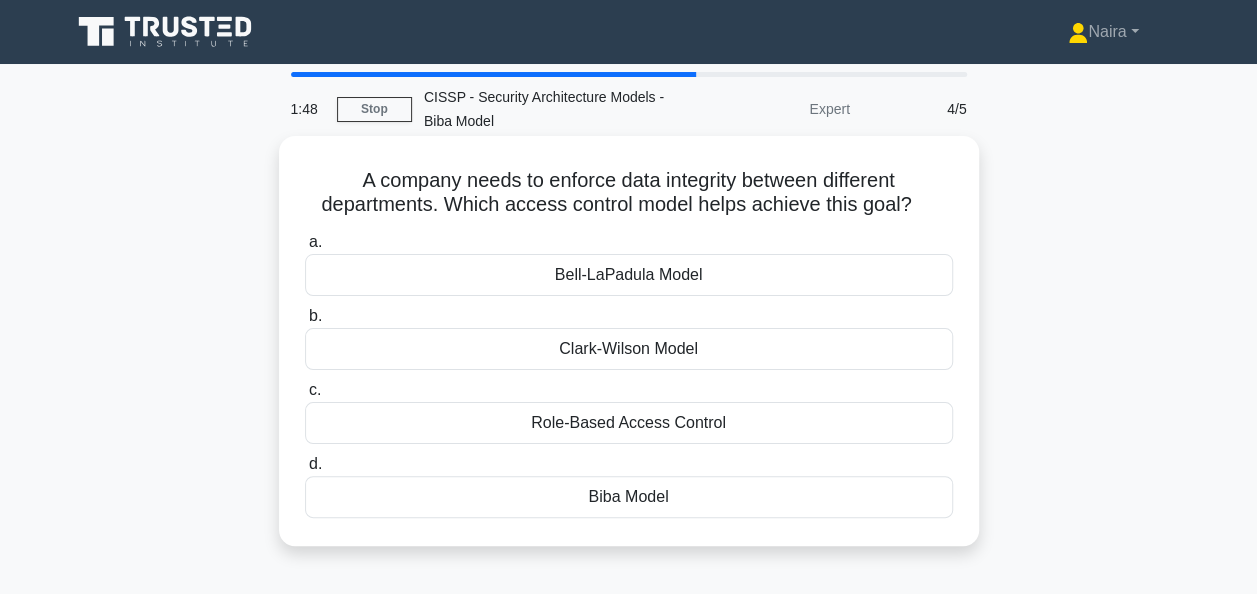 click on "Biba Model" at bounding box center (629, 497) 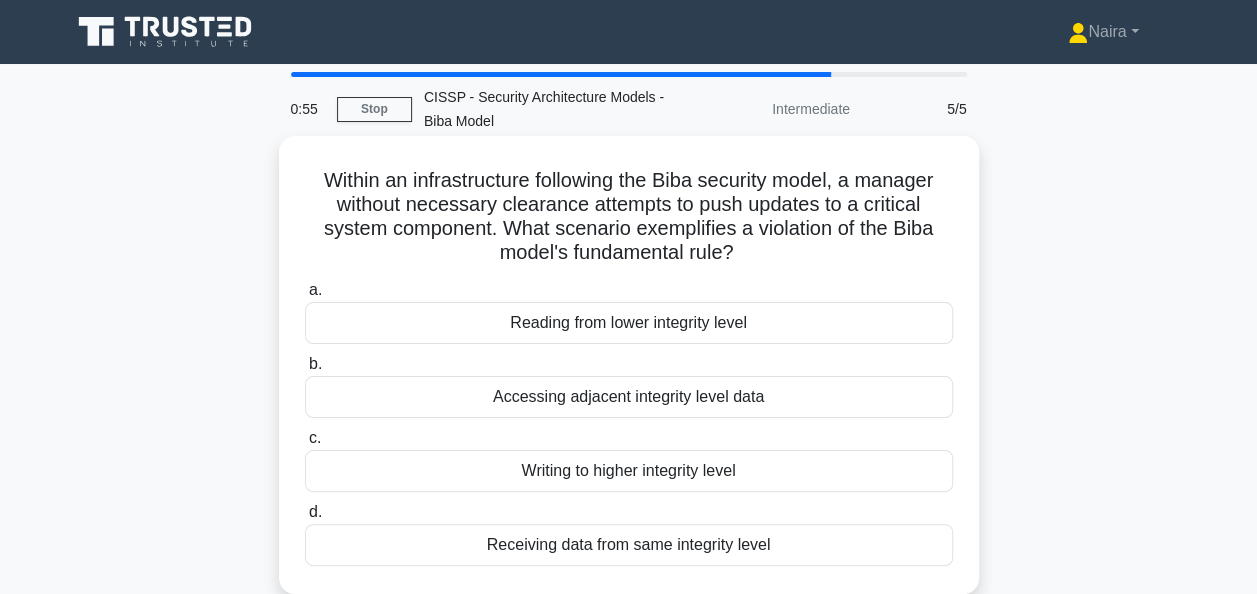 click on "Writing to higher integrity level" at bounding box center (629, 471) 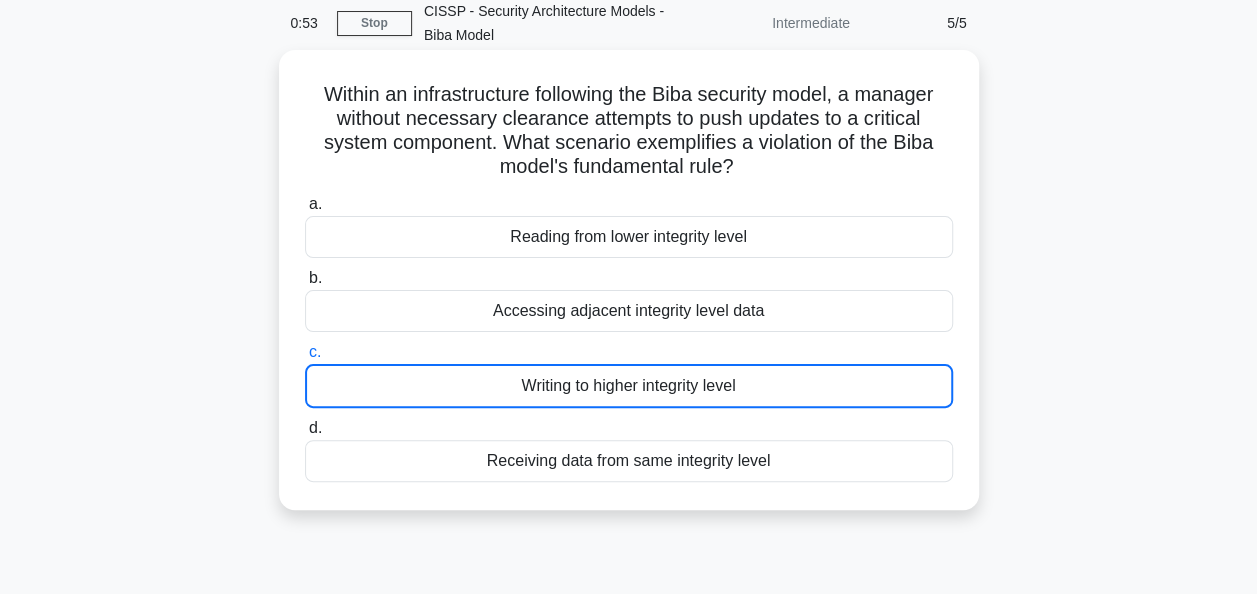 scroll, scrollTop: 0, scrollLeft: 0, axis: both 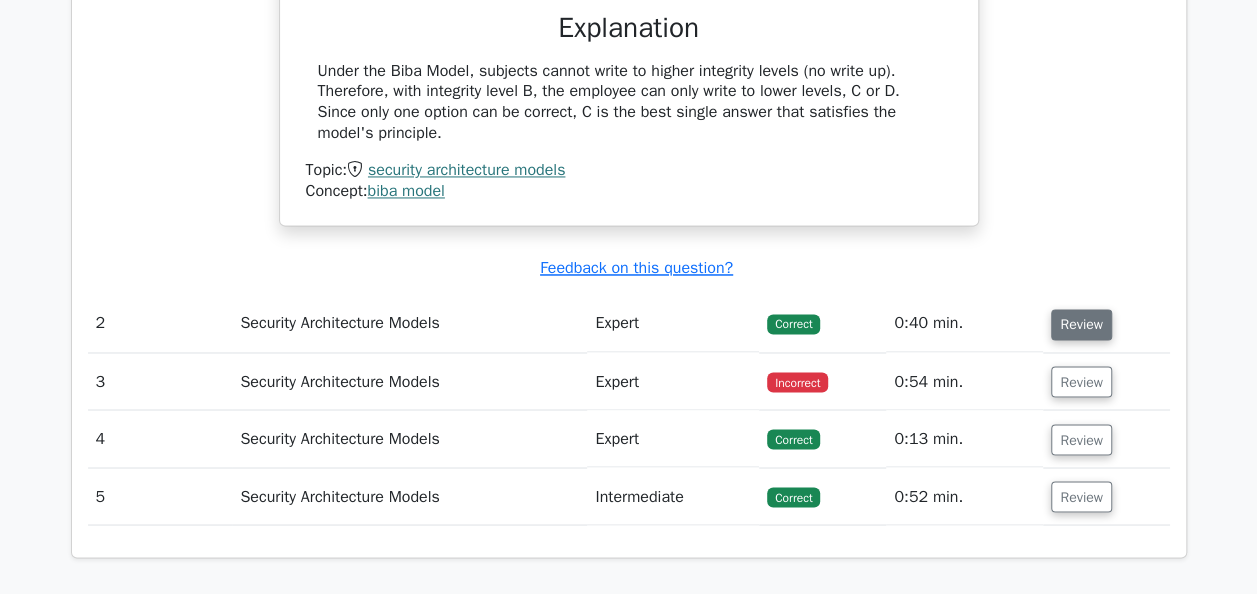 click on "Review" at bounding box center [1081, 324] 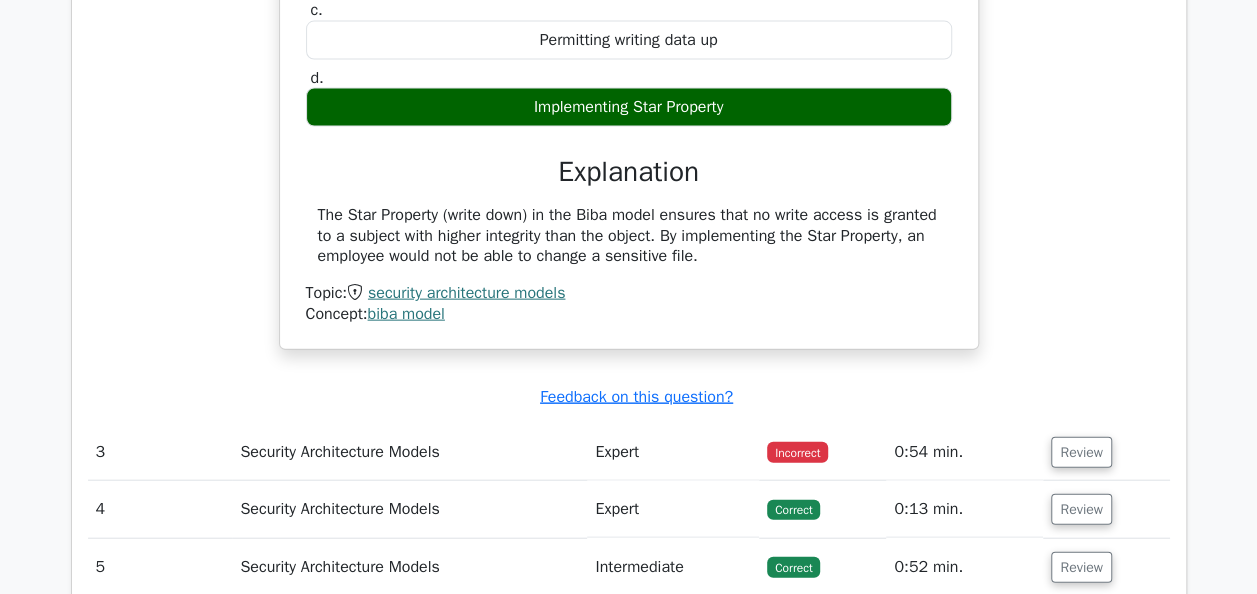 scroll, scrollTop: 2200, scrollLeft: 0, axis: vertical 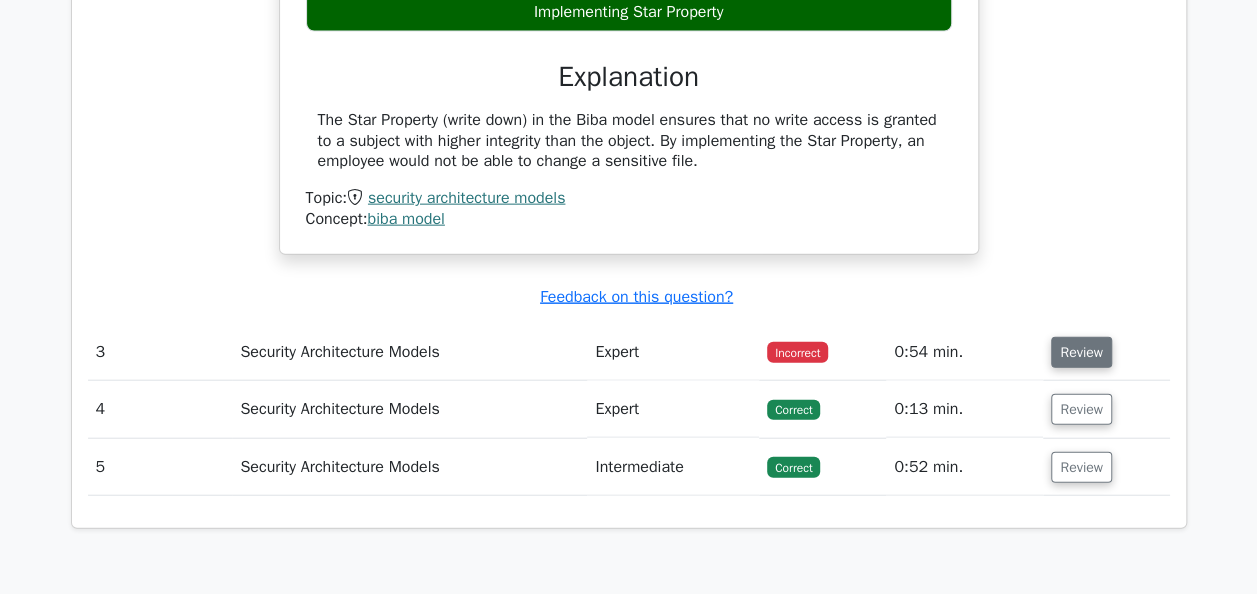click on "Review" at bounding box center [1081, 352] 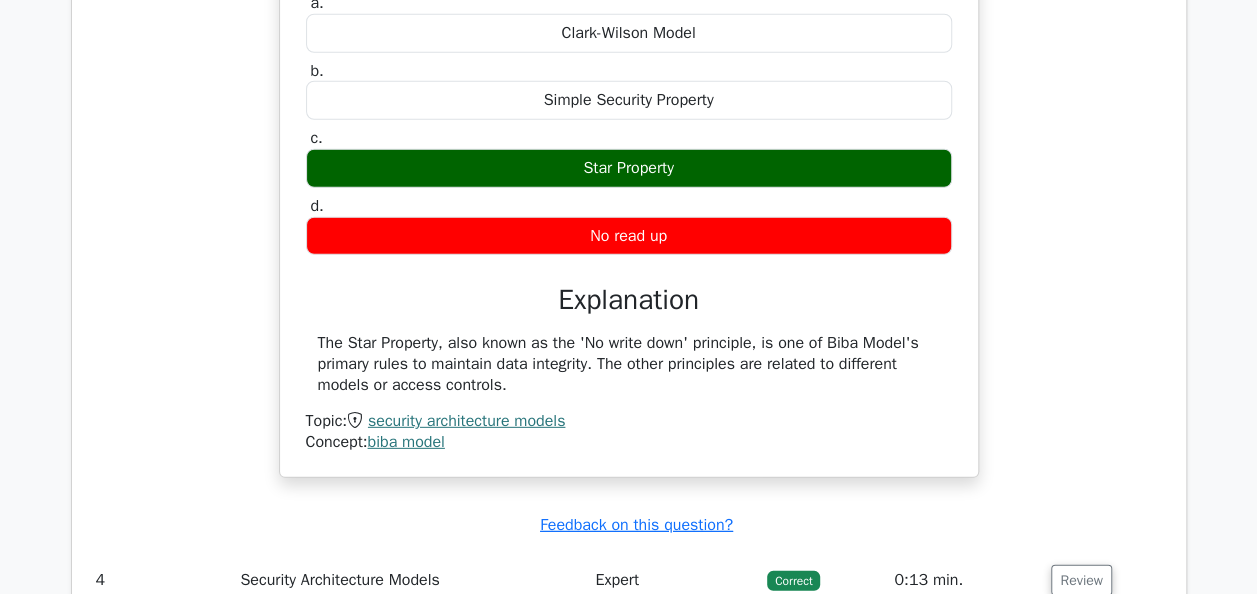 scroll, scrollTop: 3000, scrollLeft: 0, axis: vertical 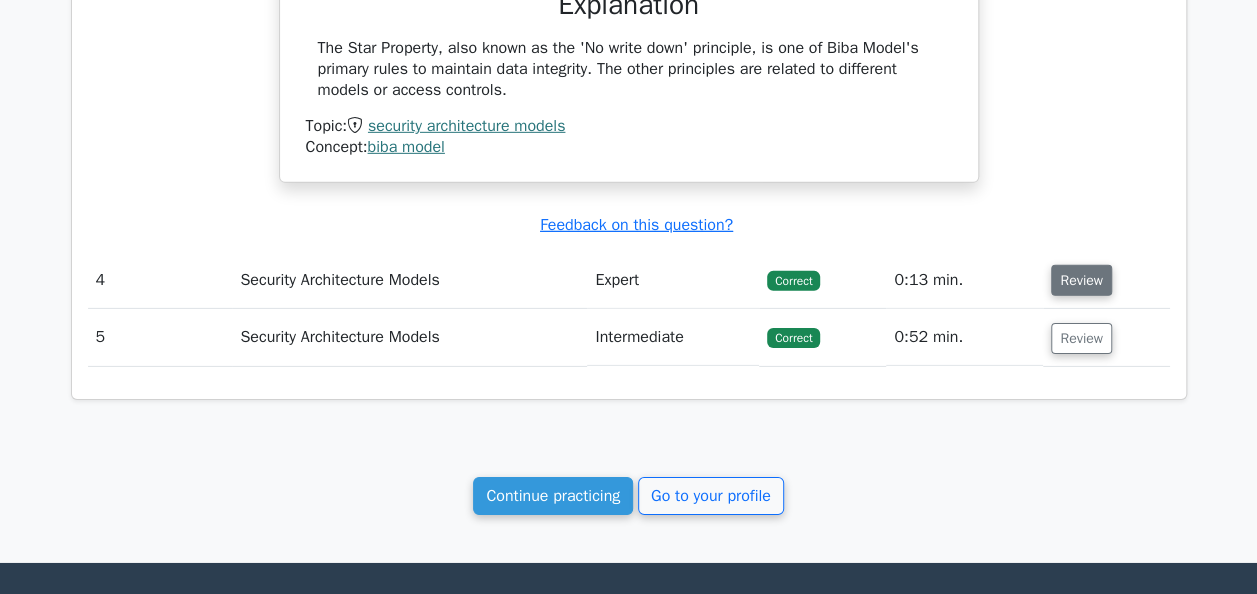 click on "Review" at bounding box center [1081, 280] 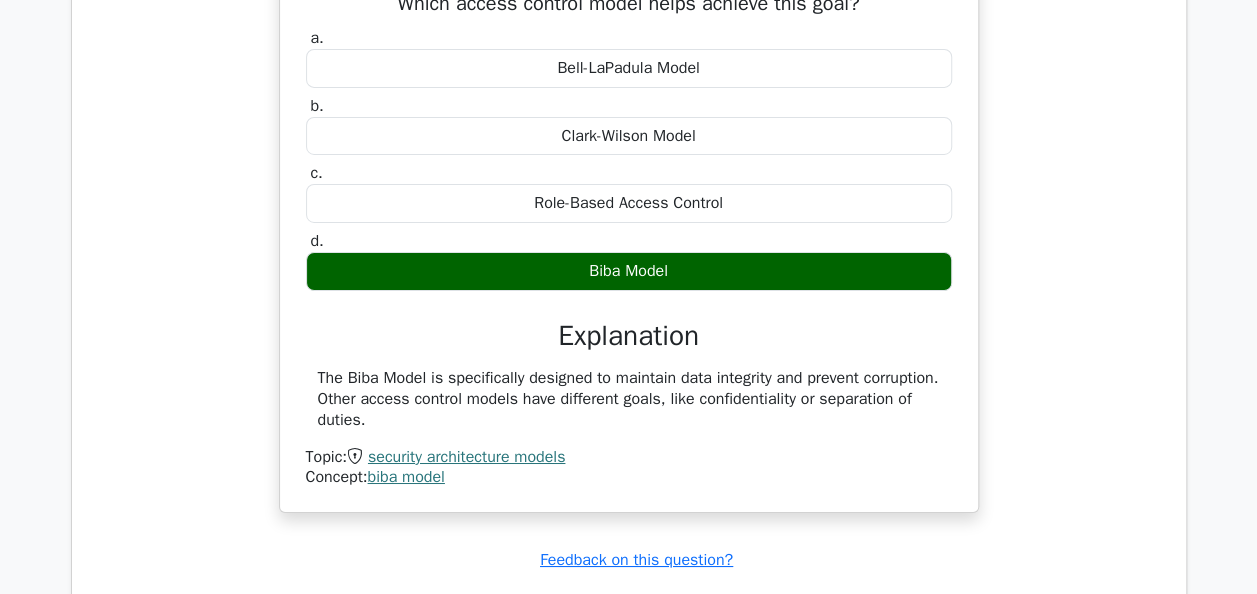 scroll, scrollTop: 3400, scrollLeft: 0, axis: vertical 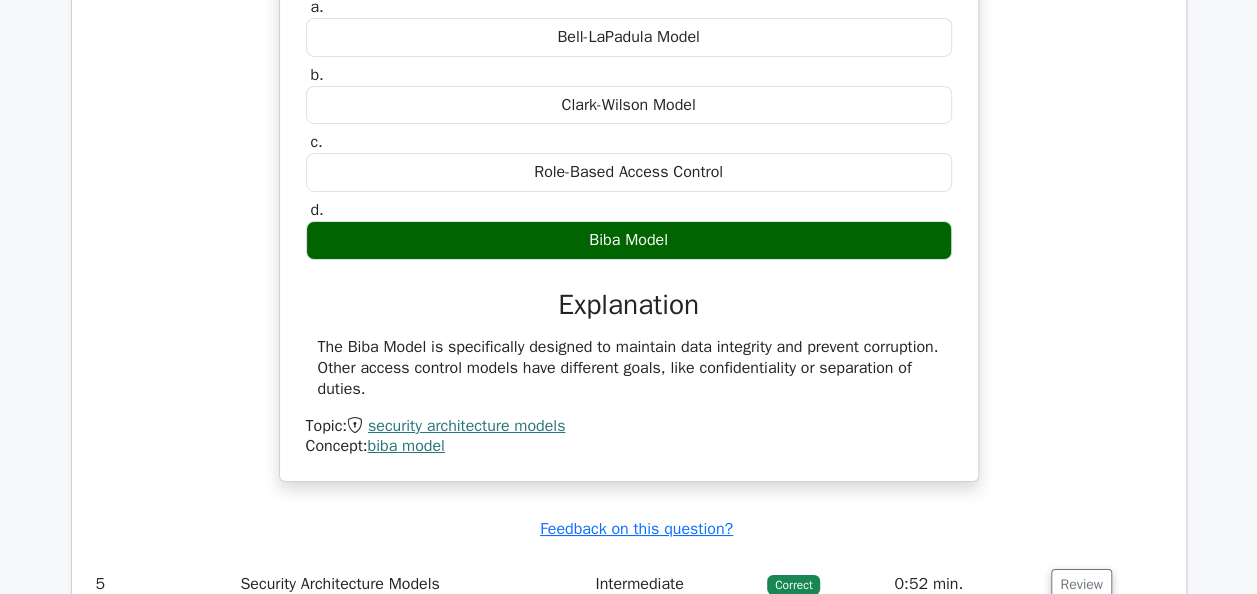 click on "biba model" at bounding box center (405, 446) 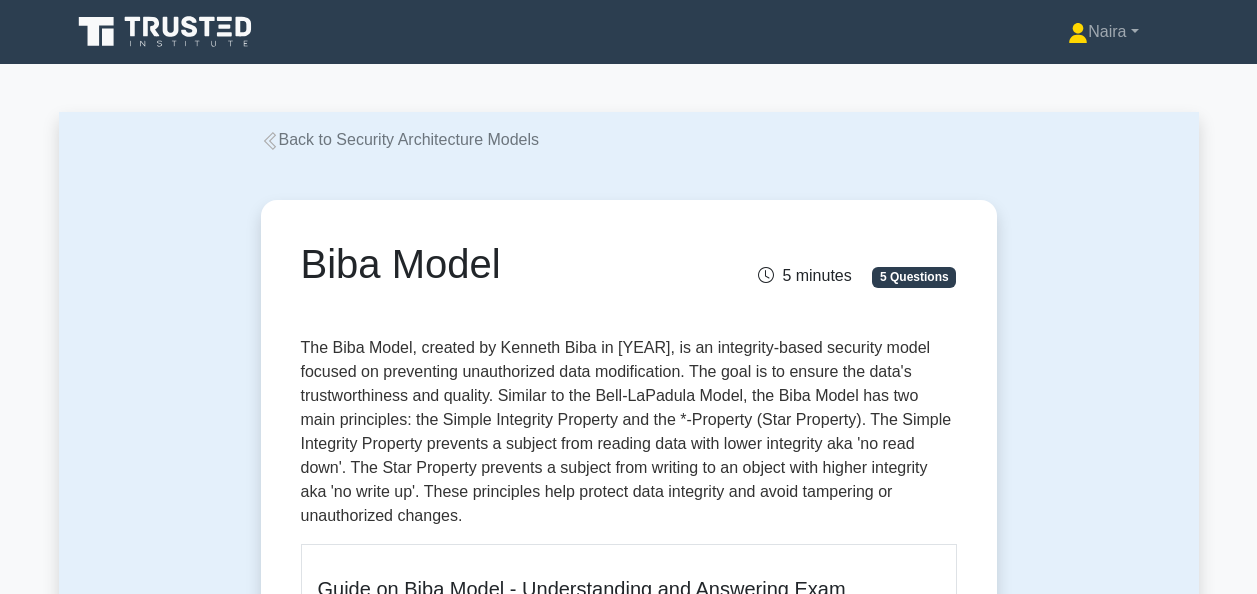 scroll, scrollTop: 0, scrollLeft: 0, axis: both 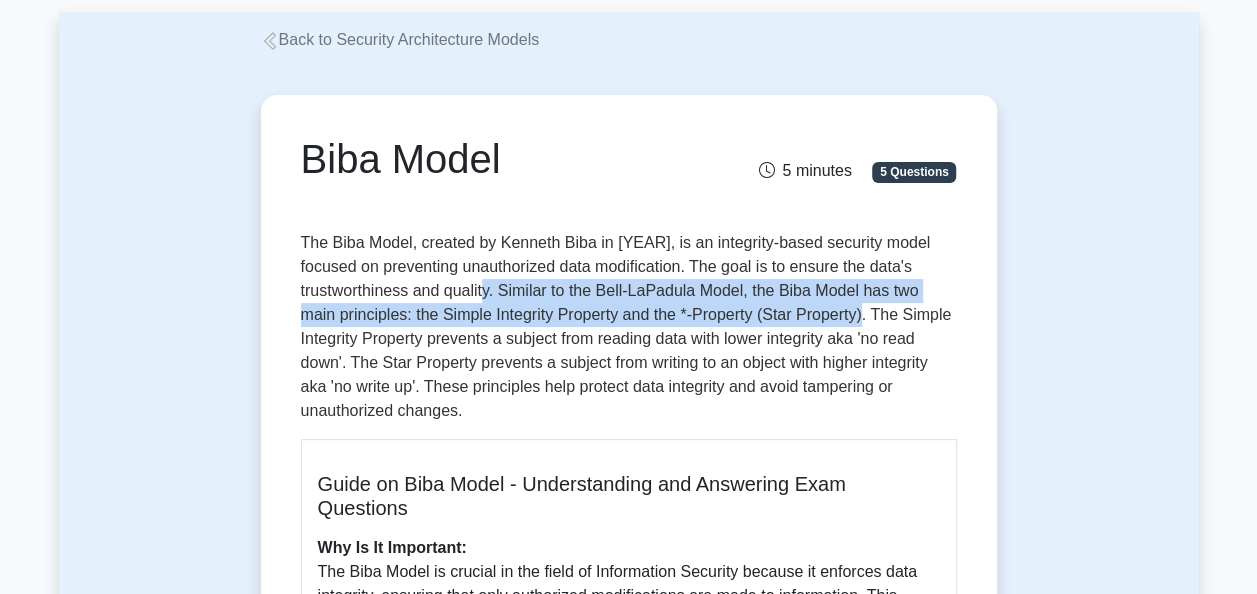drag, startPoint x: 496, startPoint y: 284, endPoint x: 828, endPoint y: 314, distance: 333.35266 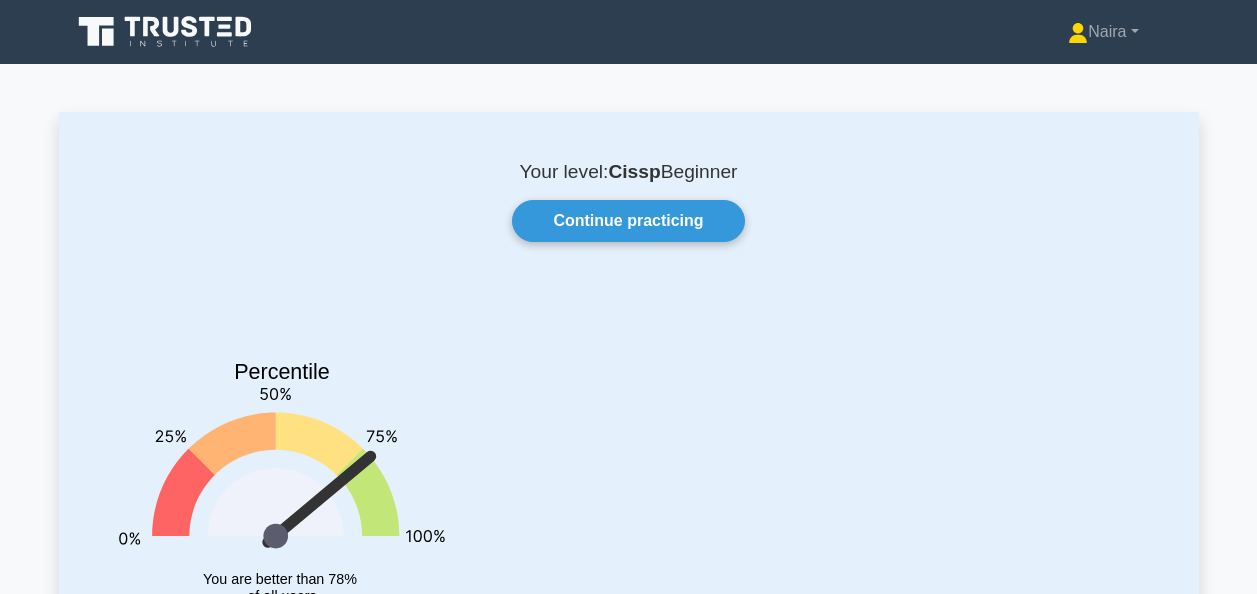 scroll, scrollTop: 528, scrollLeft: 0, axis: vertical 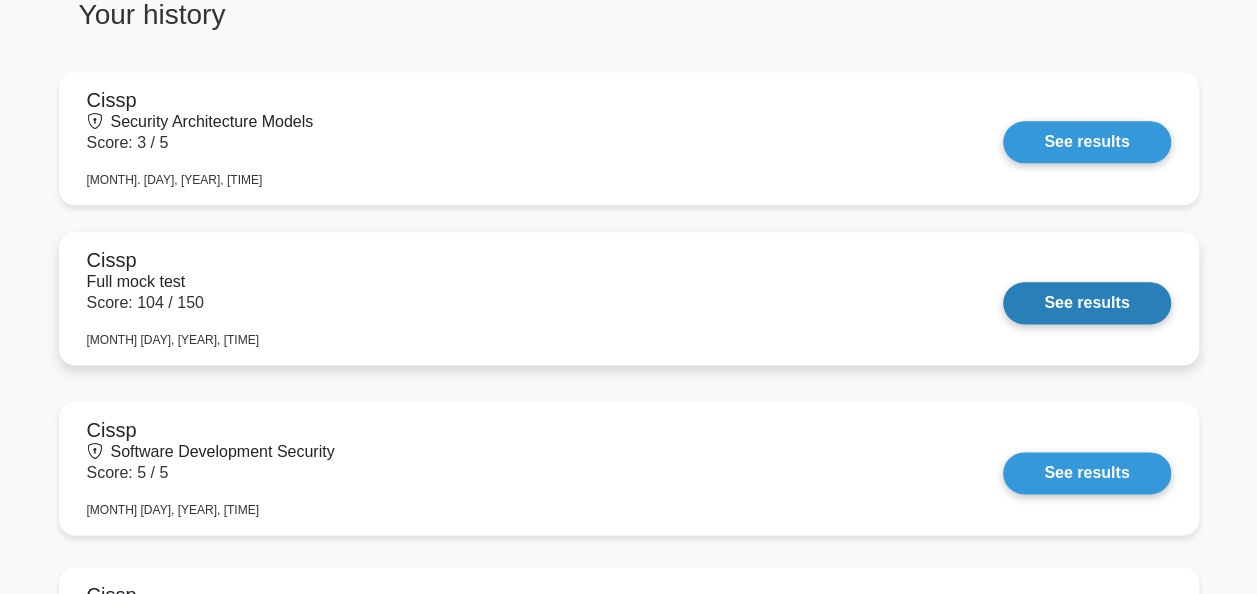 click on "See results" at bounding box center (1086, 303) 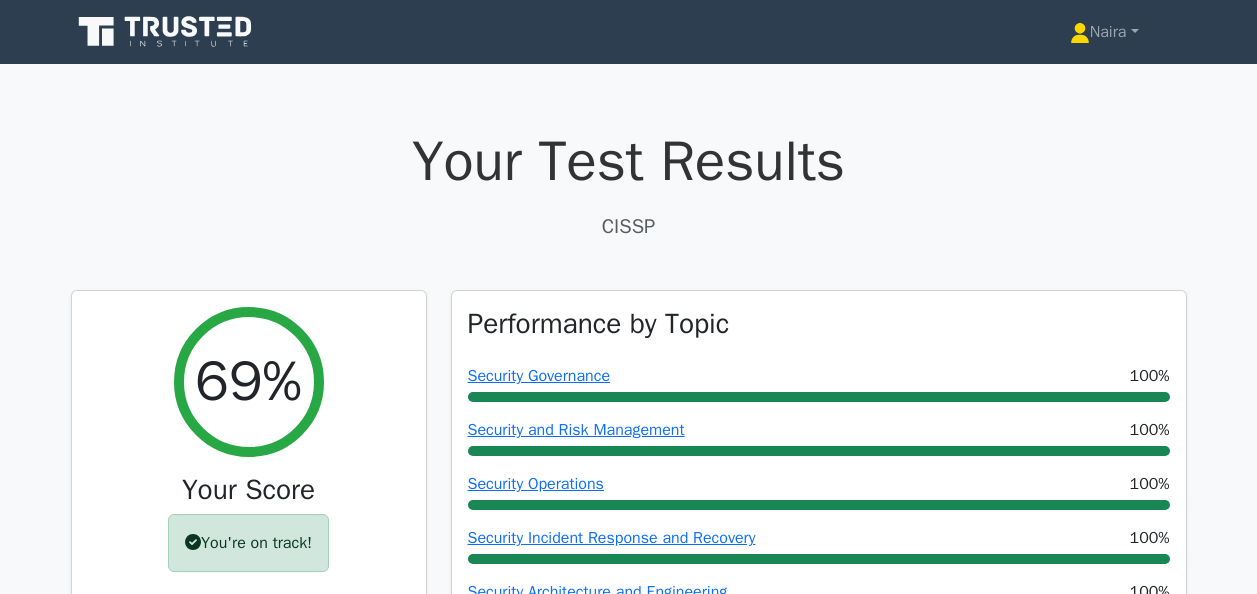 scroll, scrollTop: 0, scrollLeft: 0, axis: both 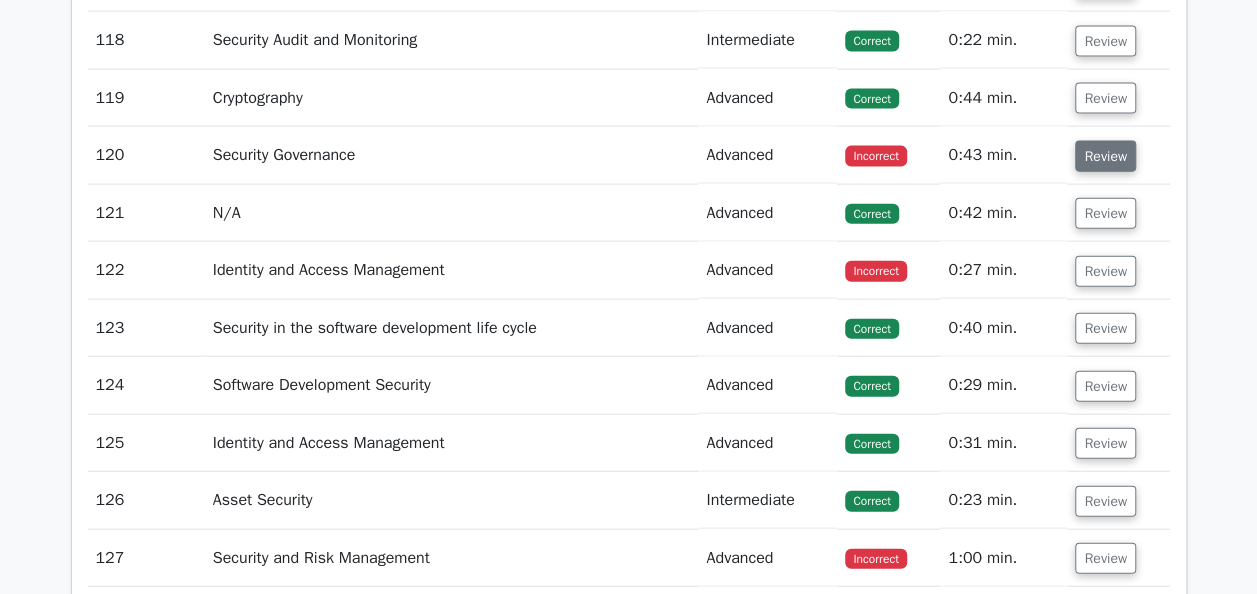 click on "Review" at bounding box center (1105, 156) 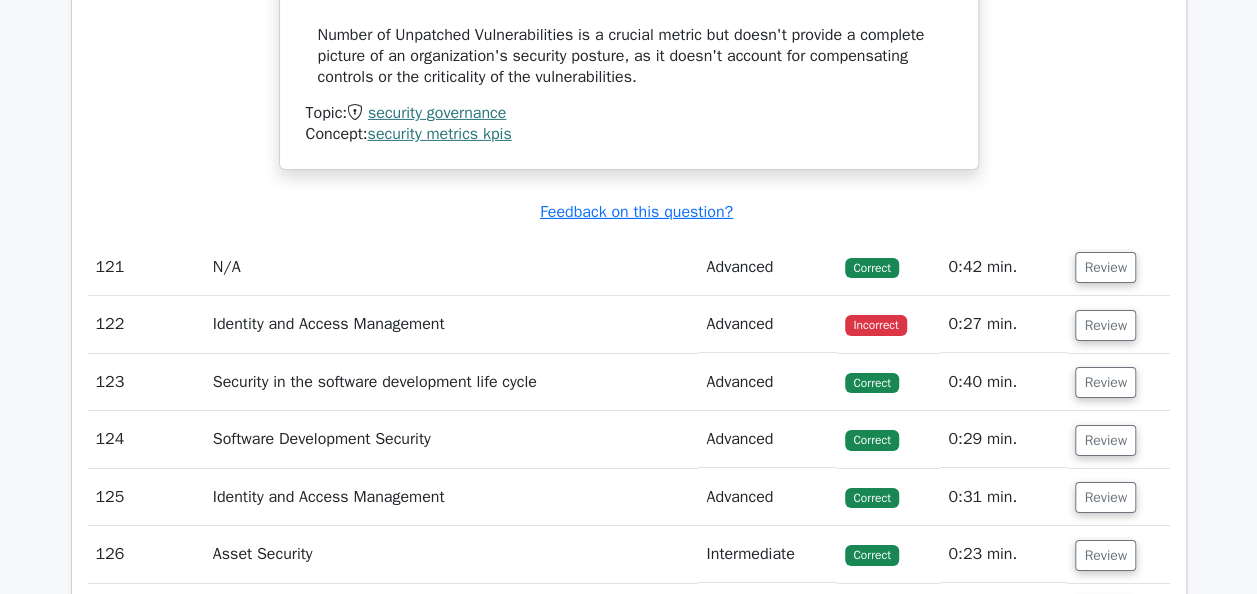 scroll, scrollTop: 10926, scrollLeft: 0, axis: vertical 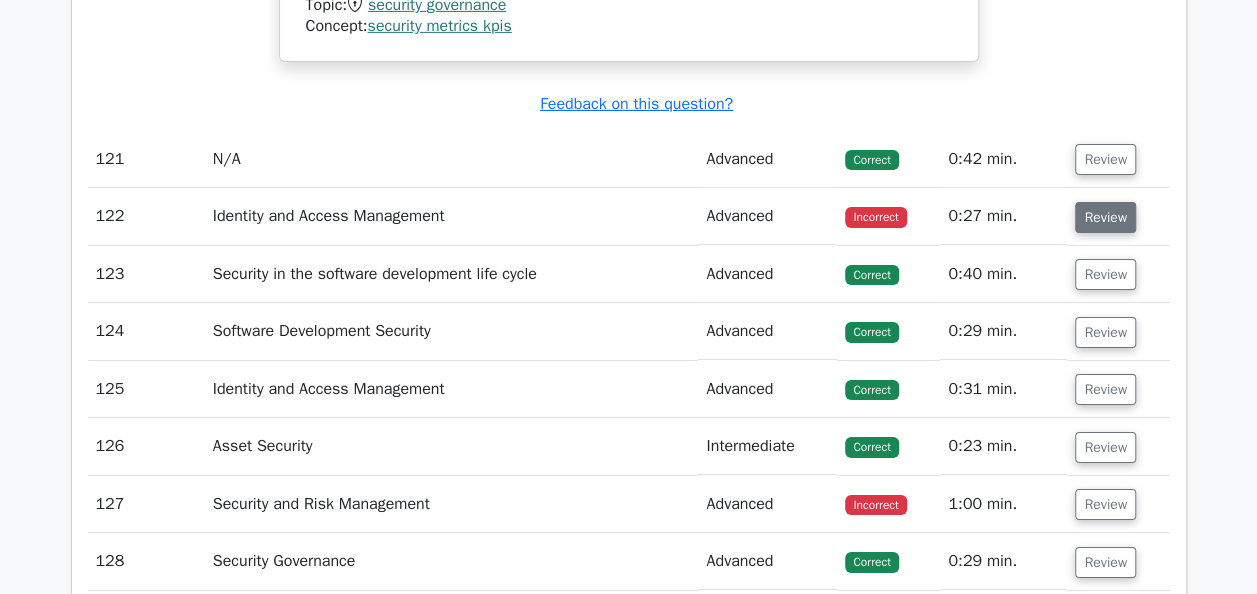 click on "Review" at bounding box center [1105, 217] 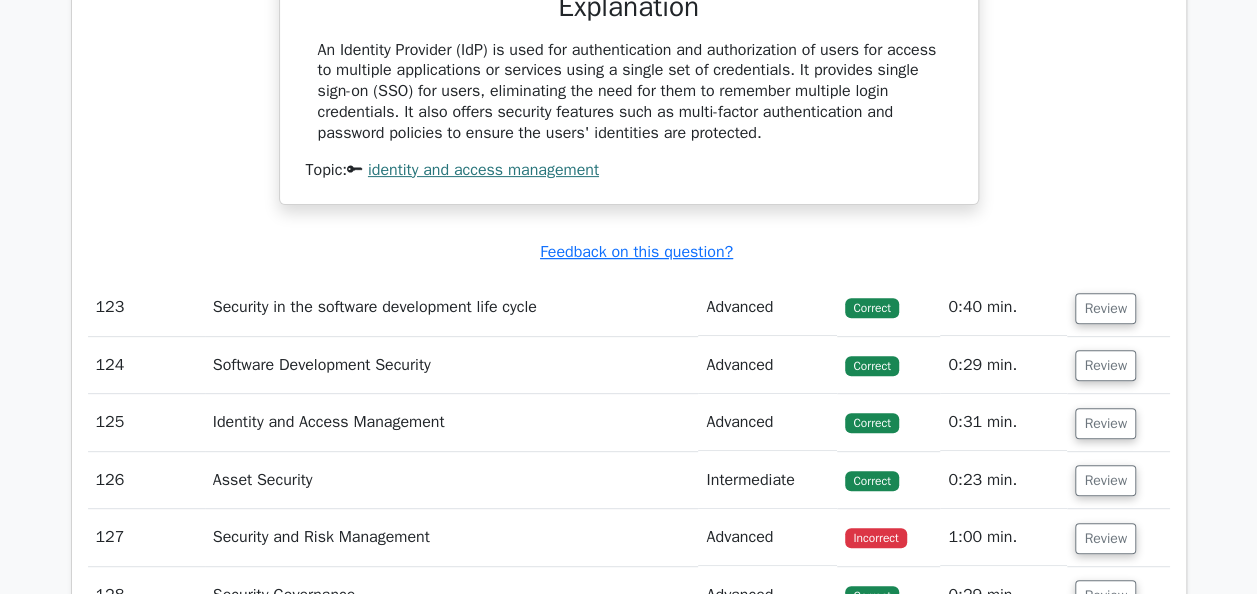 scroll, scrollTop: 11626, scrollLeft: 0, axis: vertical 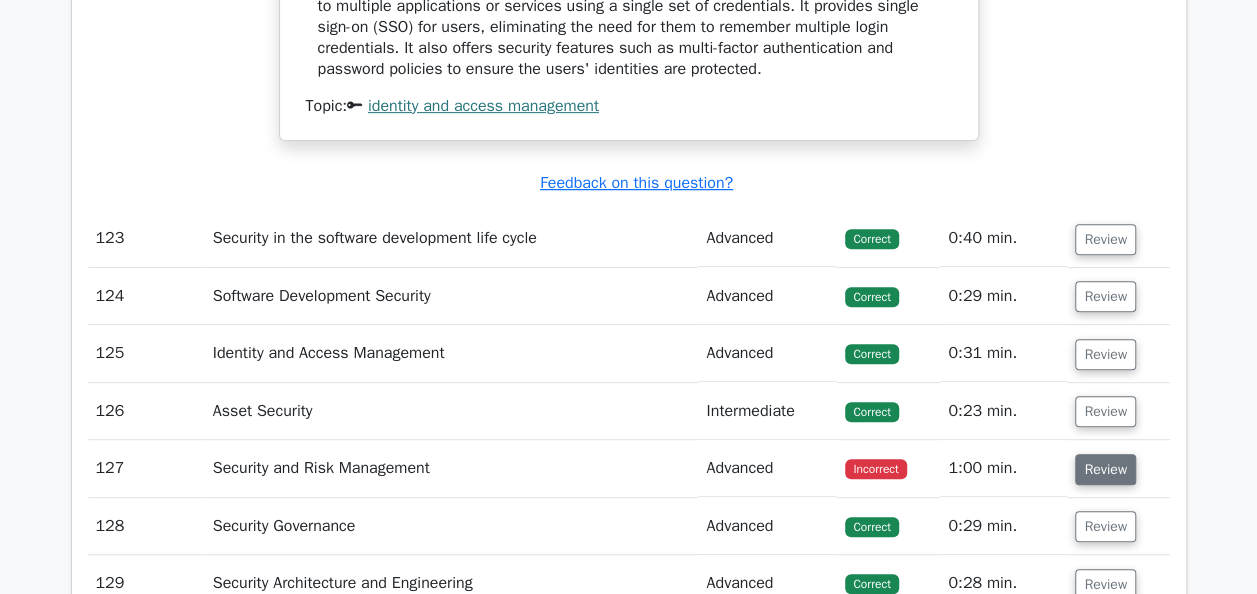 click on "Review" at bounding box center (1105, 469) 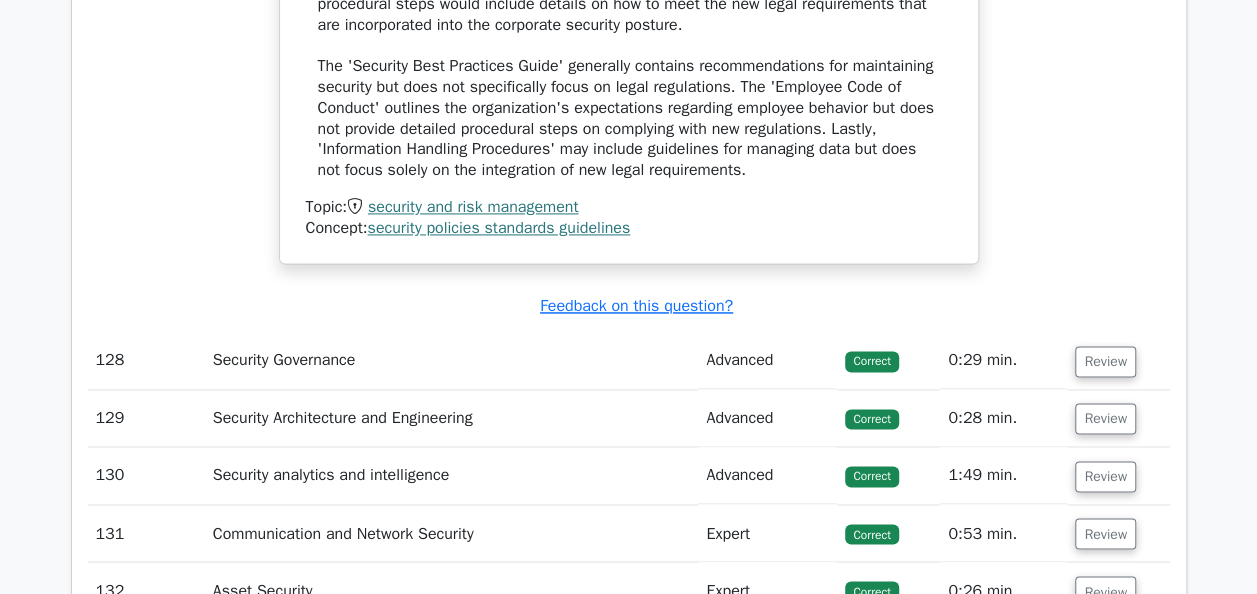 scroll, scrollTop: 12826, scrollLeft: 0, axis: vertical 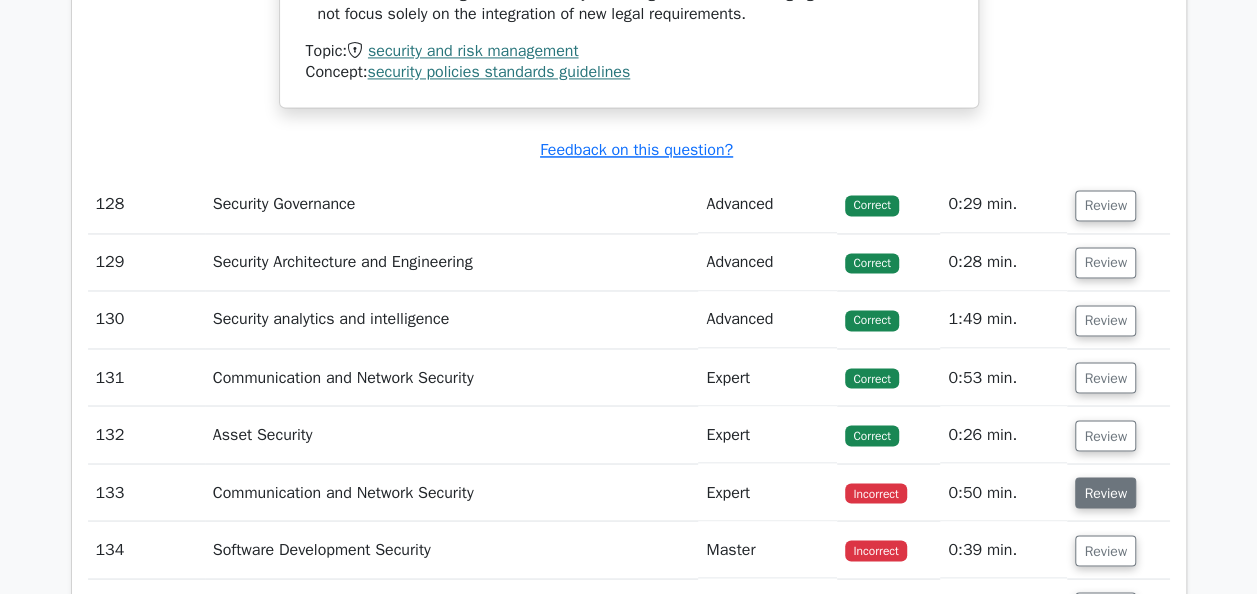 click on "Review" at bounding box center [1105, 492] 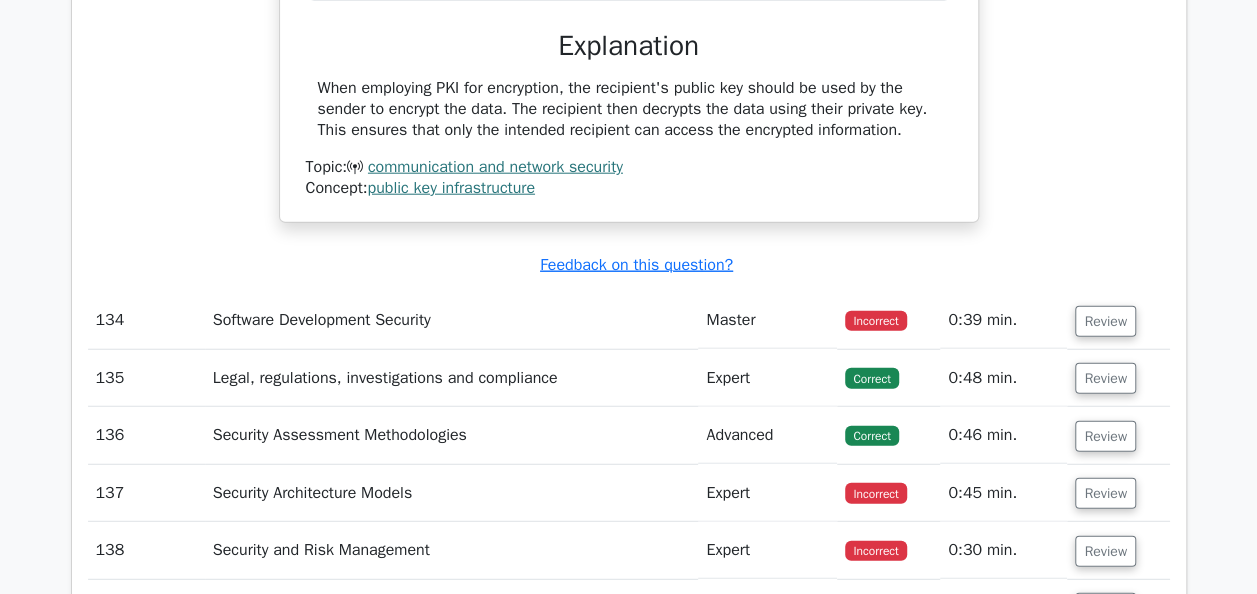 scroll, scrollTop: 13926, scrollLeft: 0, axis: vertical 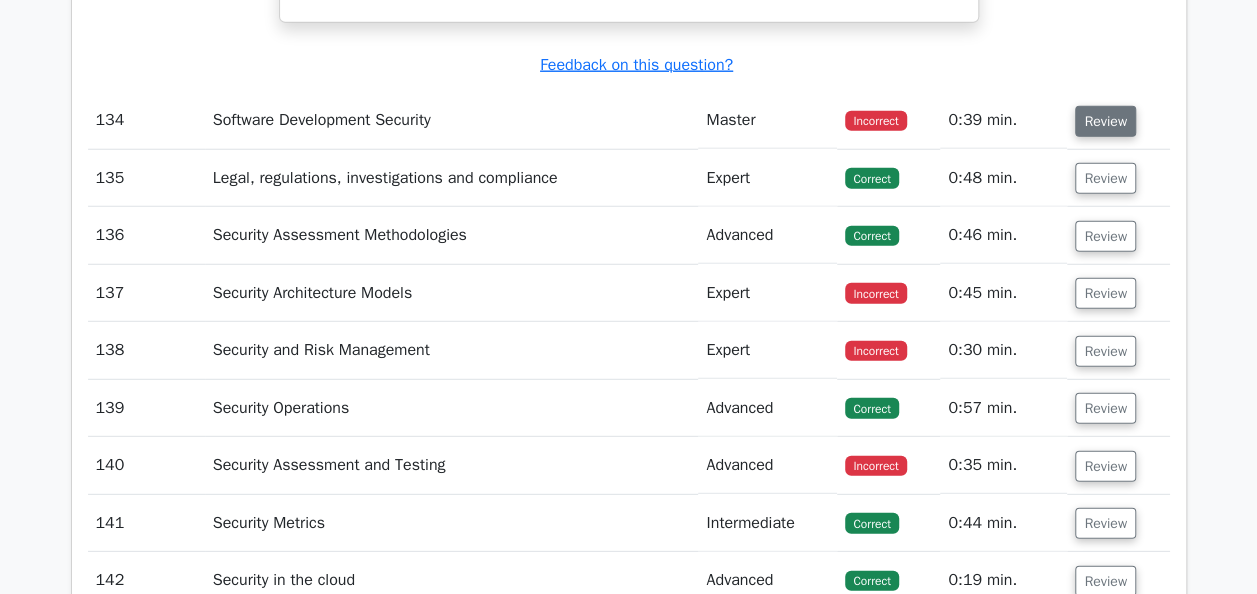click on "Review" at bounding box center [1105, 121] 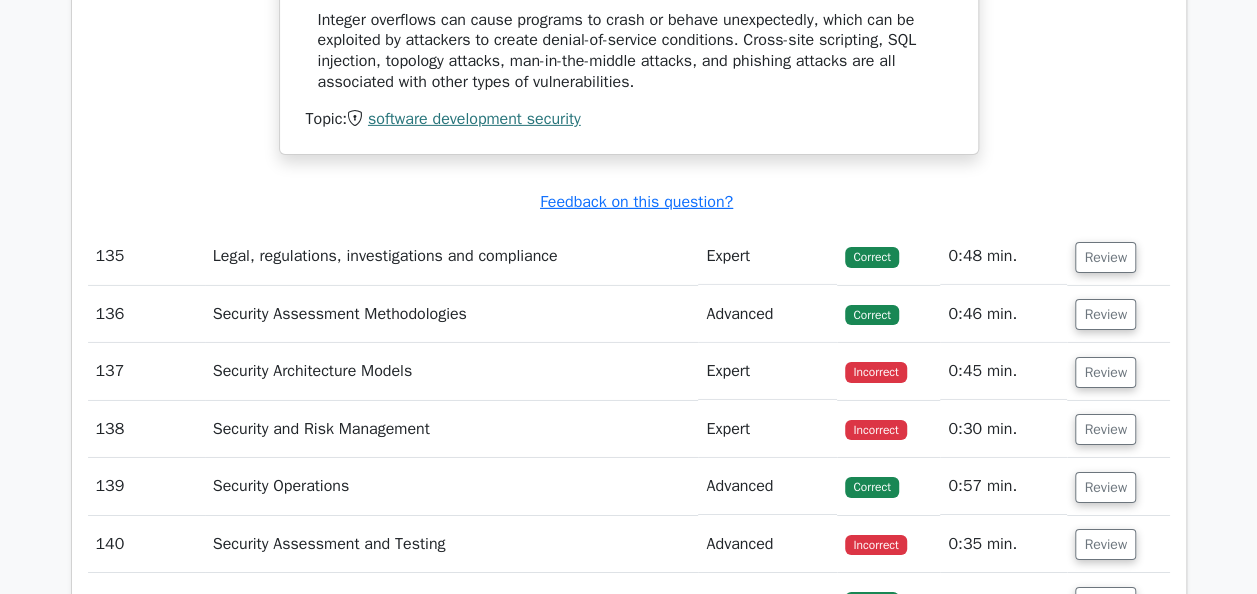 scroll, scrollTop: 14526, scrollLeft: 0, axis: vertical 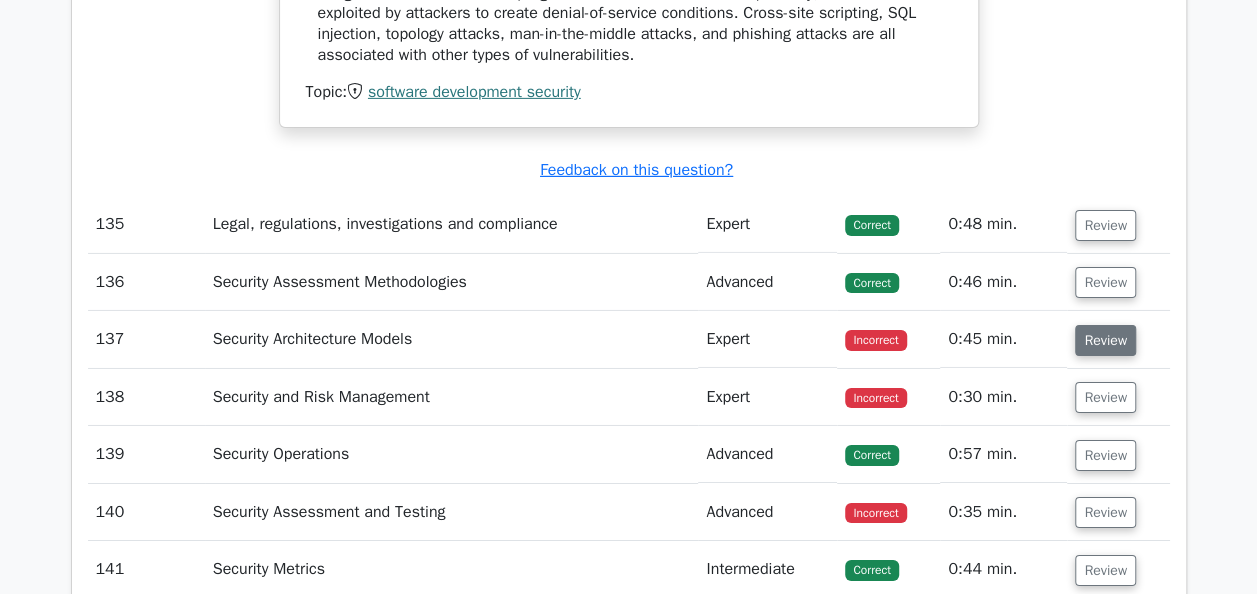 click on "Review" at bounding box center [1105, 340] 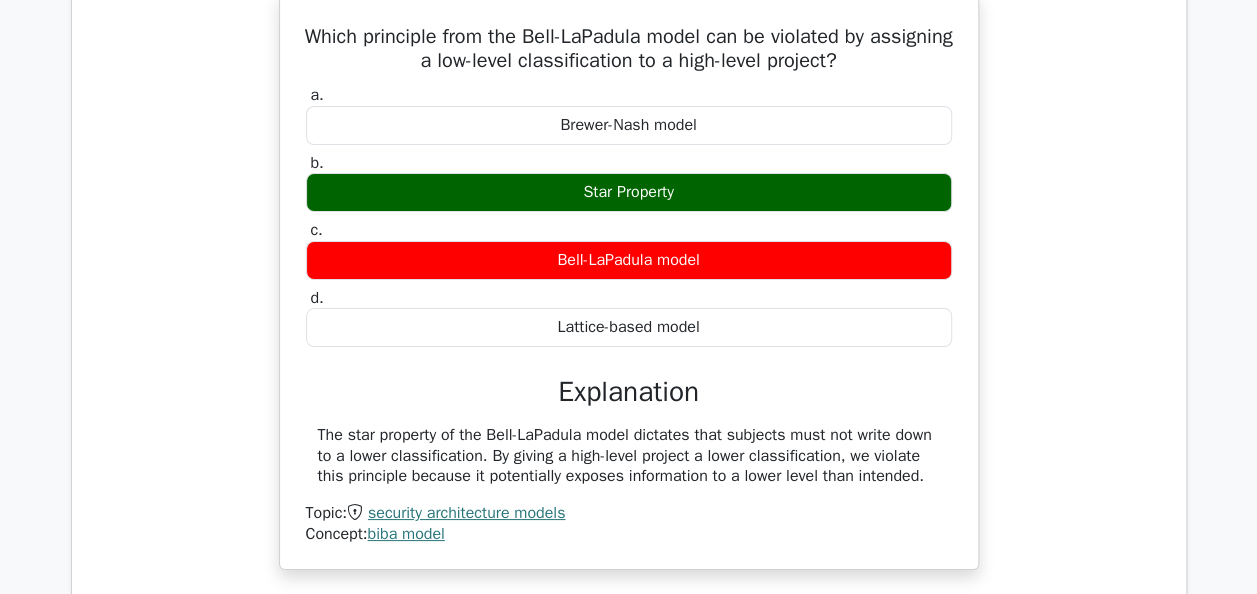 scroll, scrollTop: 14926, scrollLeft: 0, axis: vertical 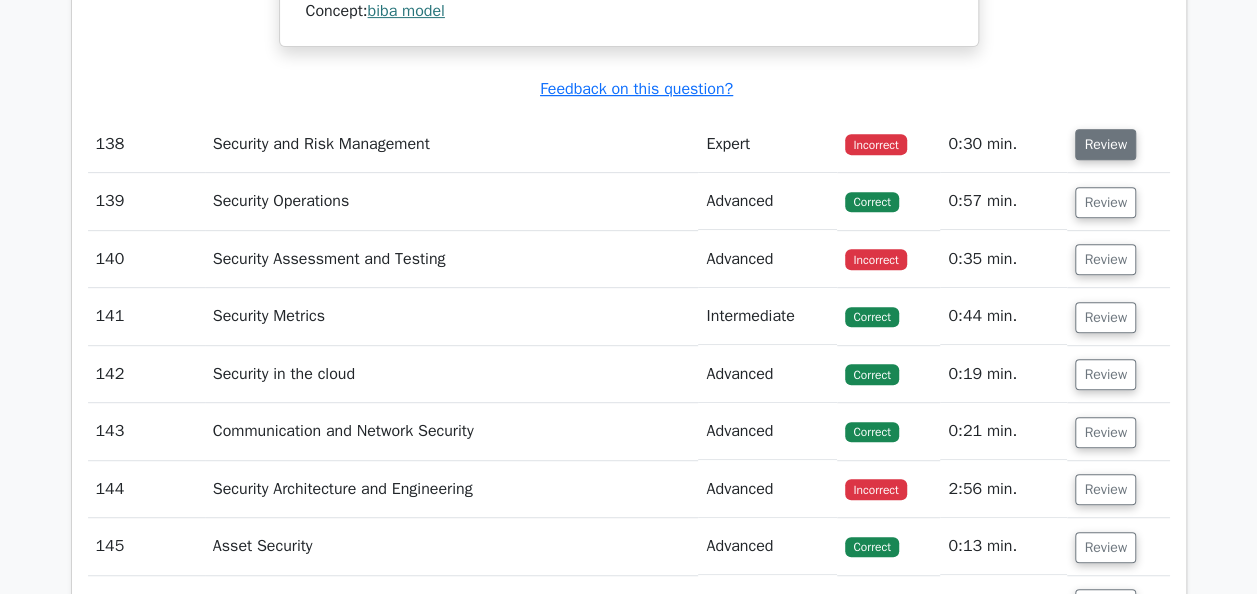 drag, startPoint x: 1114, startPoint y: 53, endPoint x: 1112, endPoint y: 72, distance: 19.104973 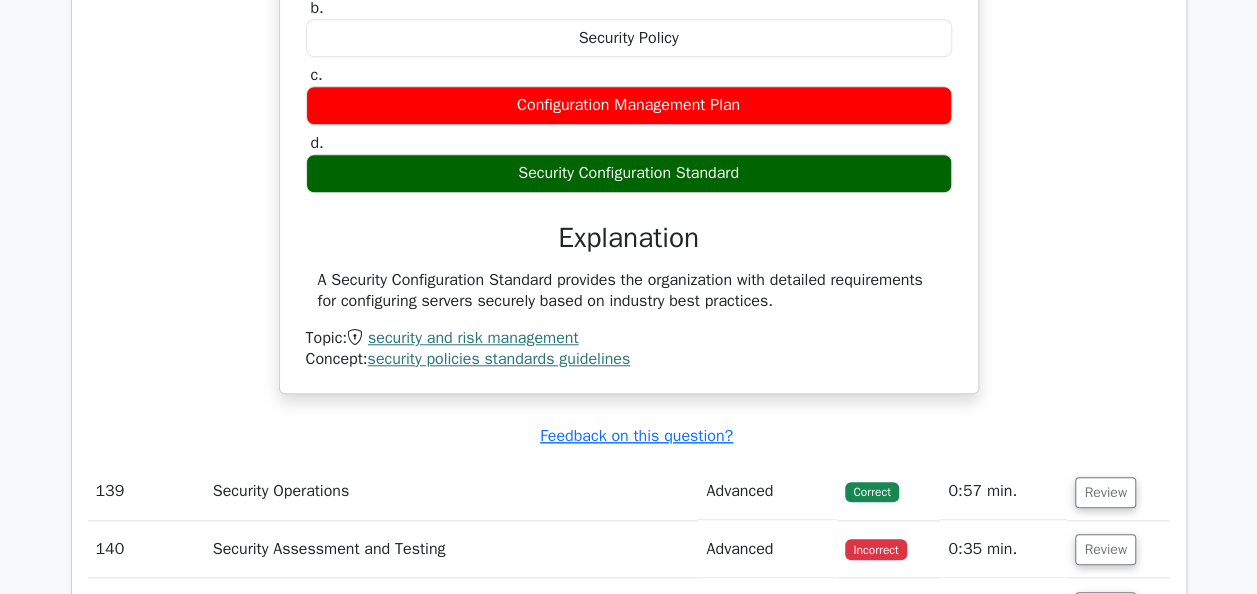 scroll, scrollTop: 15926, scrollLeft: 0, axis: vertical 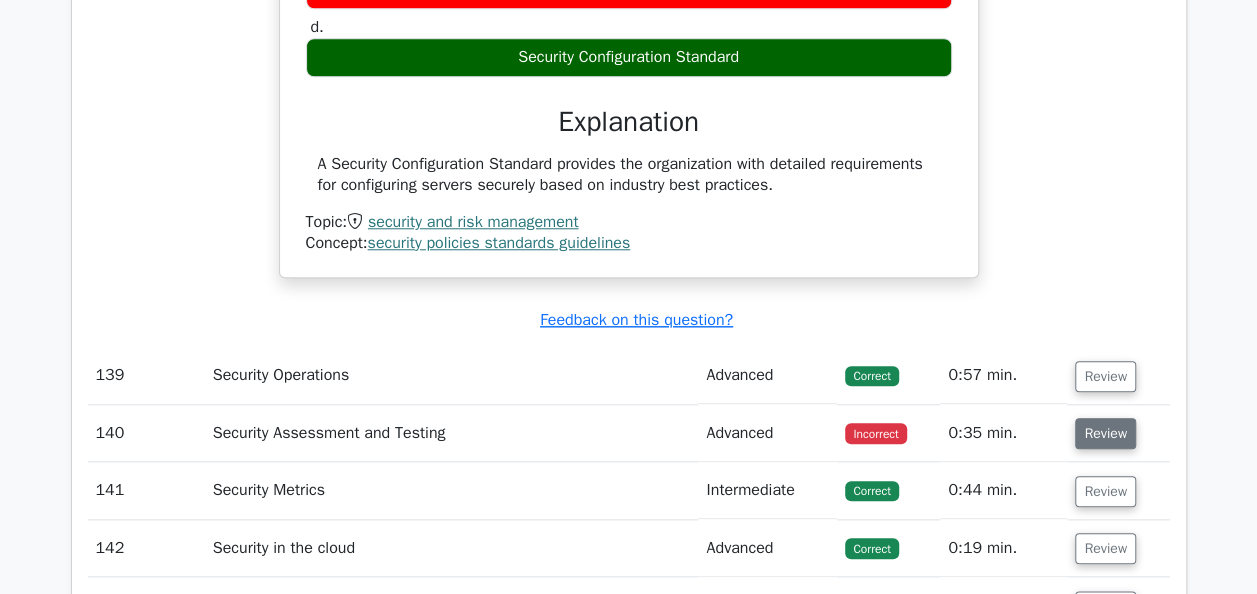 click on "Review" at bounding box center [1105, 433] 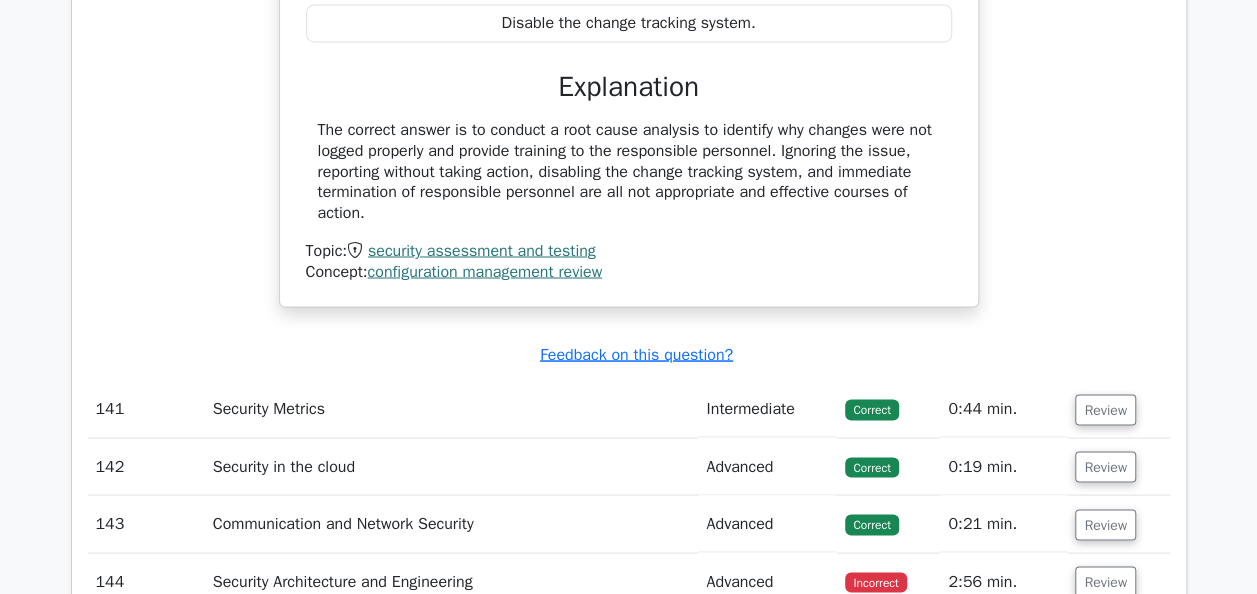 scroll, scrollTop: 16826, scrollLeft: 0, axis: vertical 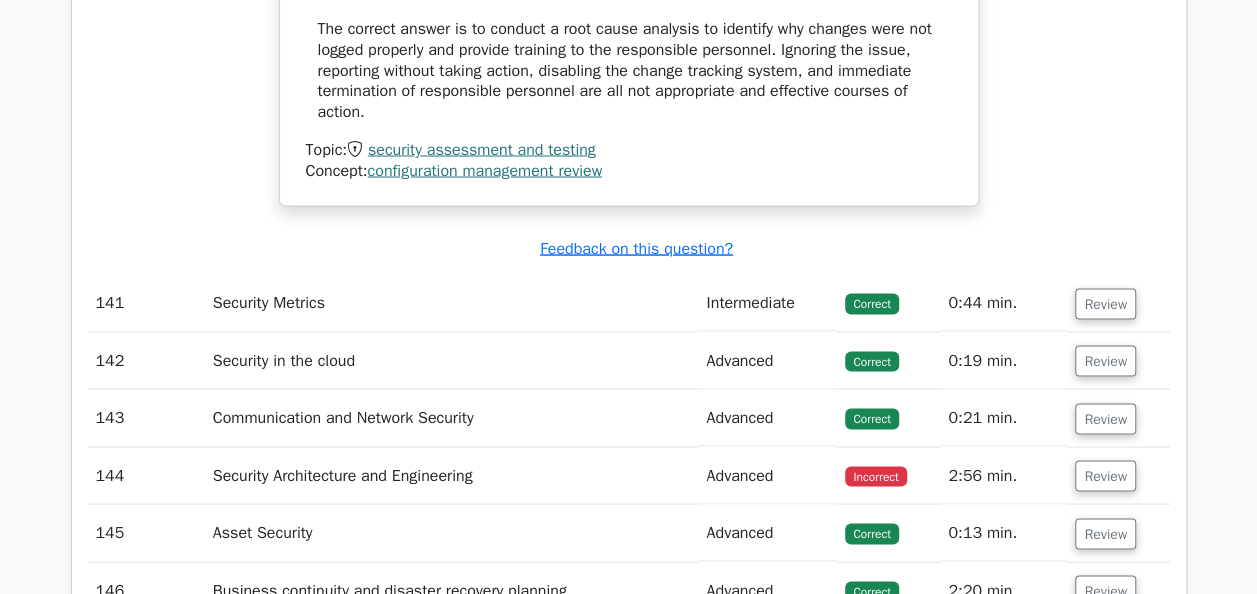 click on "Review" at bounding box center (1118, 475) 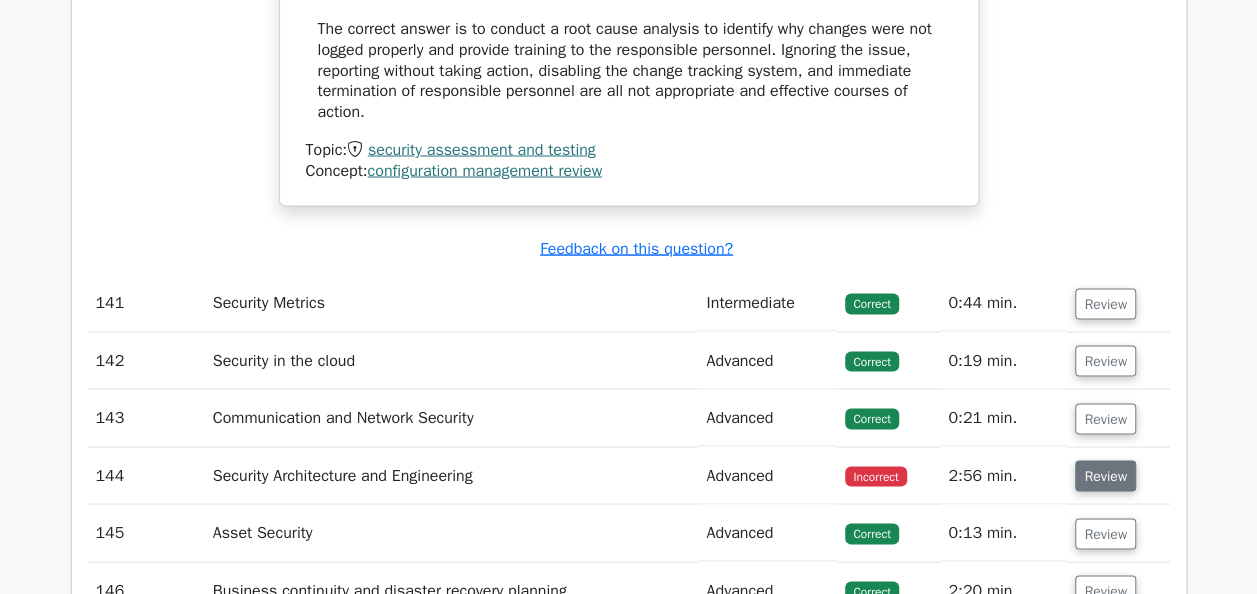 click on "Review" at bounding box center [1105, 475] 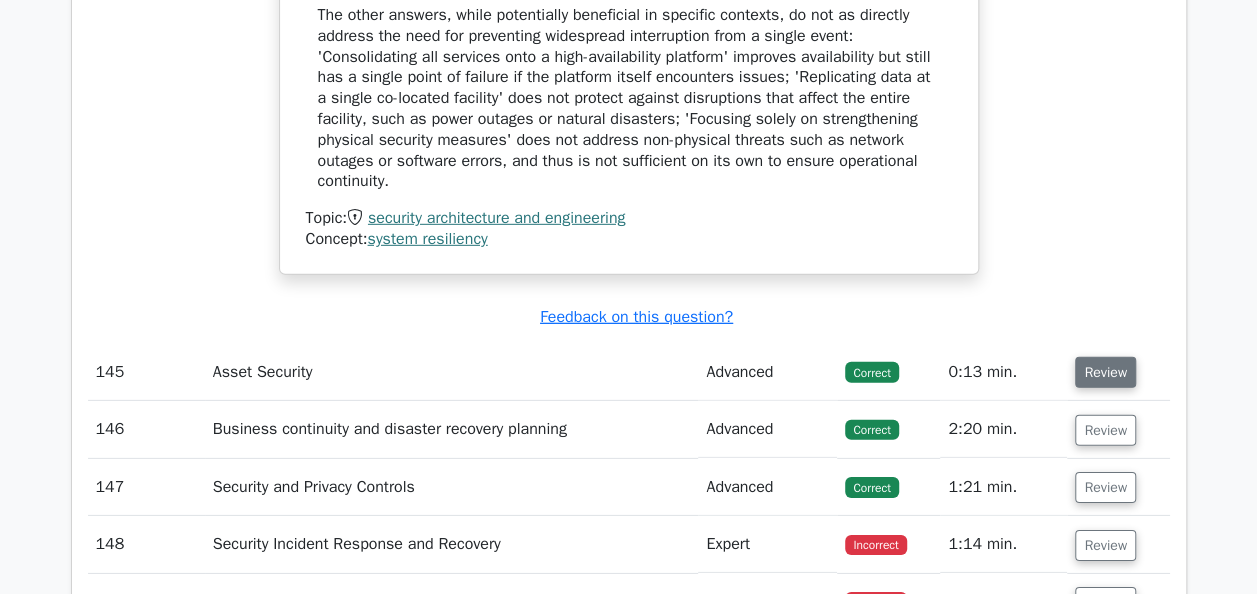 scroll, scrollTop: 18126, scrollLeft: 0, axis: vertical 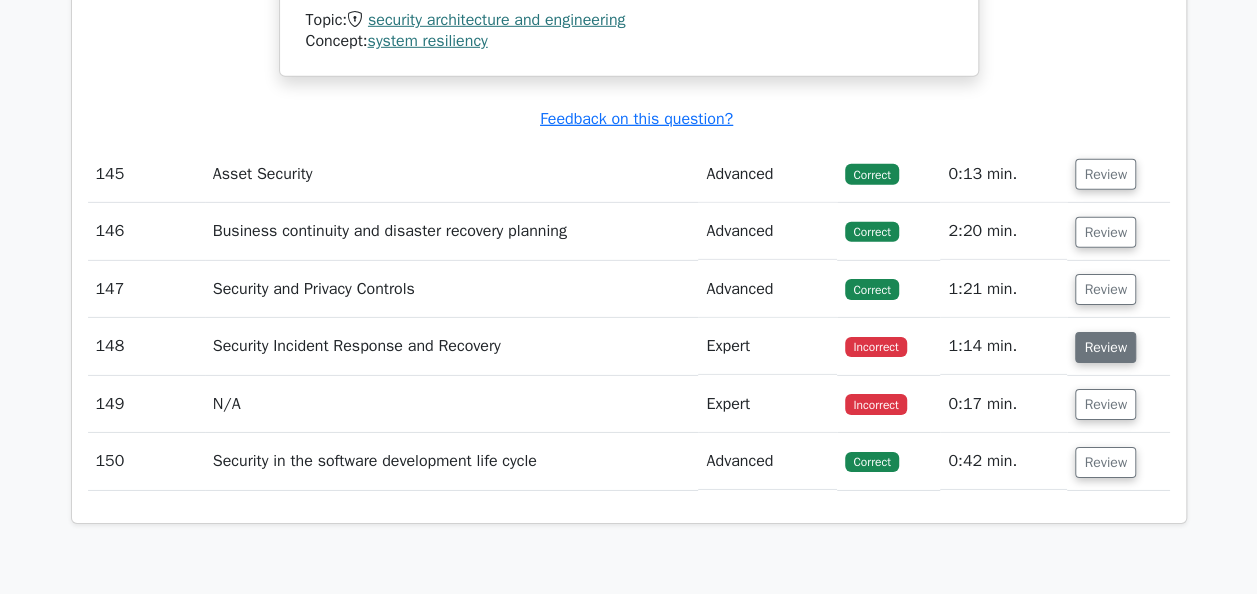 click on "Review" at bounding box center [1105, 347] 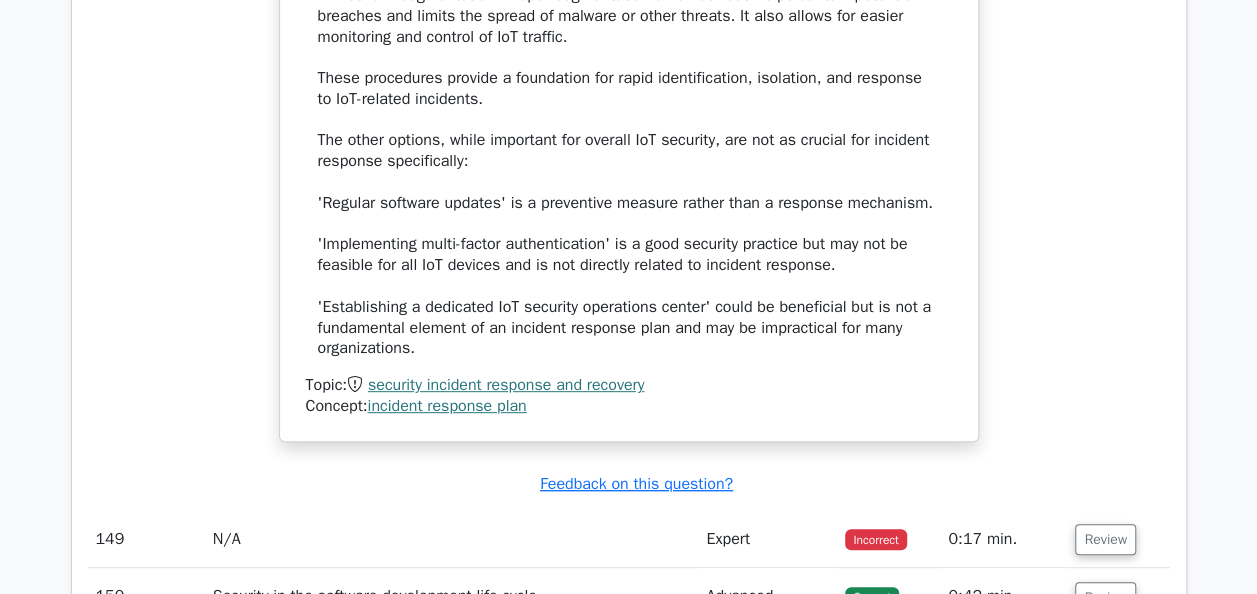 scroll, scrollTop: 19226, scrollLeft: 0, axis: vertical 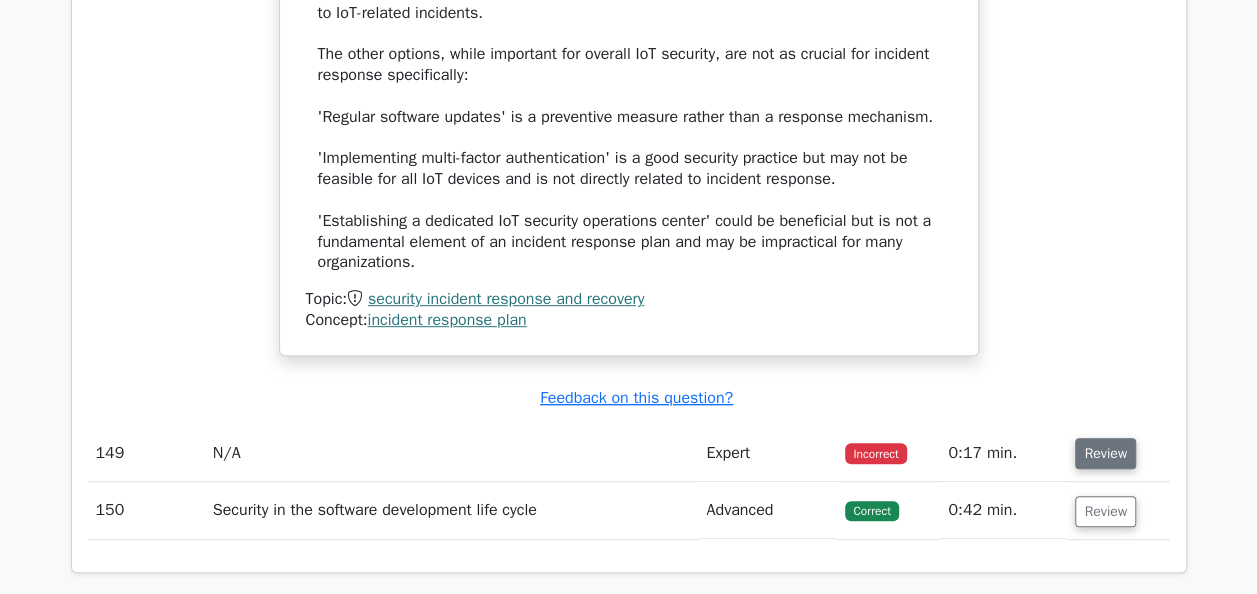 click on "Review" at bounding box center (1105, 453) 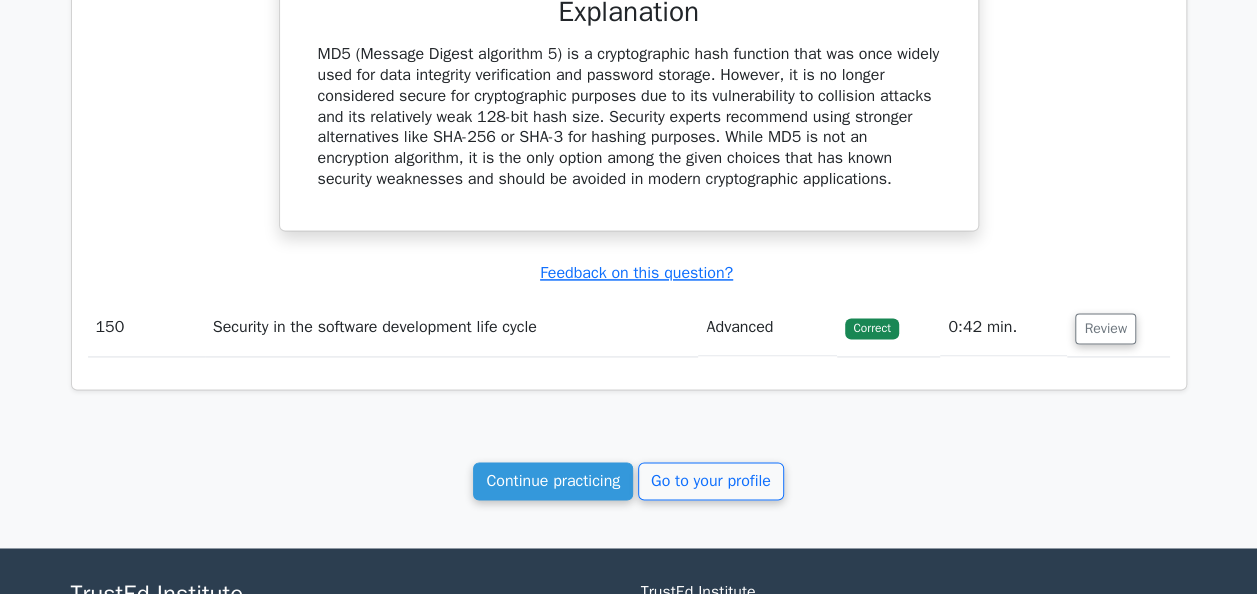 scroll, scrollTop: 20238, scrollLeft: 0, axis: vertical 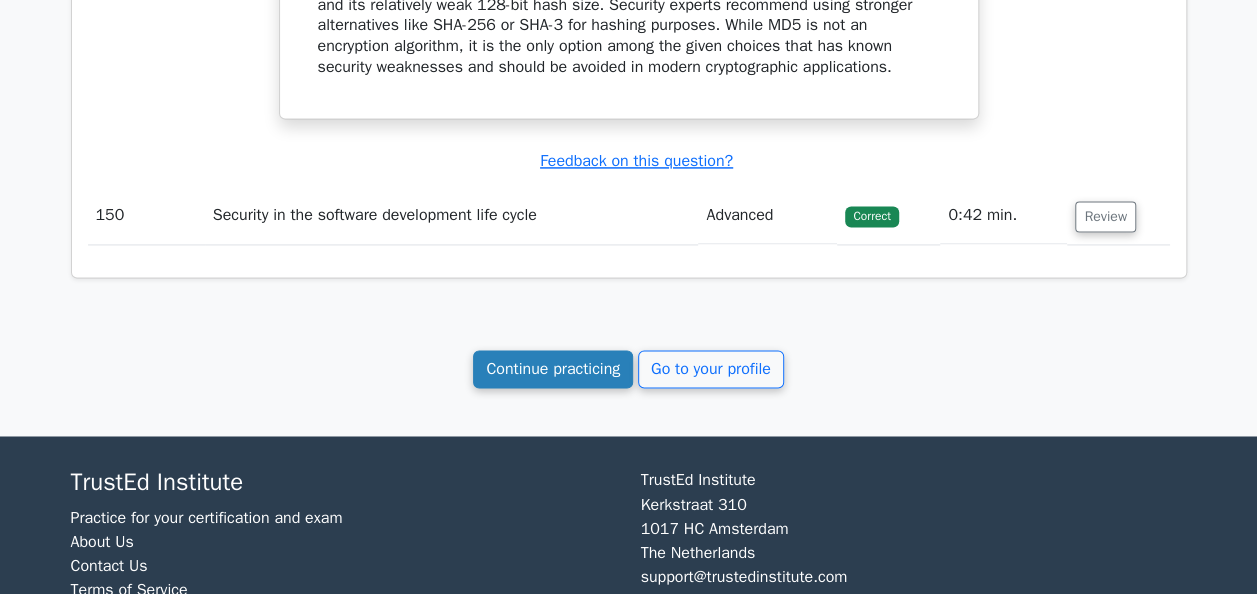 click on "Continue practicing" at bounding box center [553, 369] 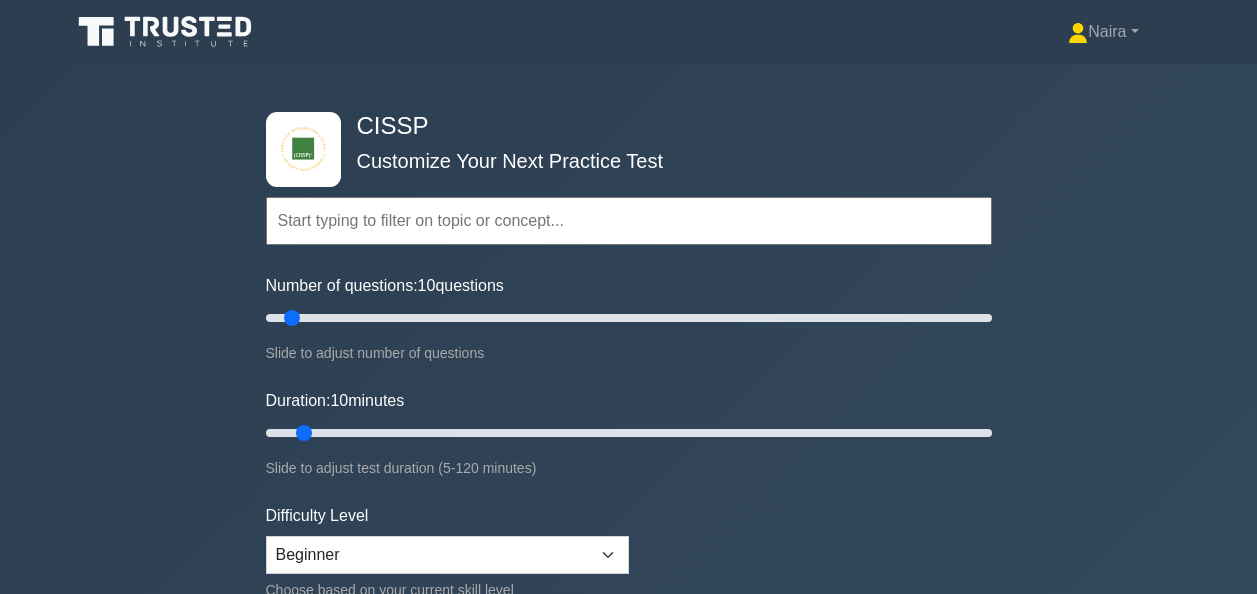 scroll, scrollTop: 0, scrollLeft: 0, axis: both 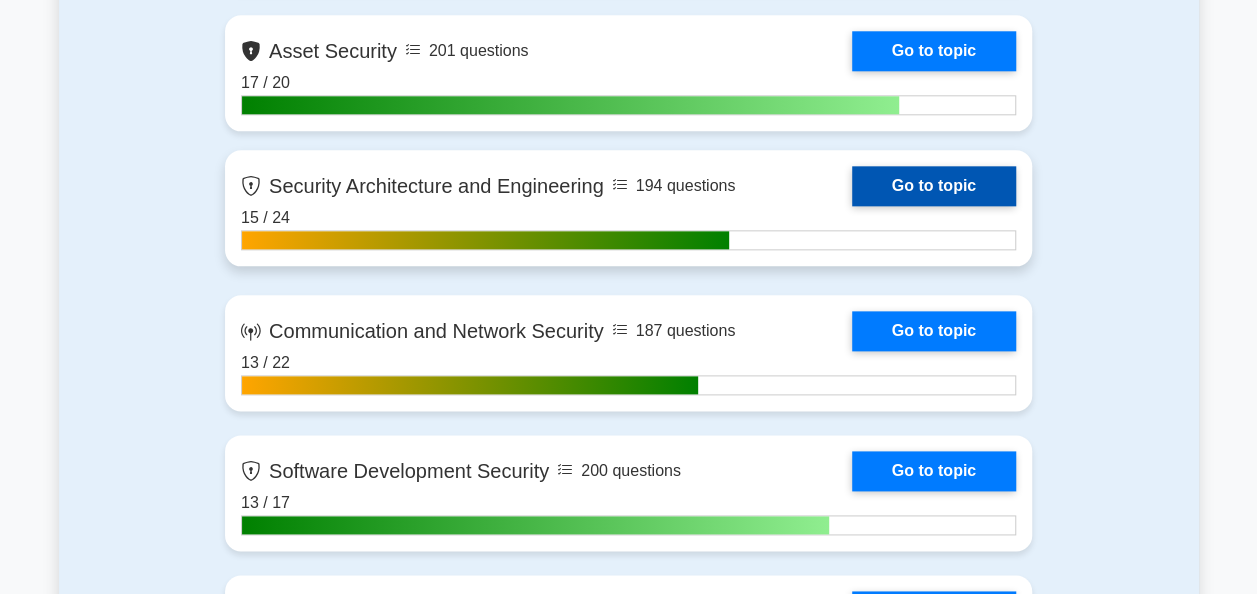 click on "Go to topic" at bounding box center [934, 186] 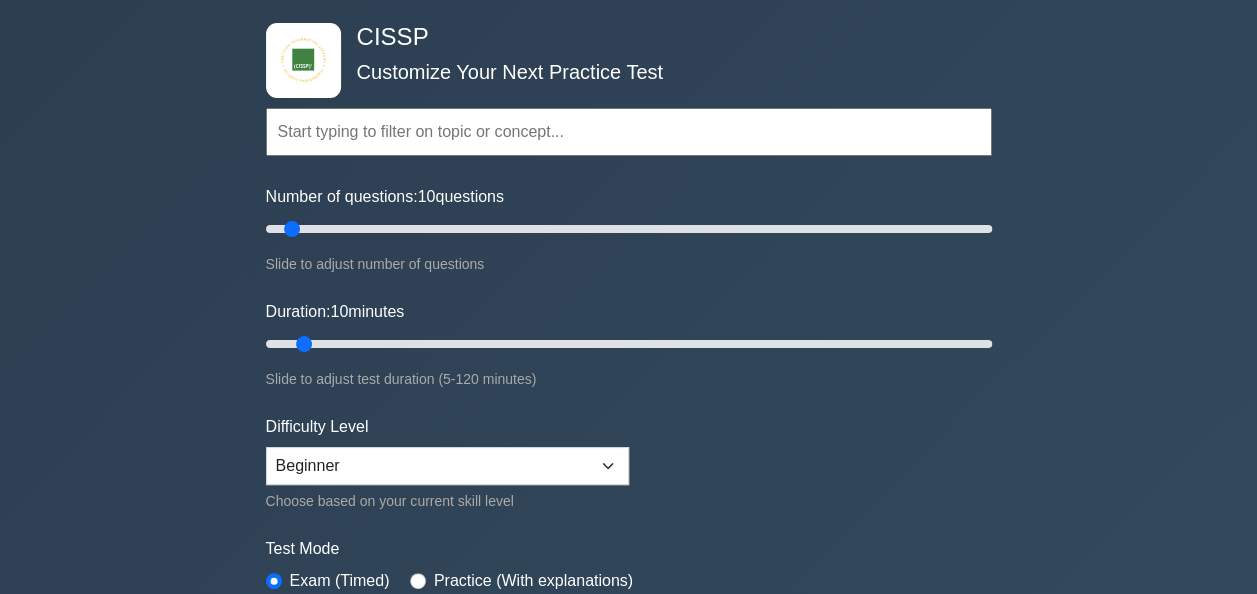 scroll, scrollTop: 0, scrollLeft: 0, axis: both 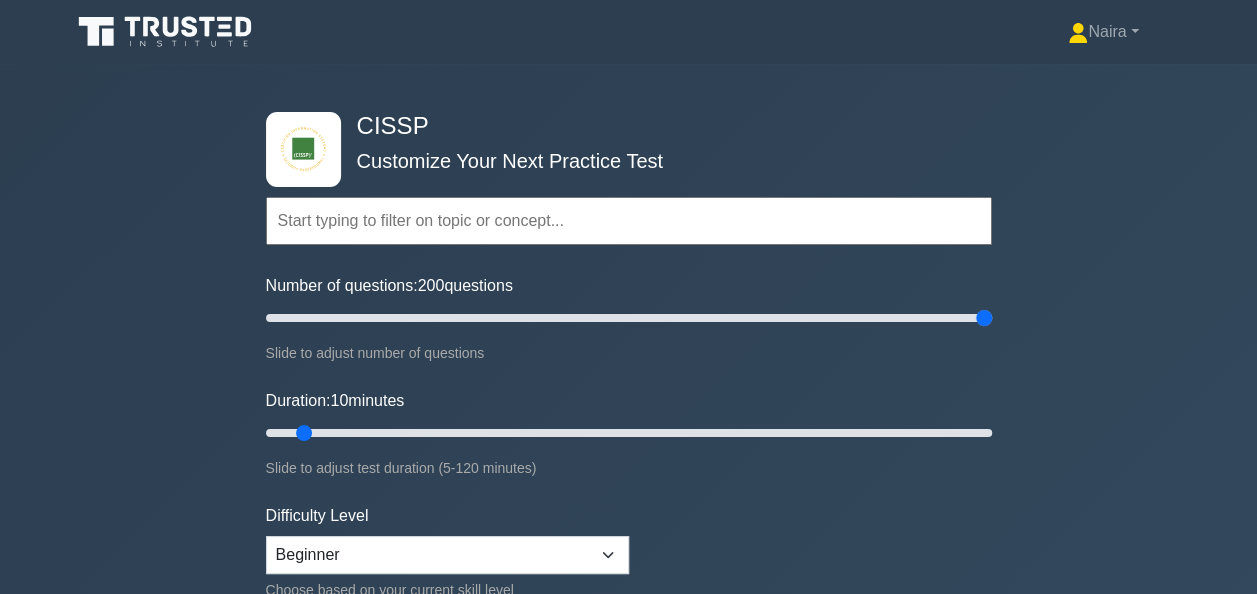 drag, startPoint x: 288, startPoint y: 320, endPoint x: 731, endPoint y: 400, distance: 450.16553 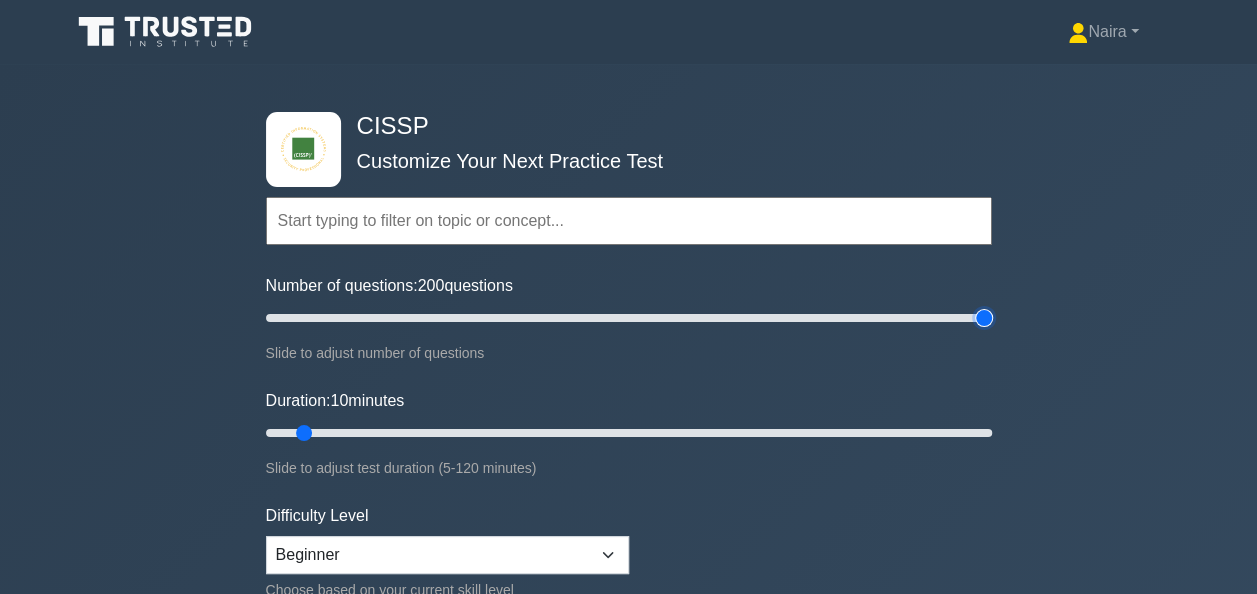 type on "200" 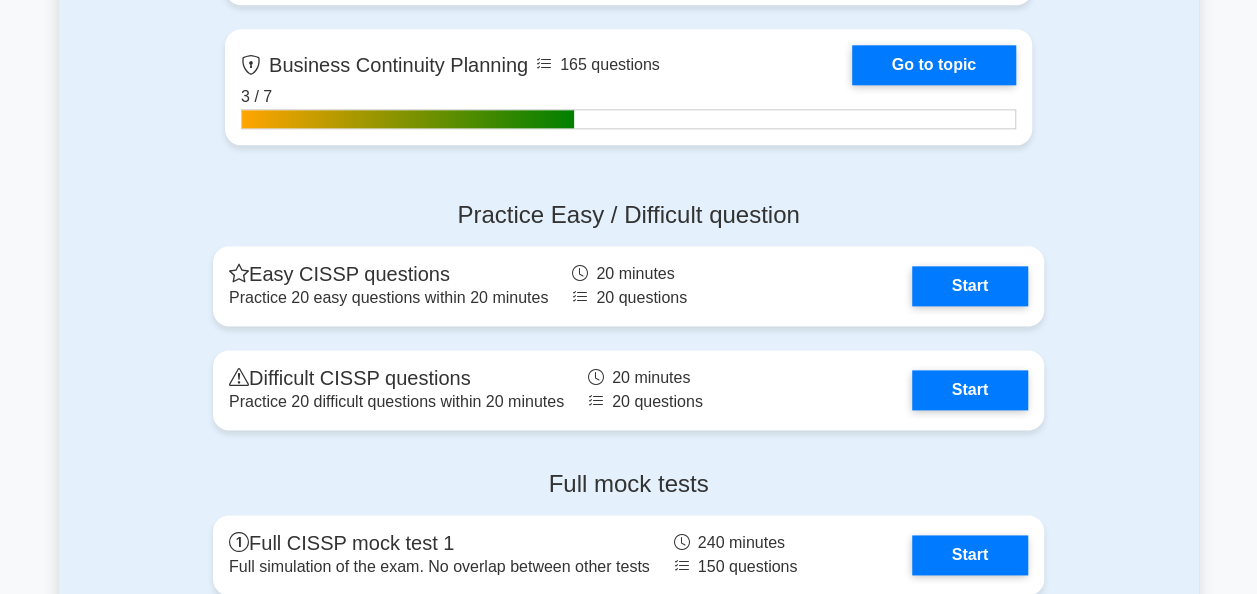 scroll, scrollTop: 5100, scrollLeft: 0, axis: vertical 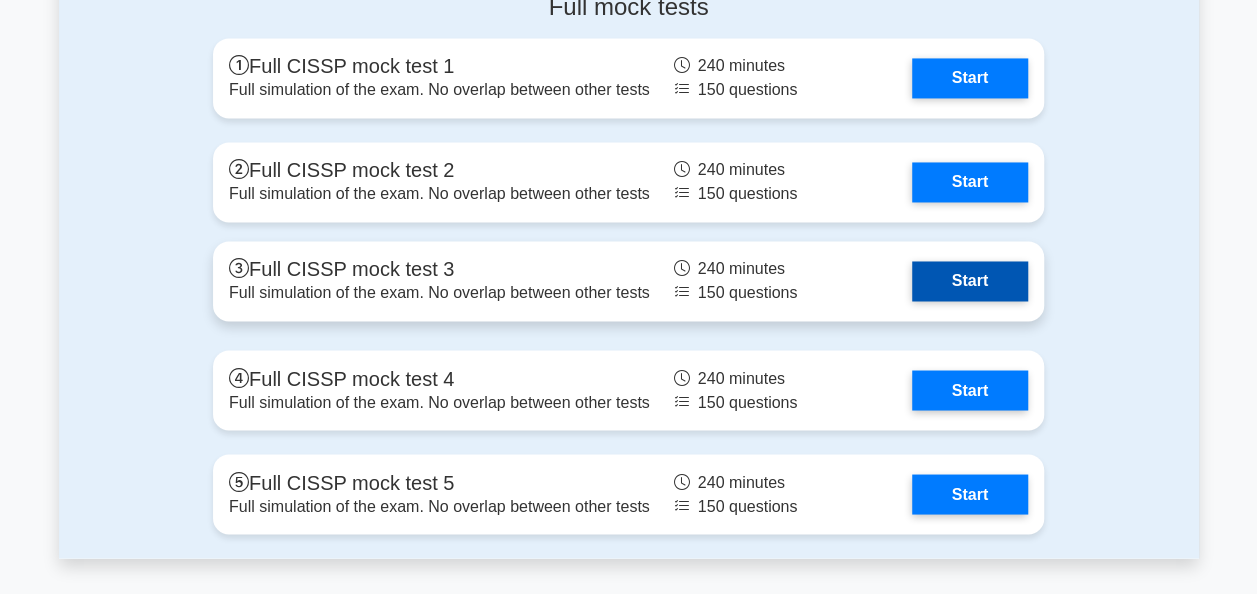 click on "Start" at bounding box center (970, 281) 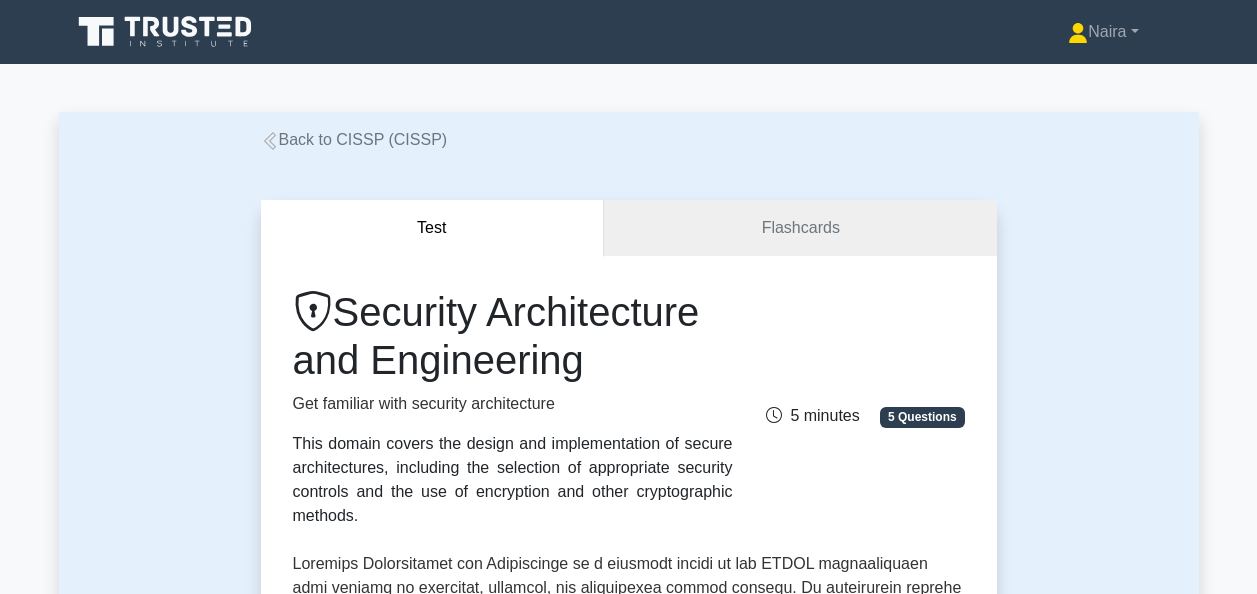 scroll, scrollTop: 0, scrollLeft: 0, axis: both 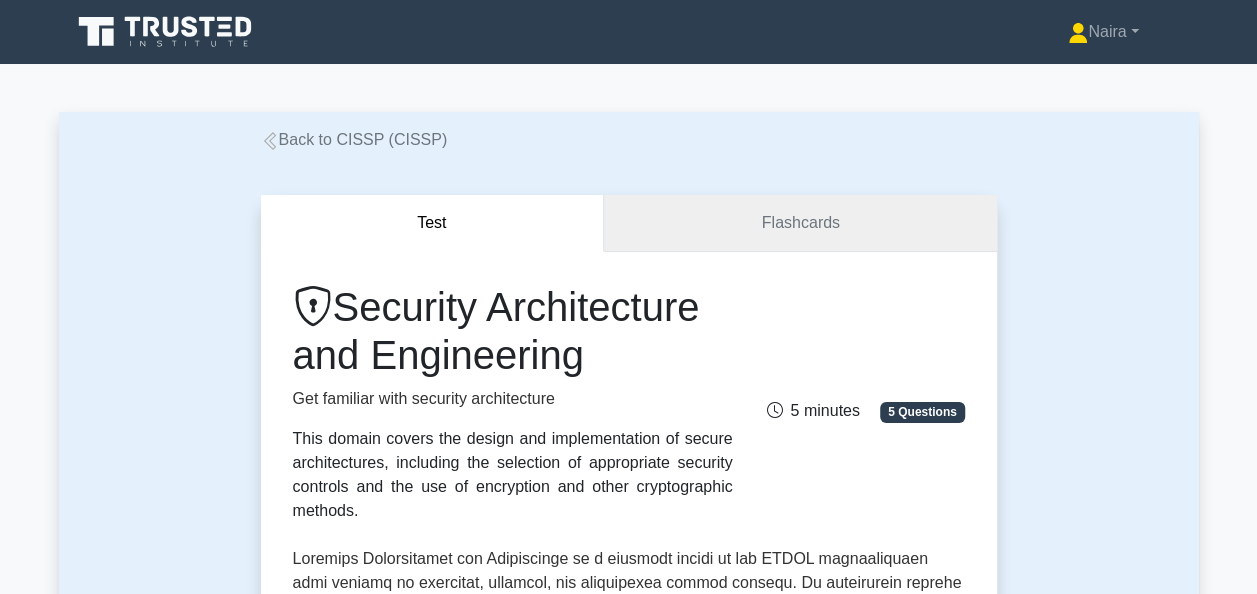 click on "Flashcards" at bounding box center (800, 223) 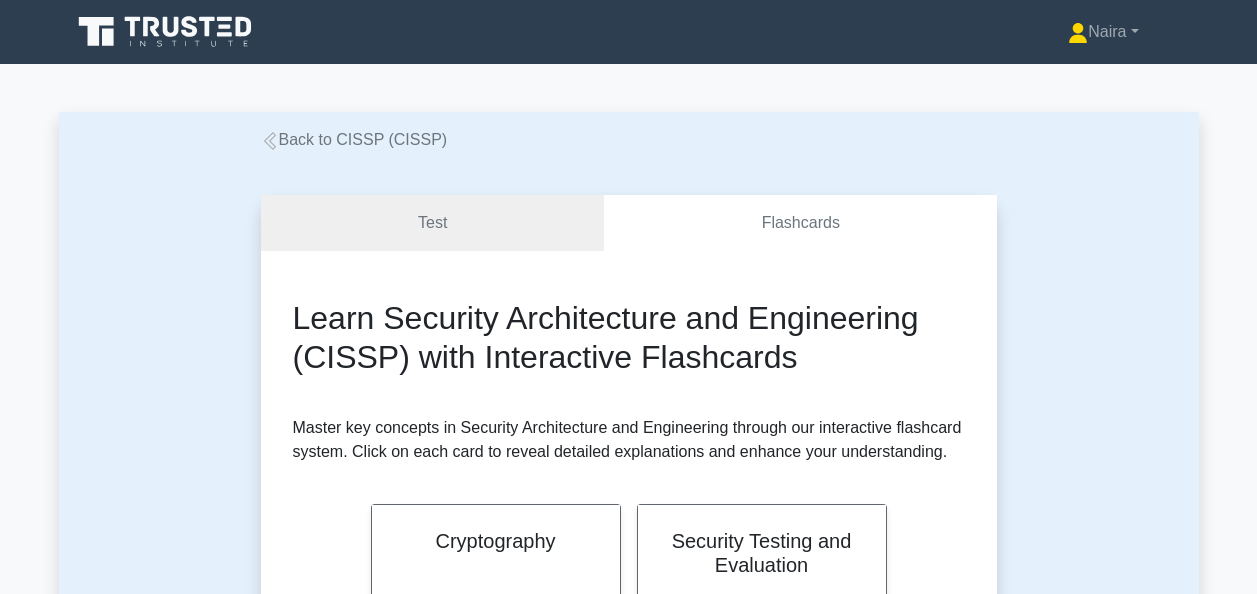 scroll, scrollTop: 0, scrollLeft: 0, axis: both 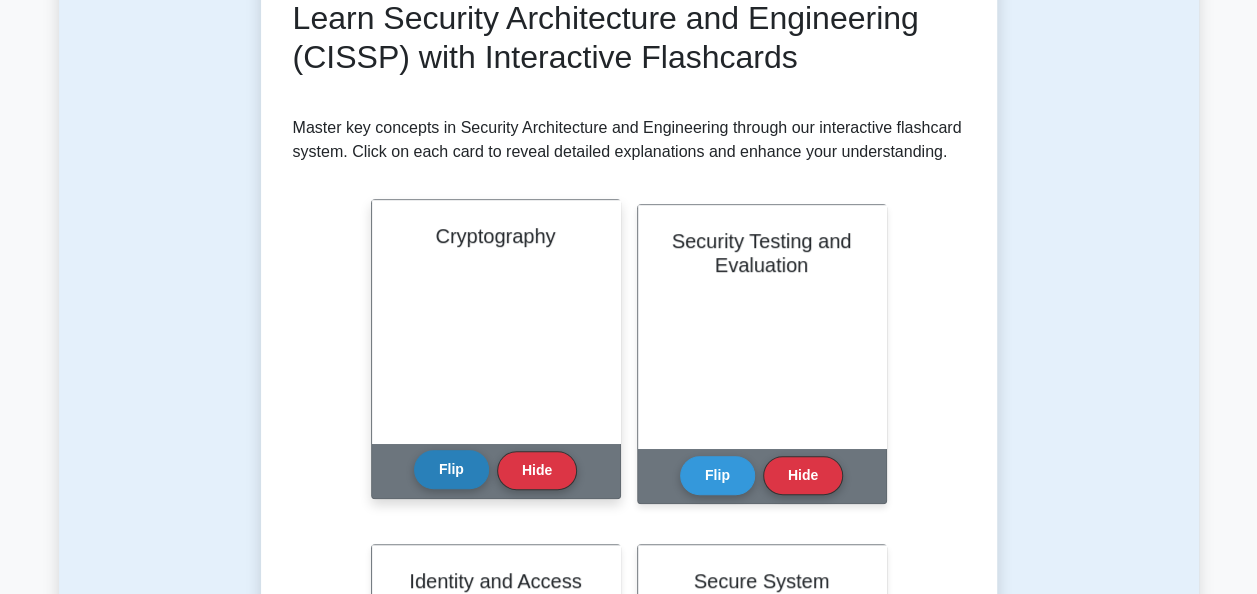 click on "Flip" at bounding box center (451, 469) 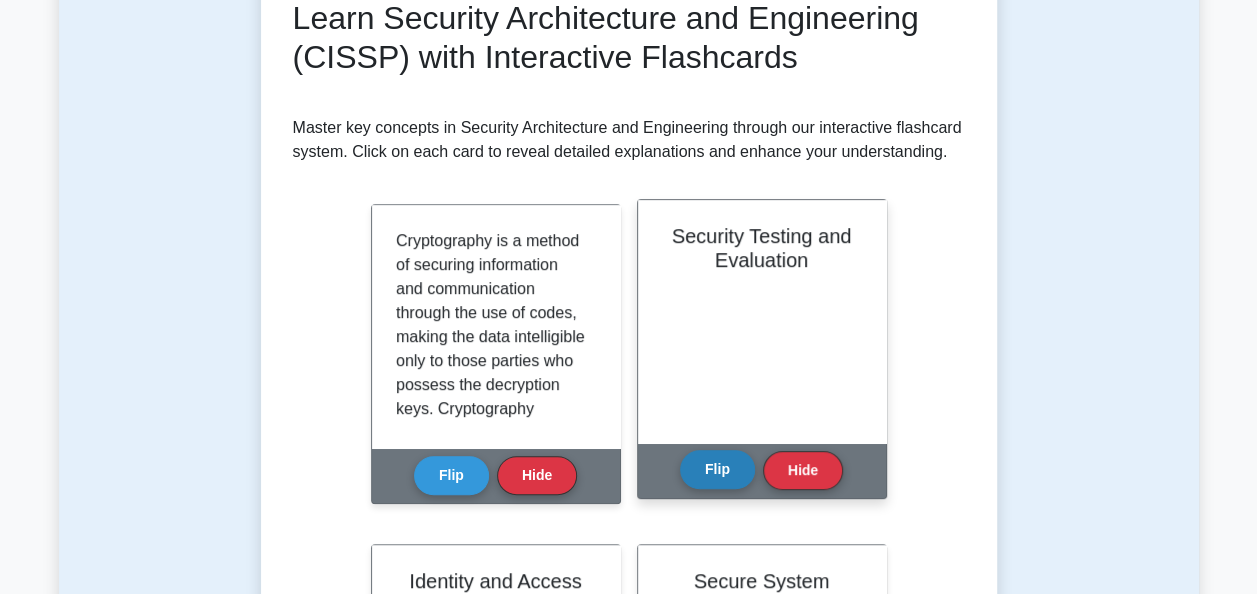 click on "Flip" at bounding box center [717, 469] 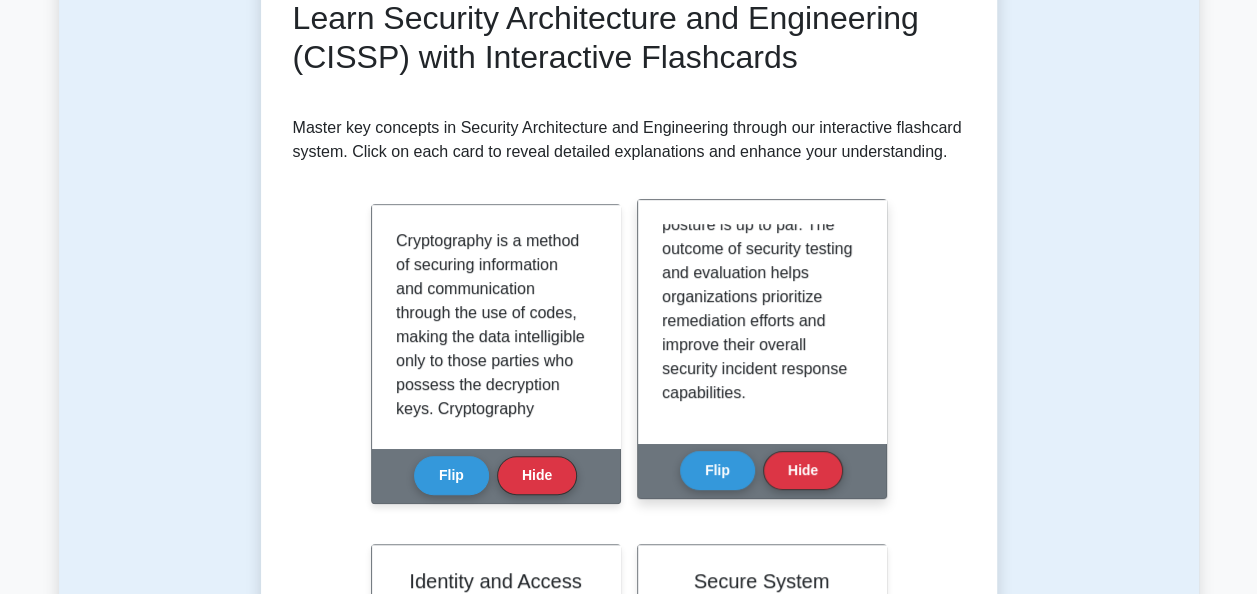 scroll, scrollTop: 683, scrollLeft: 0, axis: vertical 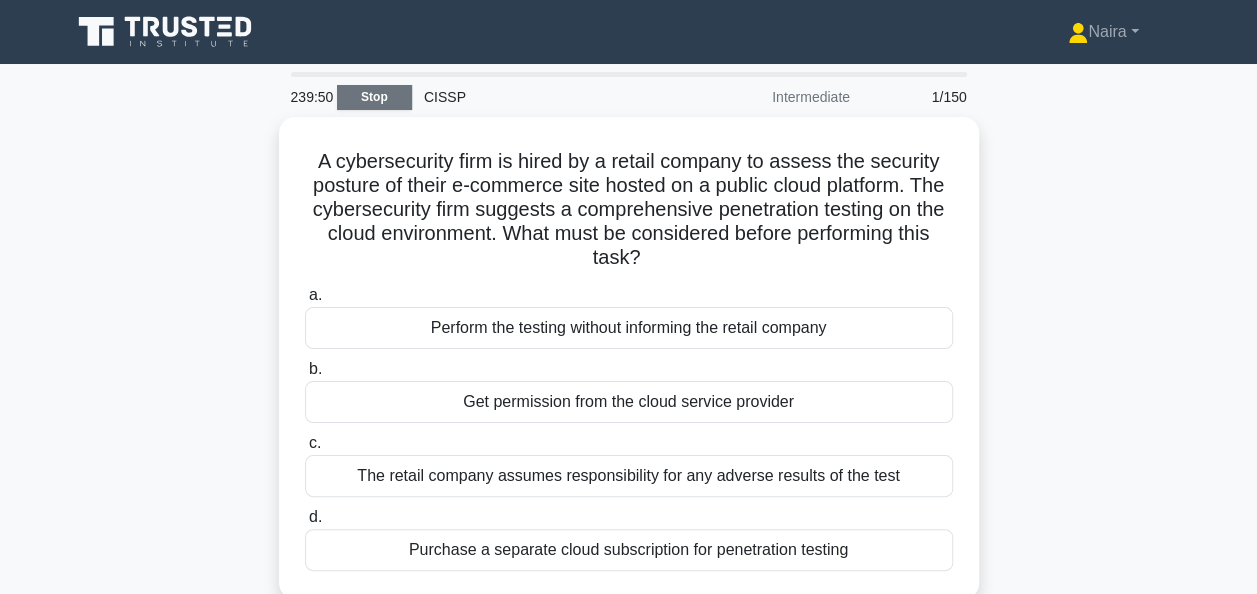 click on "Stop" at bounding box center [374, 97] 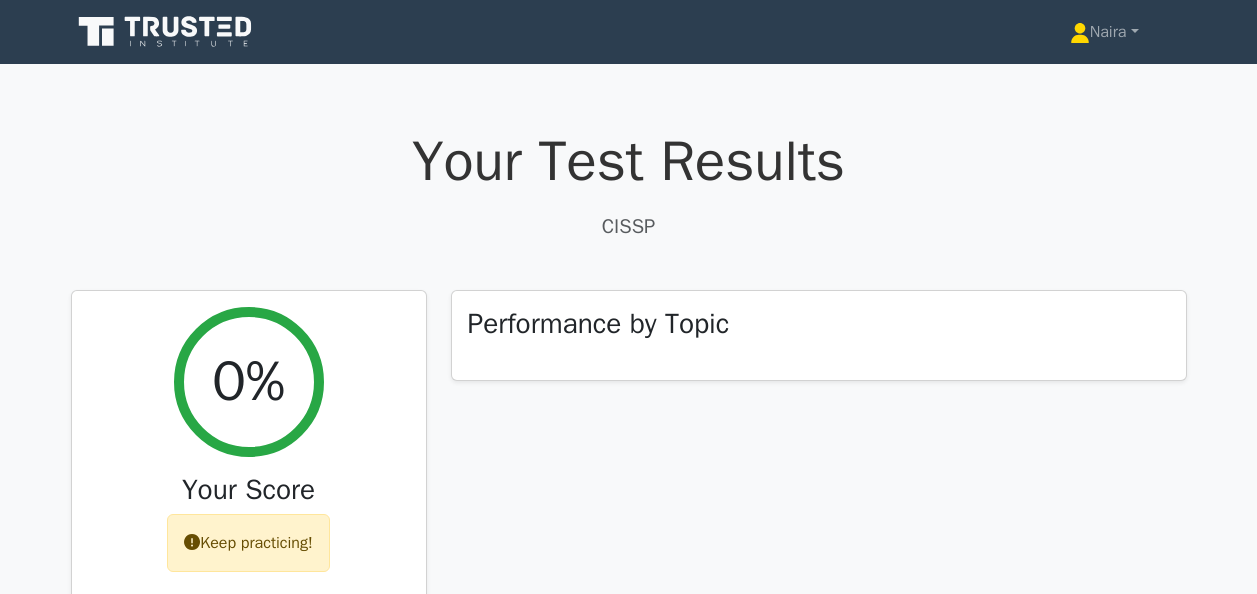 scroll, scrollTop: 0, scrollLeft: 0, axis: both 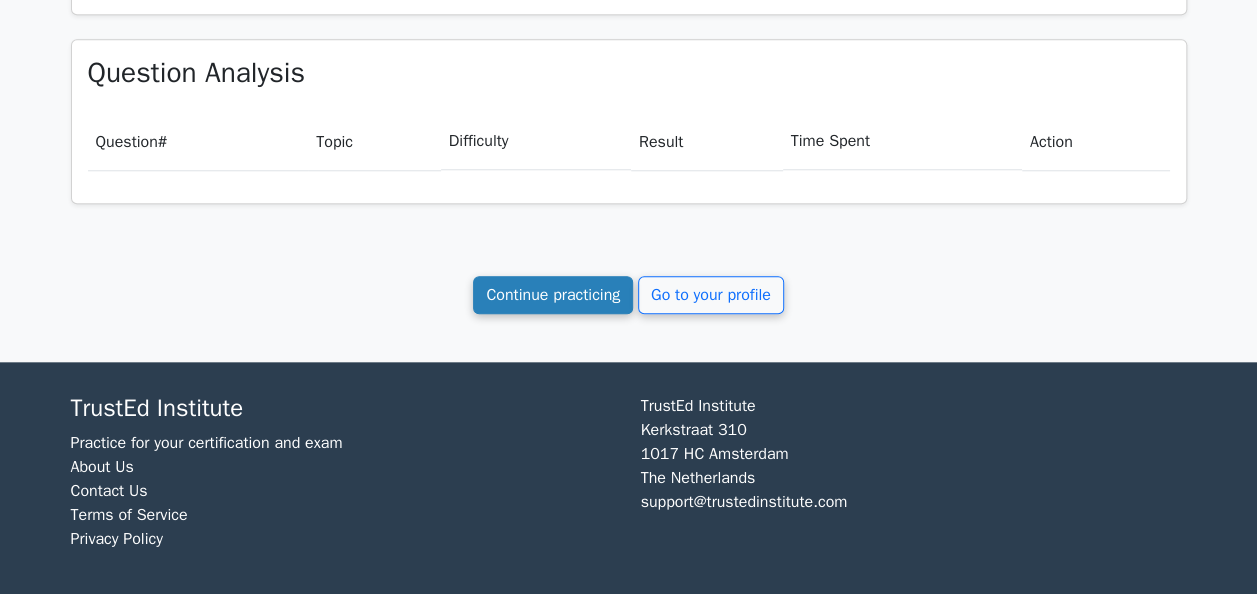 click on "Continue practicing" at bounding box center [553, 295] 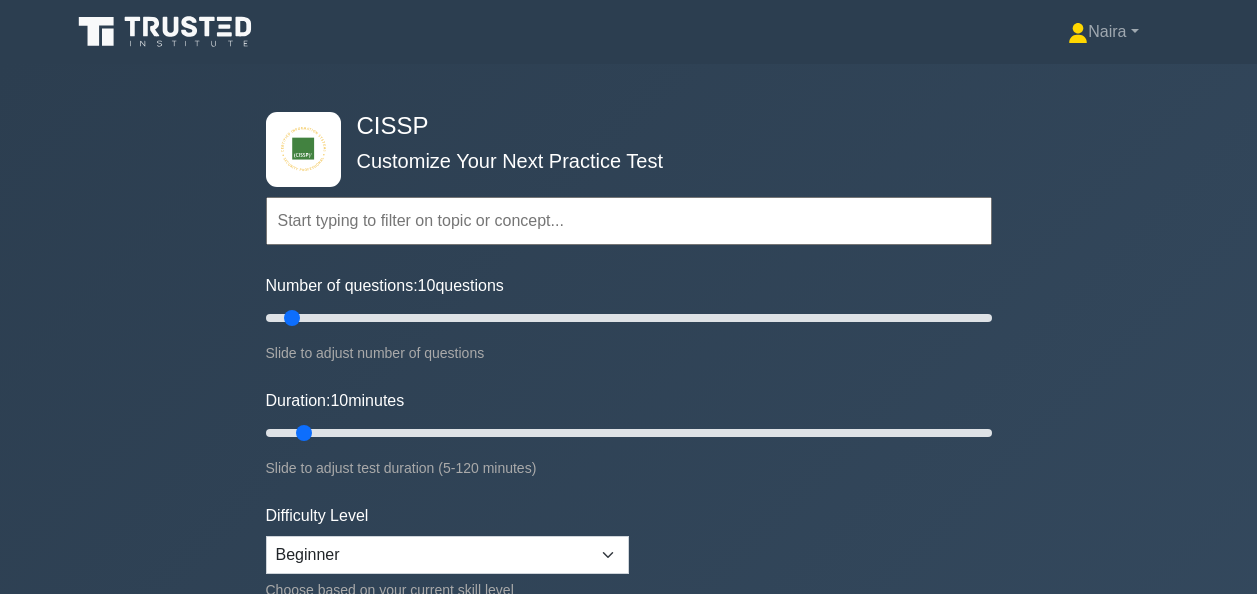 scroll, scrollTop: 0, scrollLeft: 0, axis: both 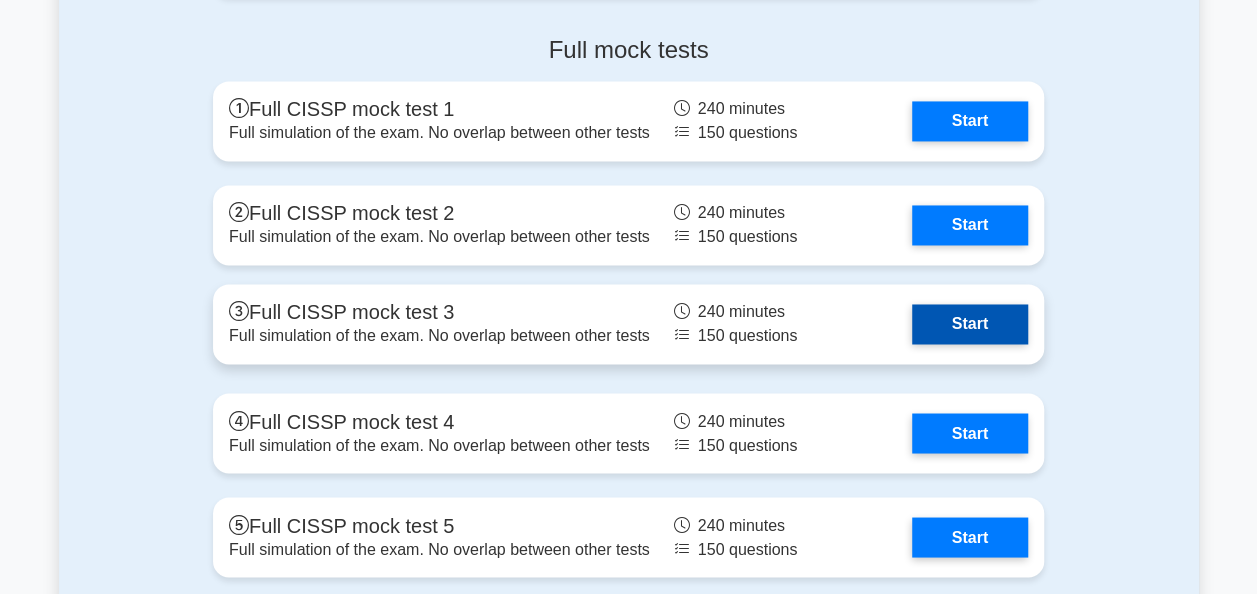 click on "Start" at bounding box center (970, 324) 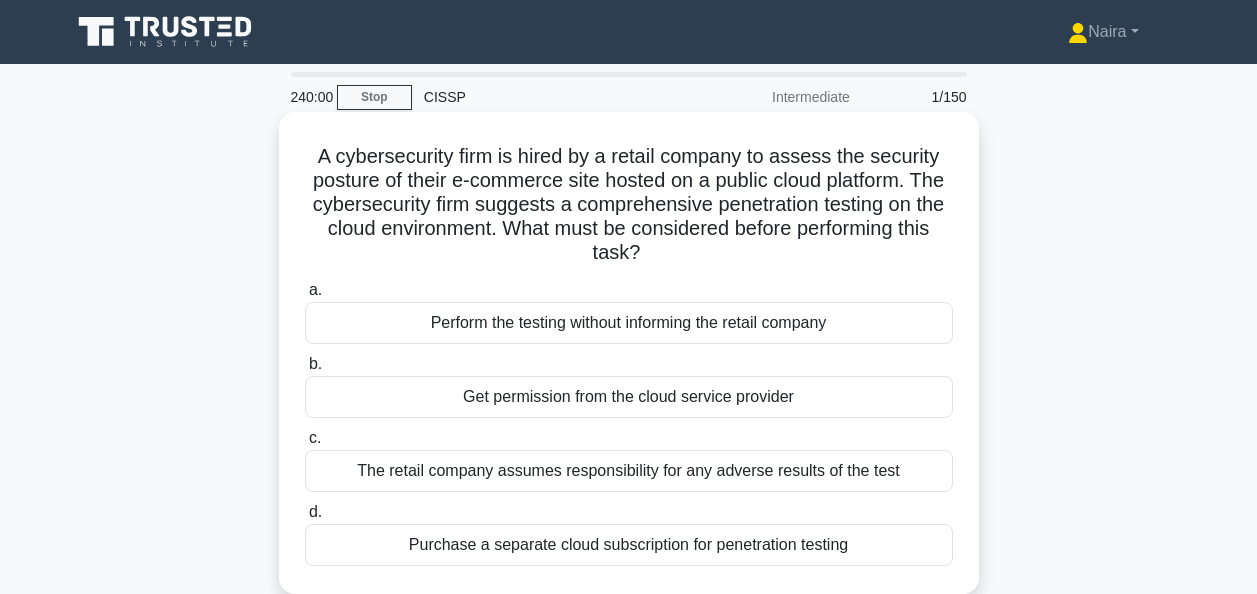 scroll, scrollTop: 0, scrollLeft: 0, axis: both 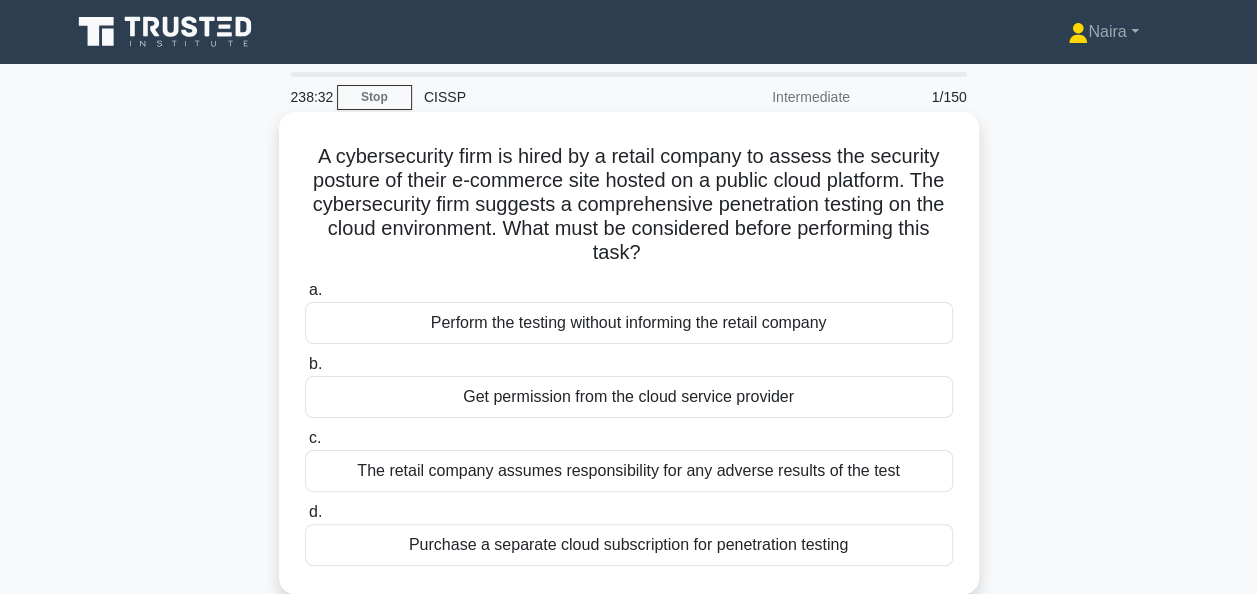 click on "Get permission from the cloud service provider" at bounding box center [629, 397] 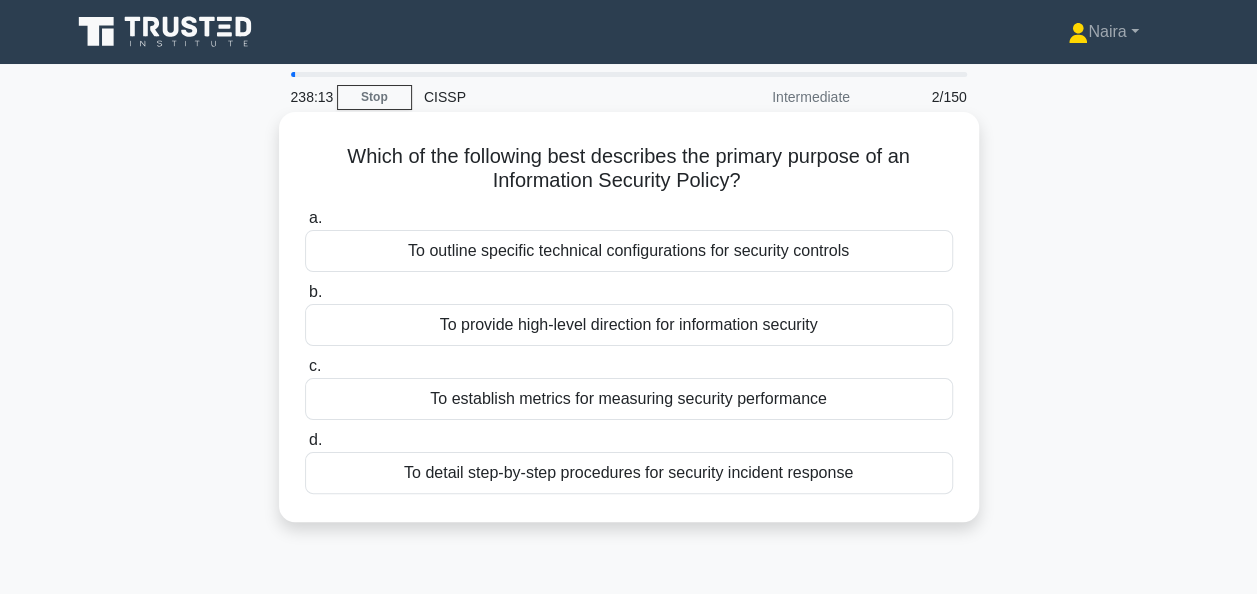 click on "To provide high-level direction for information security" at bounding box center [629, 325] 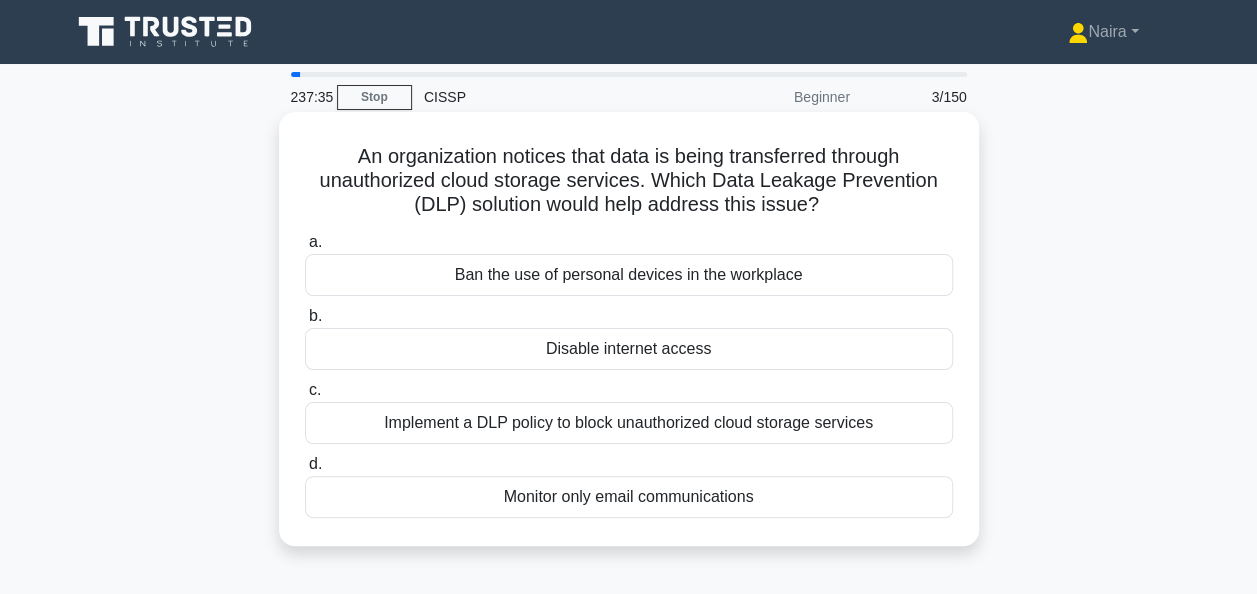 click on "Implement a DLP policy to block unauthorized cloud storage services" at bounding box center (629, 423) 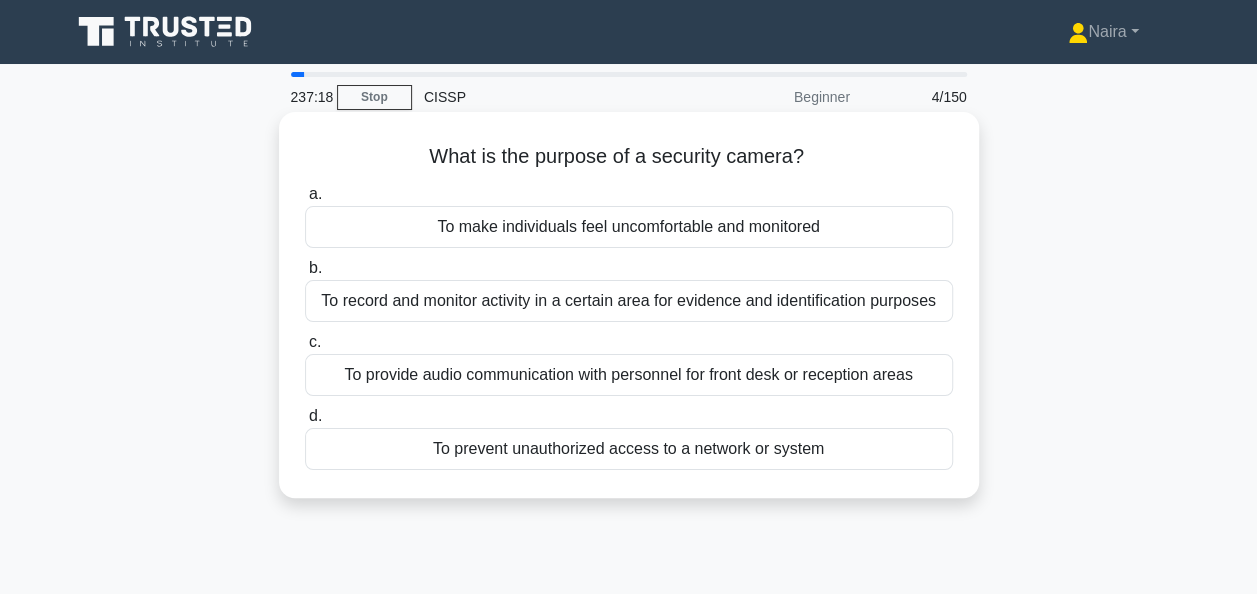 click on "To record and monitor activity in a certain area for evidence and identification purposes" at bounding box center [629, 301] 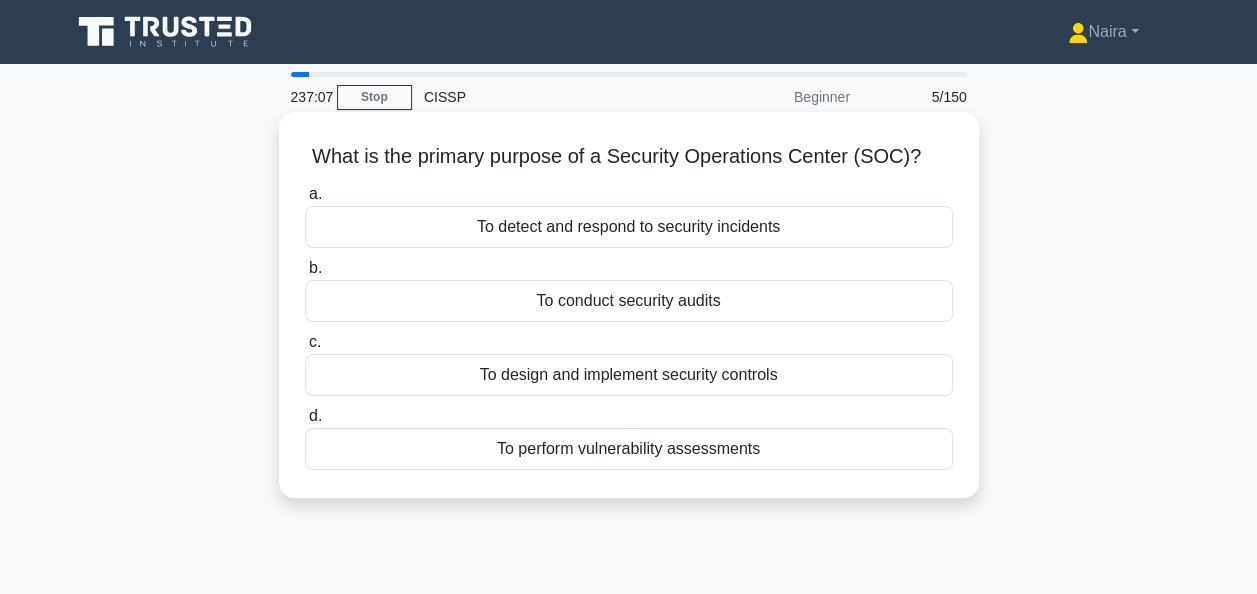click on "To detect and respond to security incidents" at bounding box center (629, 227) 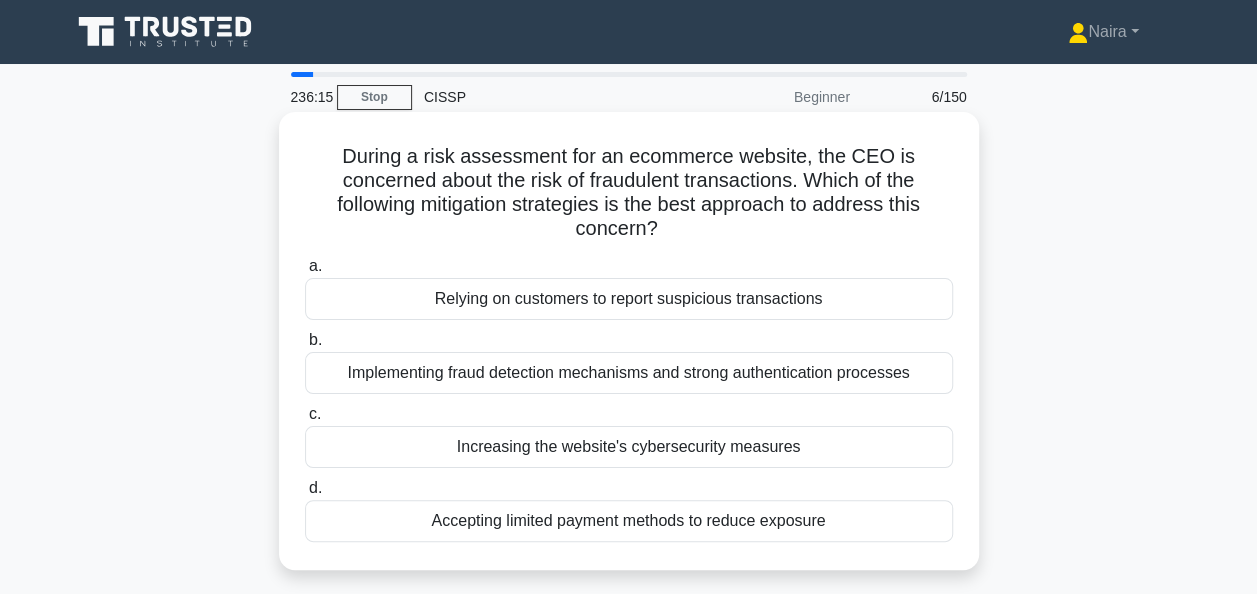 click on "Implementing fraud detection mechanisms and strong authentication processes" at bounding box center [629, 373] 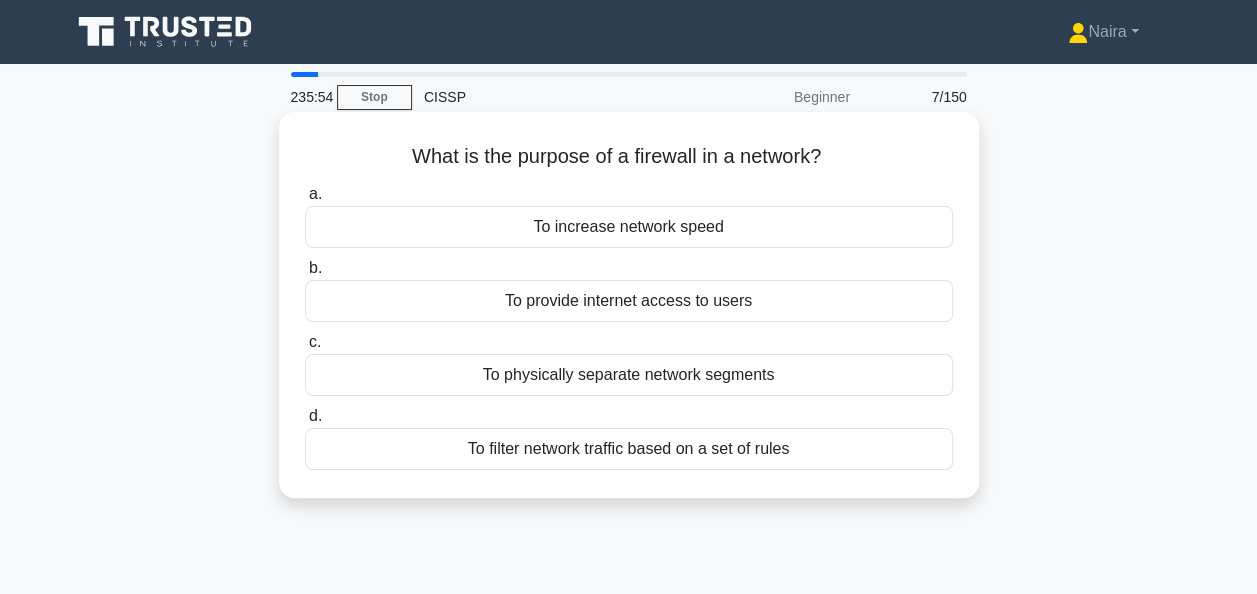 click on "To filter network traffic based on a set of rules" at bounding box center (629, 449) 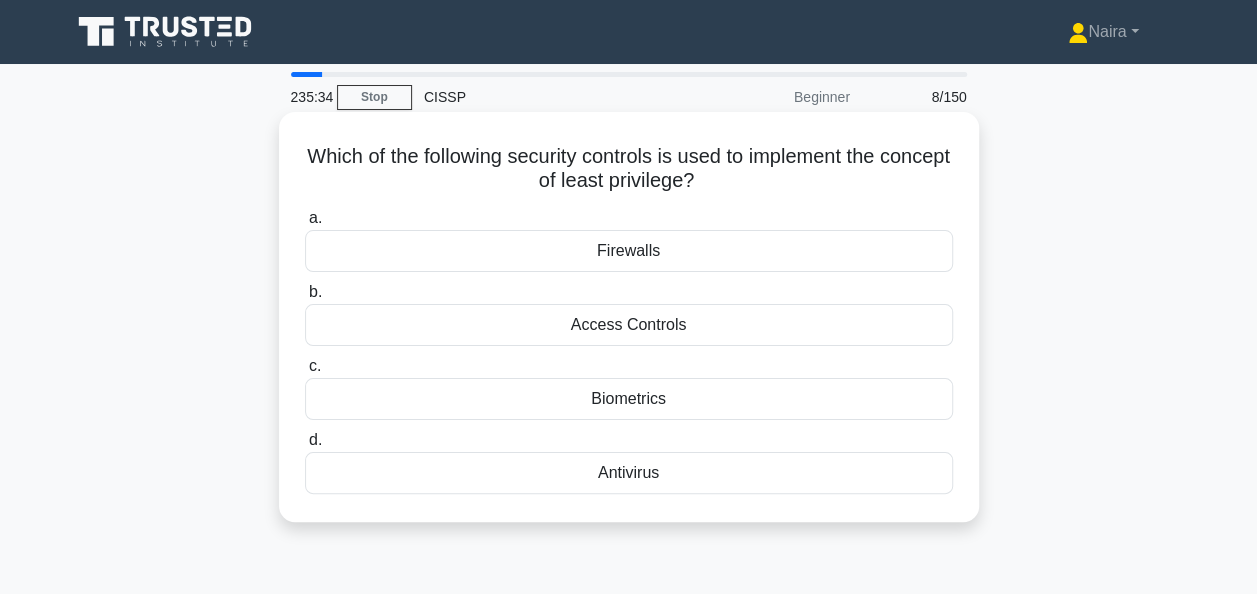 click on "Access Controls" at bounding box center [629, 325] 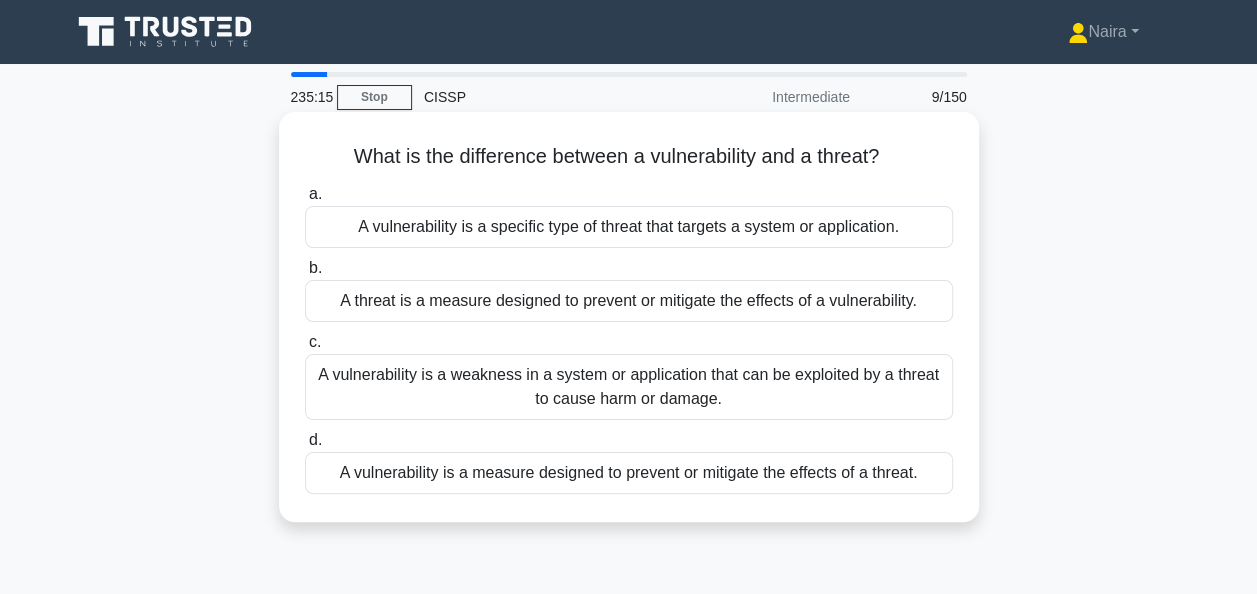 click on "A vulnerability is a weakness in a system or application that can be exploited by a threat to cause harm or damage." at bounding box center (629, 387) 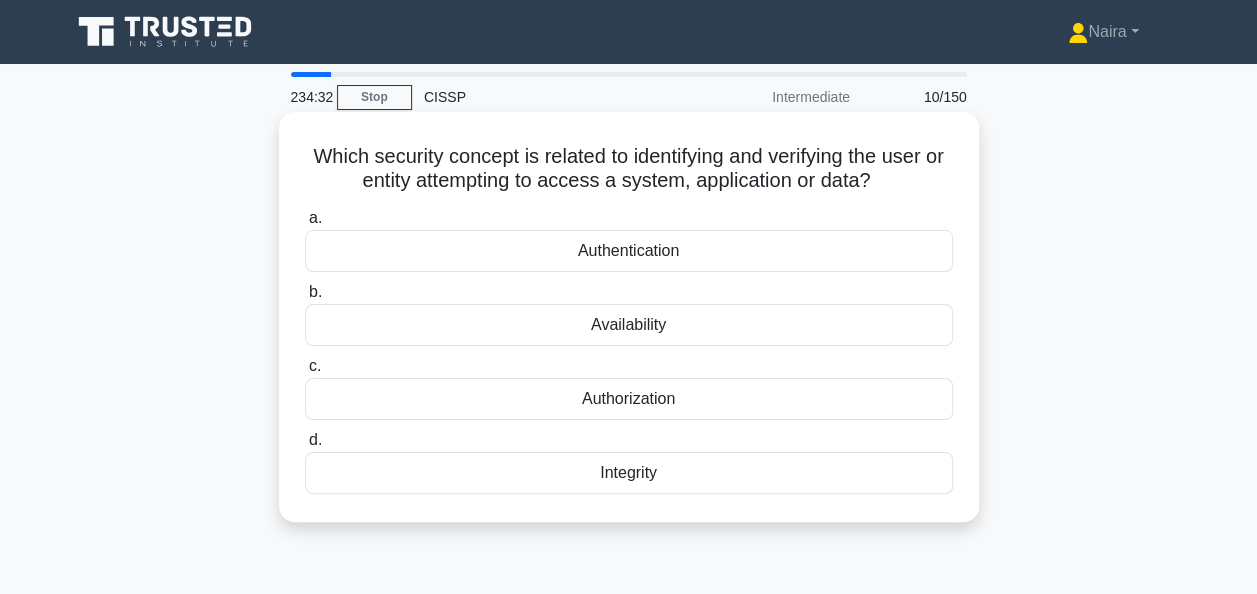 click on "Authentication" at bounding box center [629, 251] 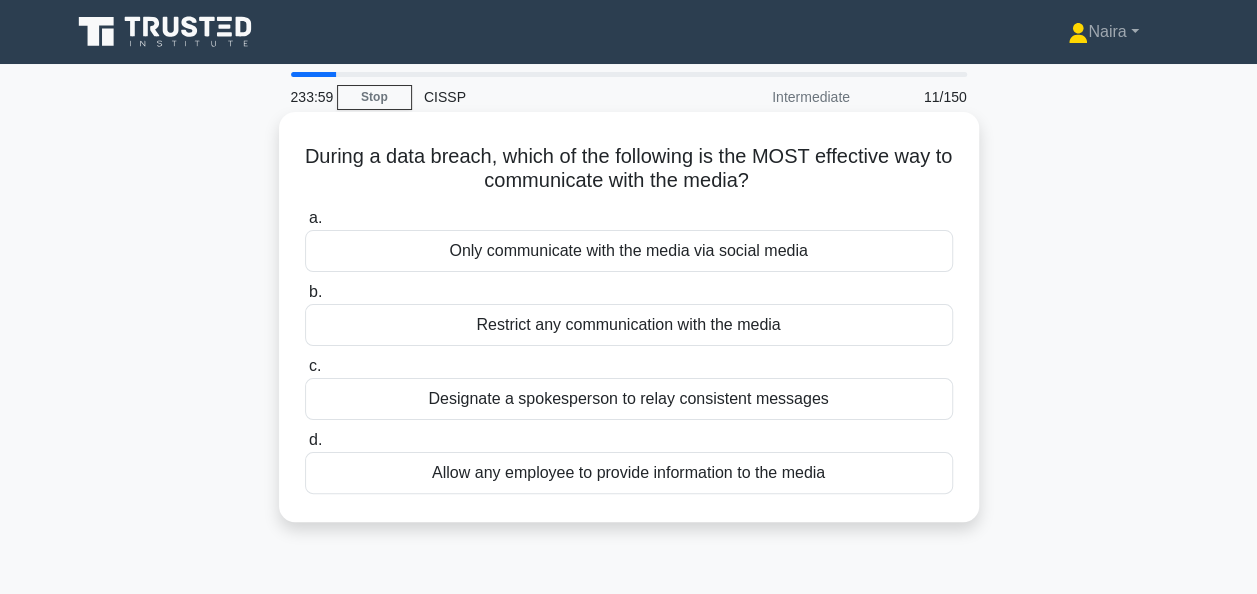 click on "Designate a spokesperson to relay consistent messages" at bounding box center [629, 399] 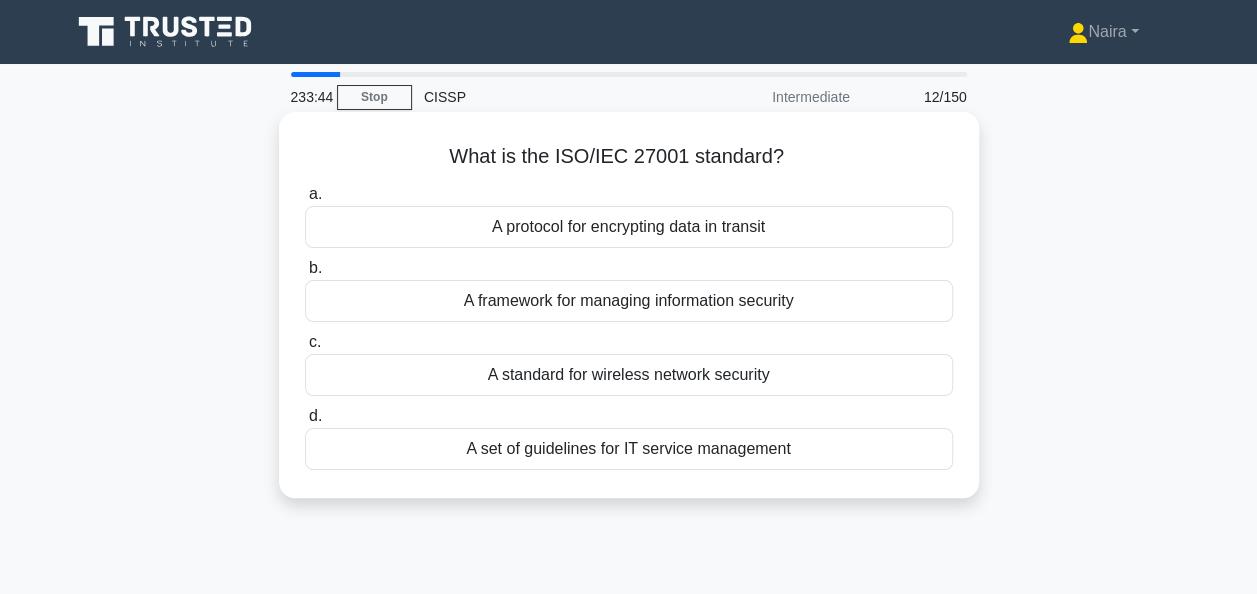 click on "A framework for managing information security" at bounding box center [629, 301] 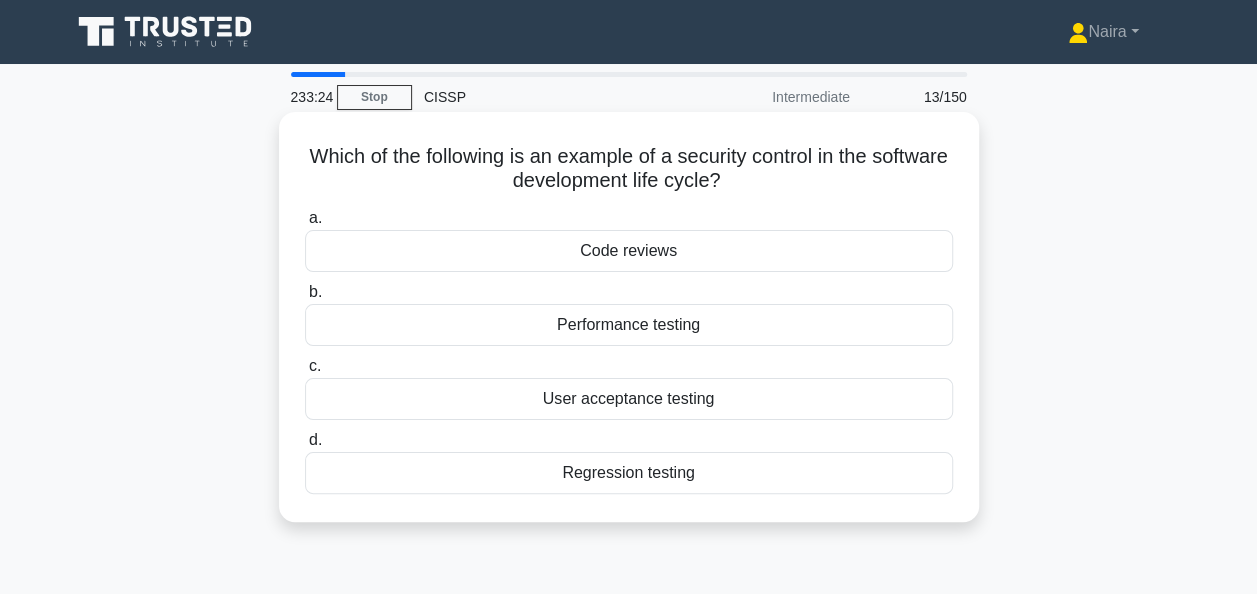 click on "Code reviews" at bounding box center [629, 251] 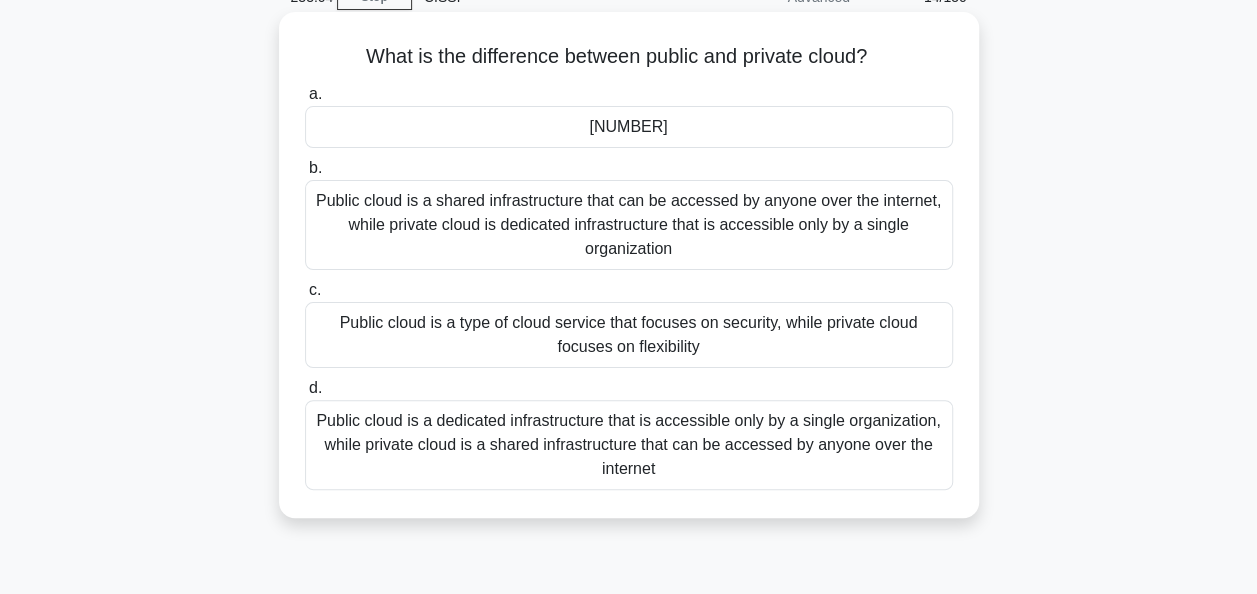 scroll, scrollTop: 200, scrollLeft: 0, axis: vertical 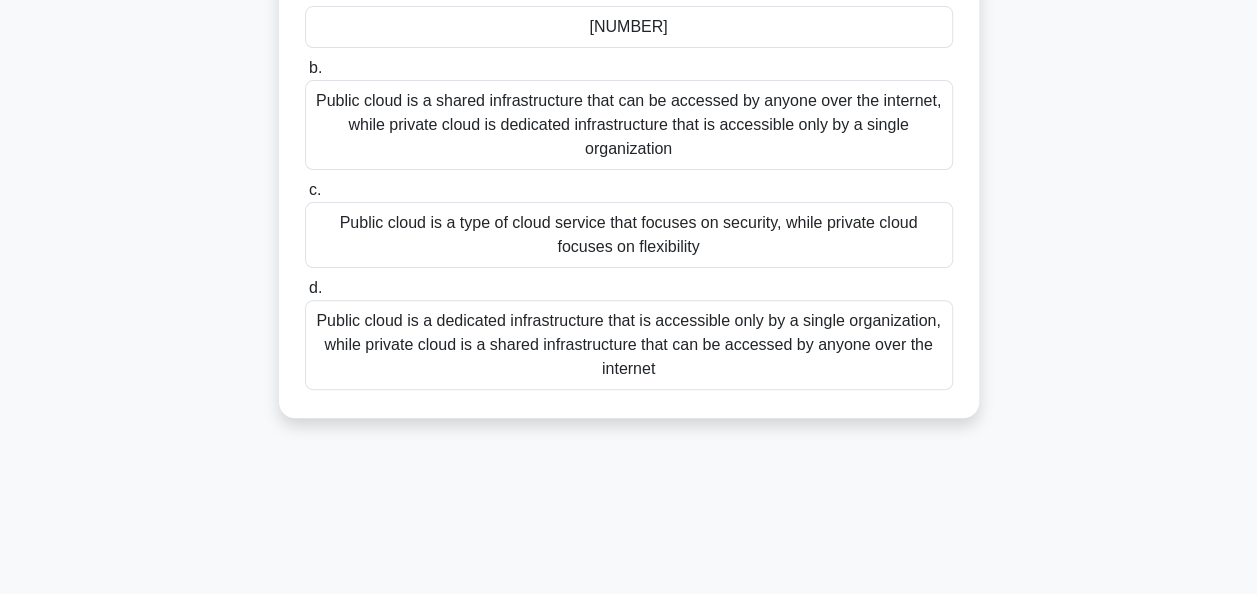 click on "Public cloud is a shared infrastructure that can be accessed by anyone over the internet, while private cloud is dedicated infrastructure that is accessible only by a single organization" at bounding box center (629, 125) 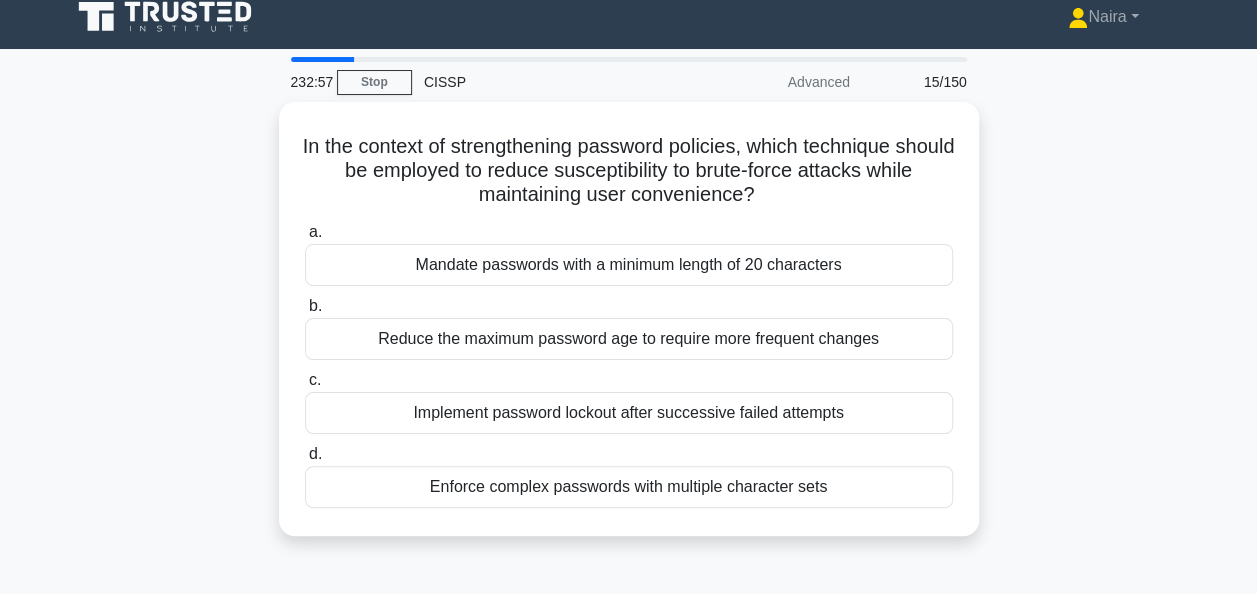 scroll, scrollTop: 0, scrollLeft: 0, axis: both 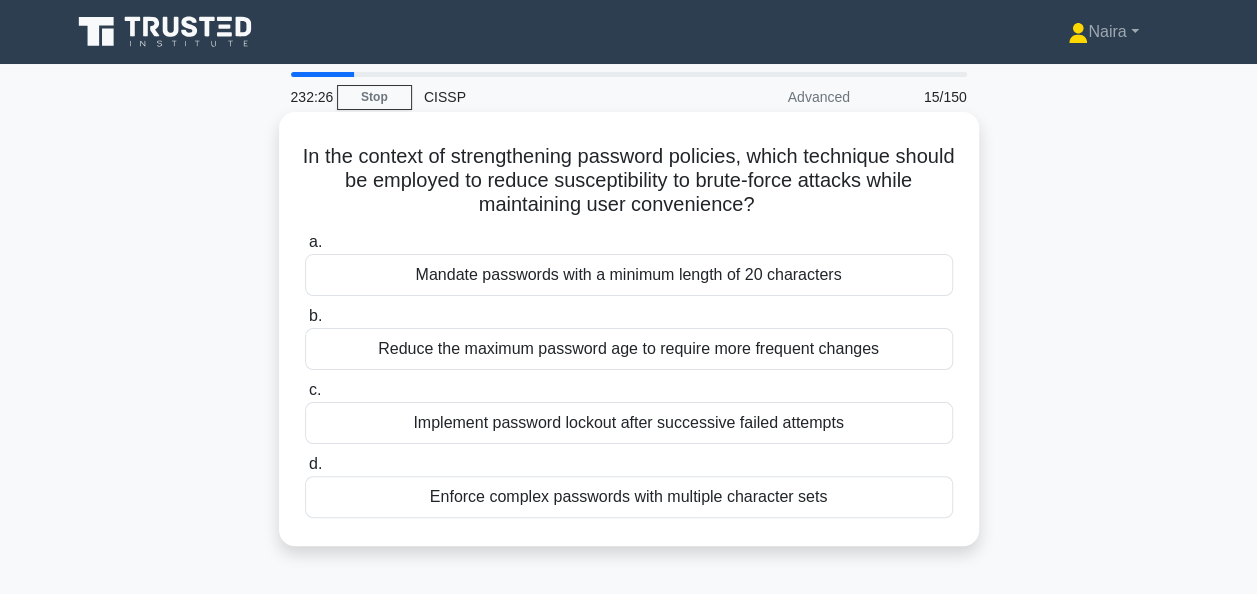 click on "Enforce complex passwords with multiple character sets" at bounding box center (629, 497) 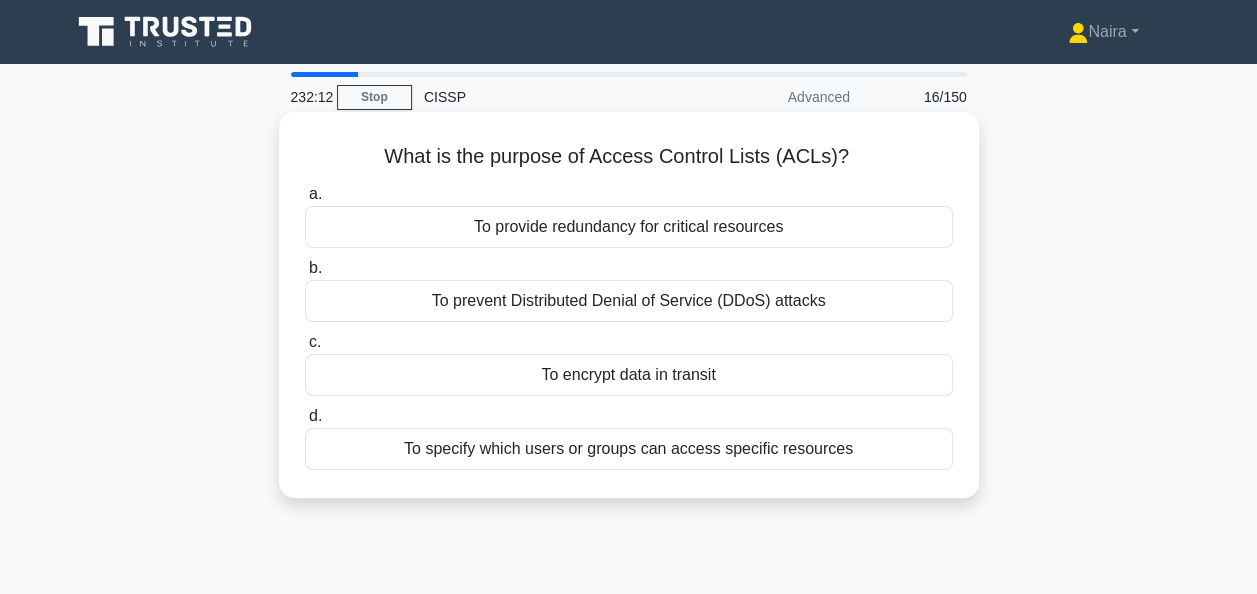 click on "To specify which users or groups can access specific resources" at bounding box center [629, 449] 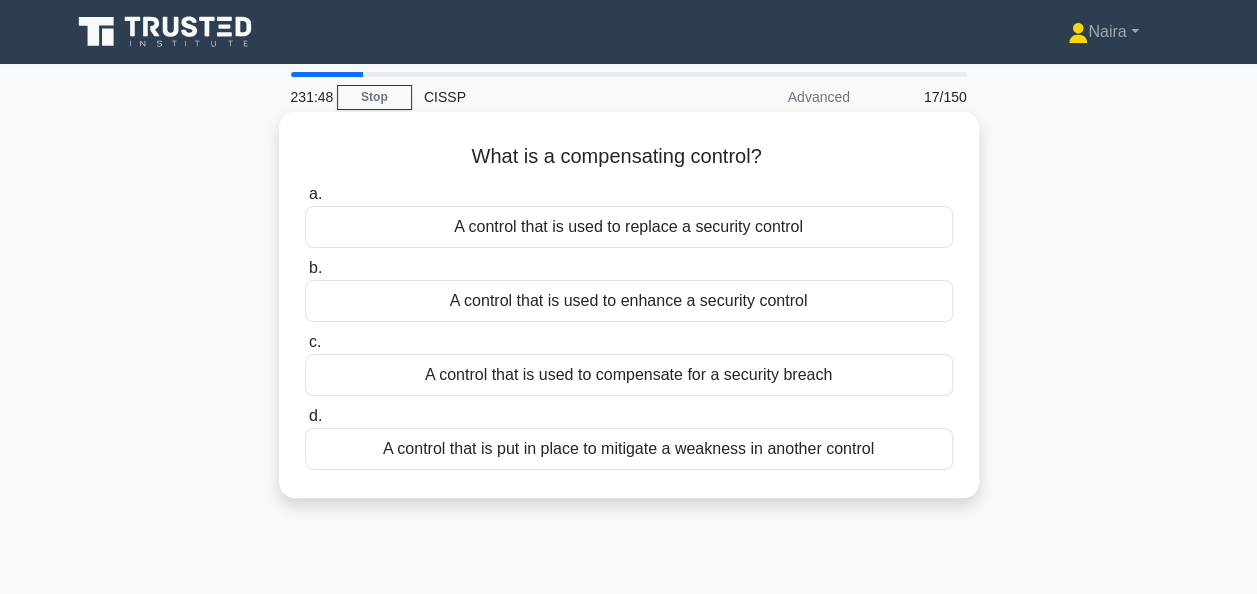 click on "A control that is used to replace a security control" at bounding box center (629, 227) 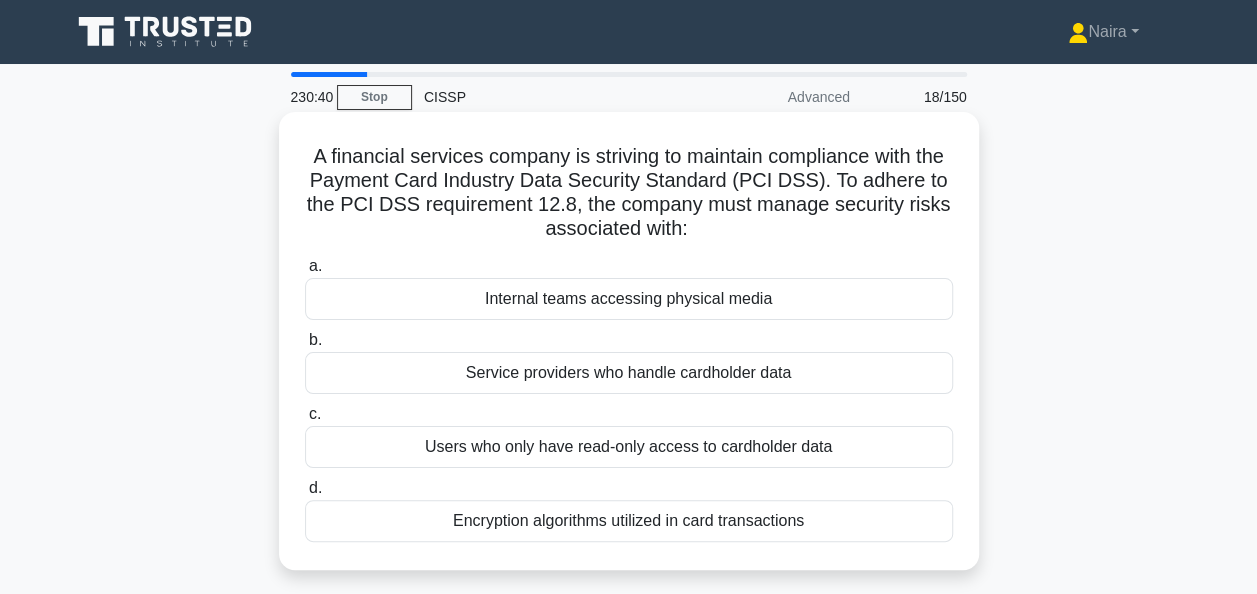 click on "Service providers who handle cardholder data" at bounding box center (629, 373) 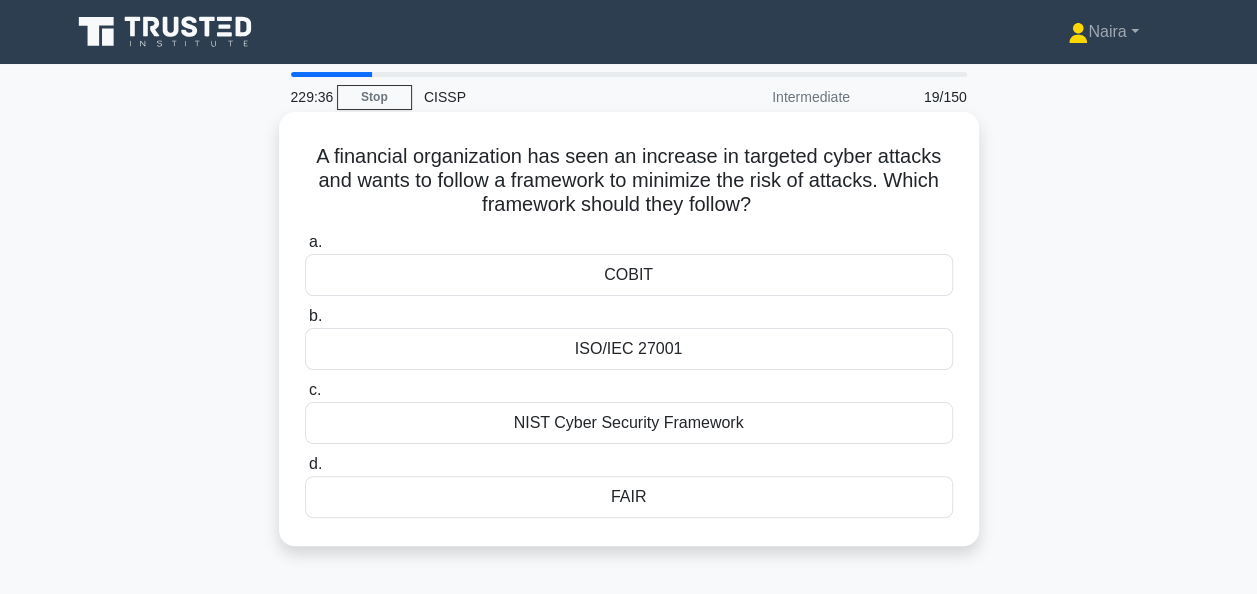 click on "NIST Cyber Security Framework" at bounding box center [629, 423] 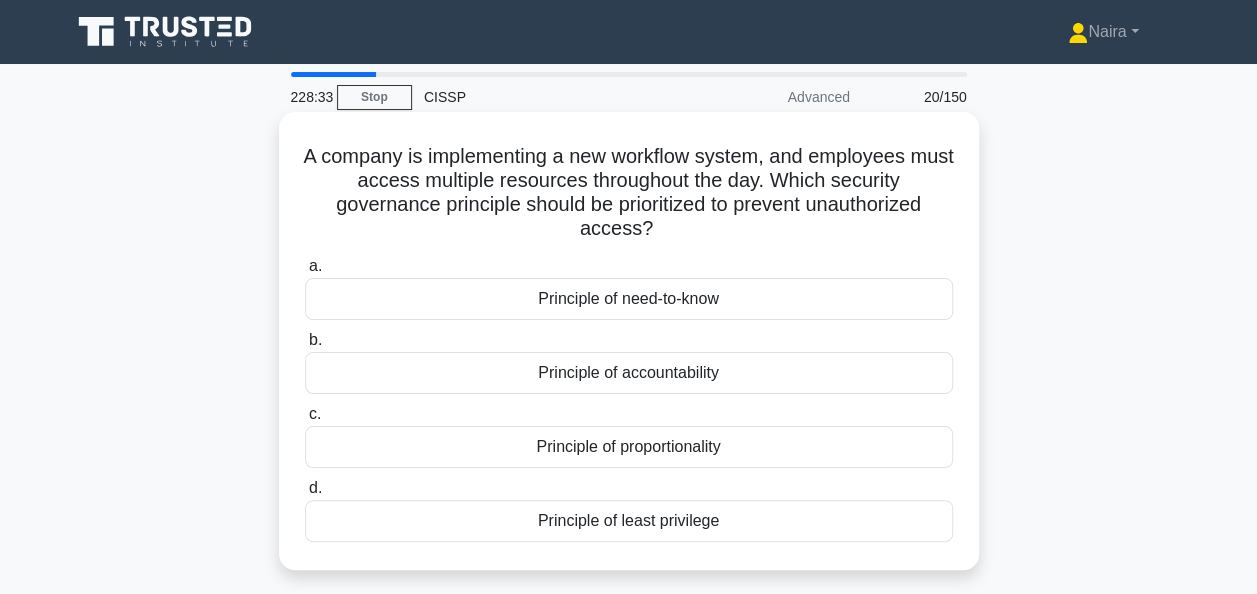 click on "Principle of need-to-know" at bounding box center [629, 299] 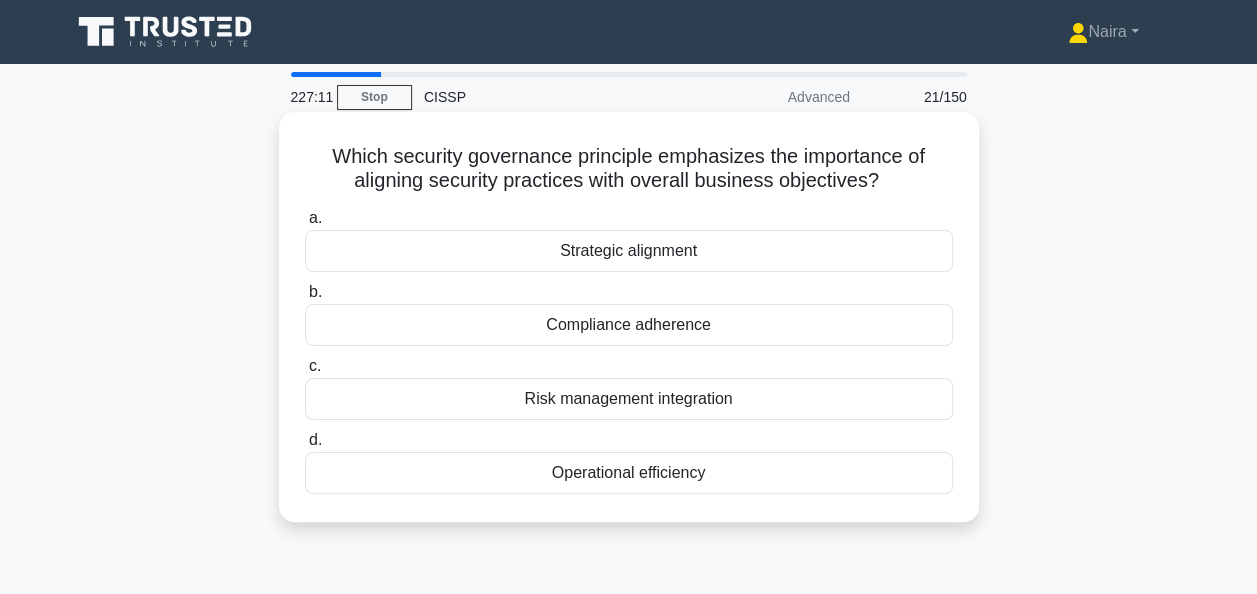 click on "Strategic alignment" at bounding box center [629, 251] 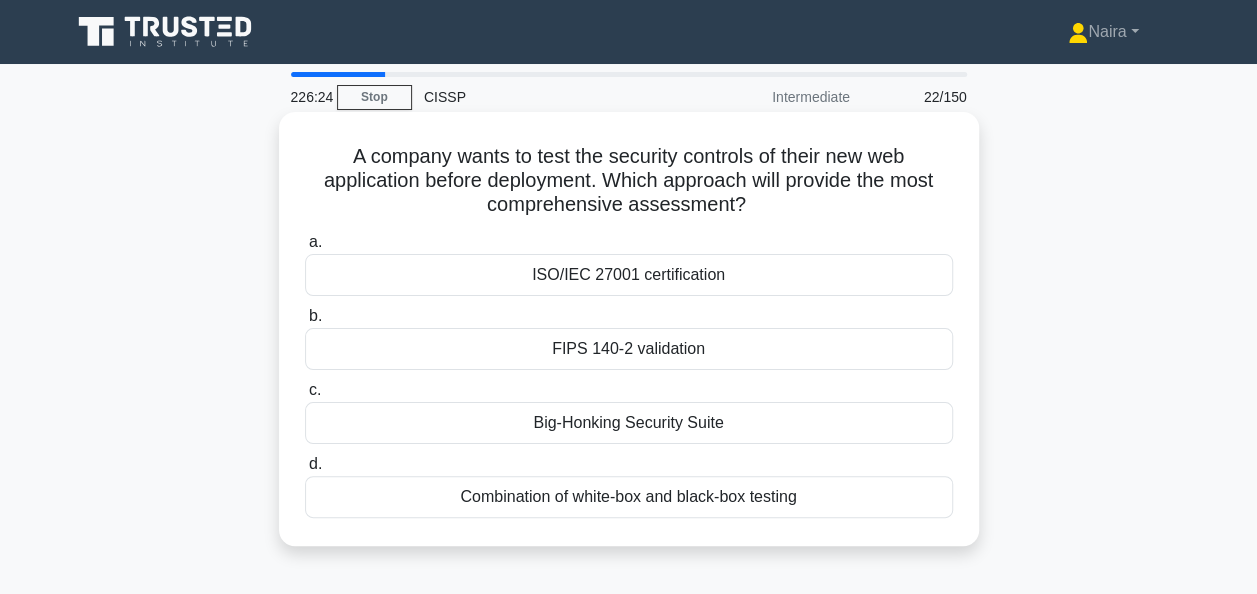 click on "Combination of white-box and black-box testing" at bounding box center [629, 497] 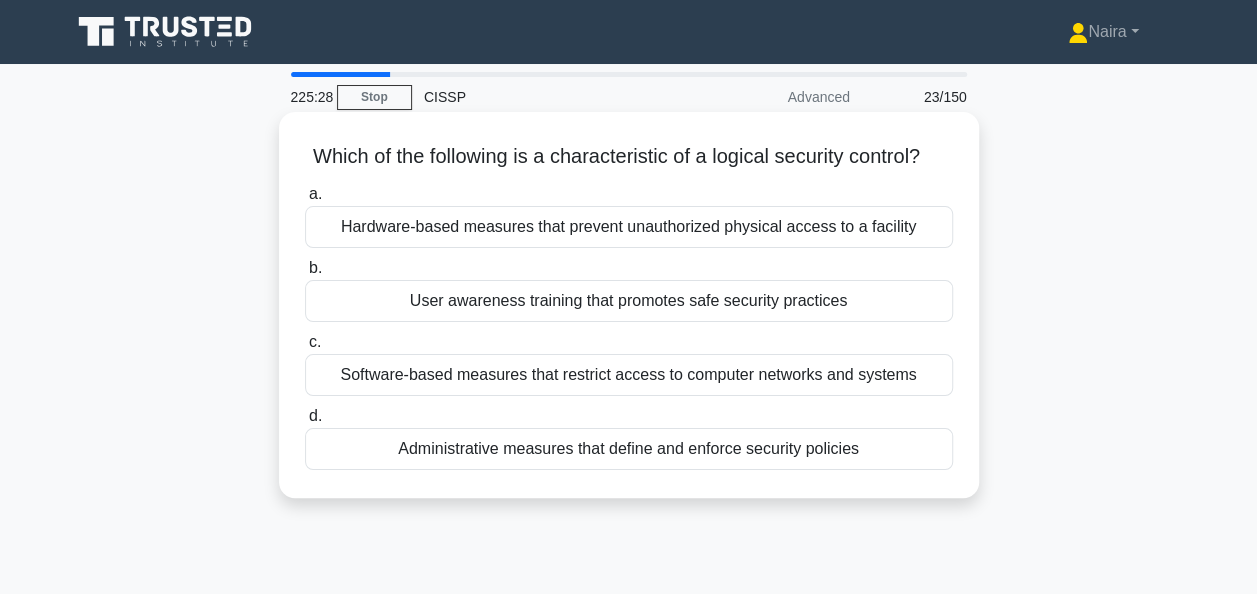 click on "Software-based measures that restrict access to computer networks and systems" at bounding box center (629, 375) 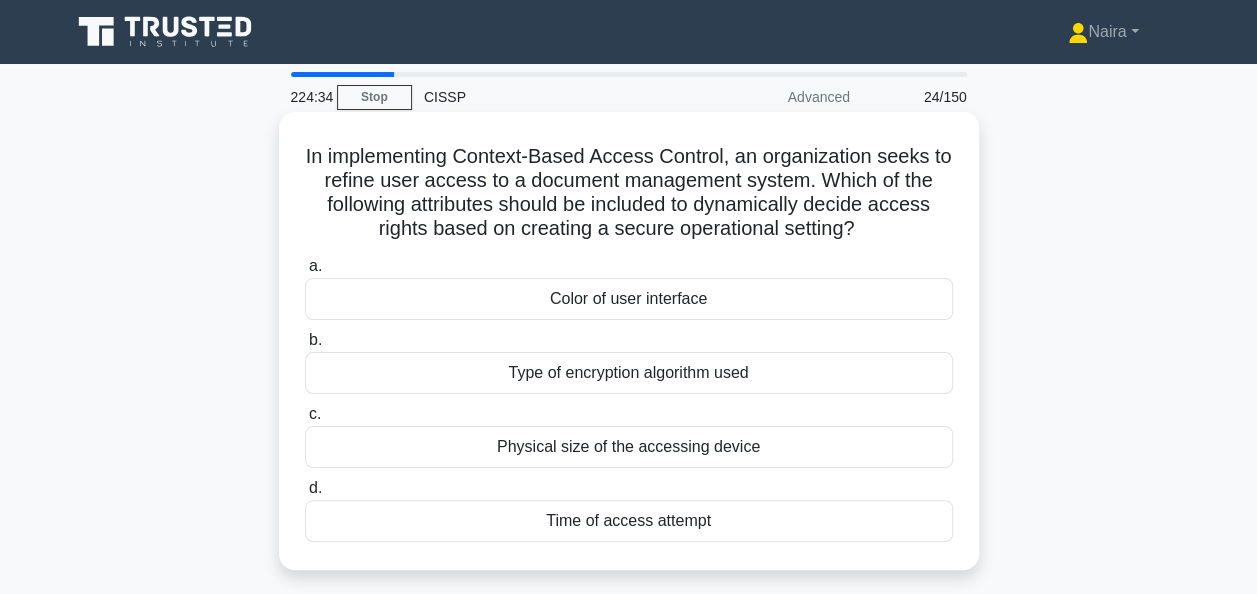 click on "Time of access attempt" at bounding box center [629, 521] 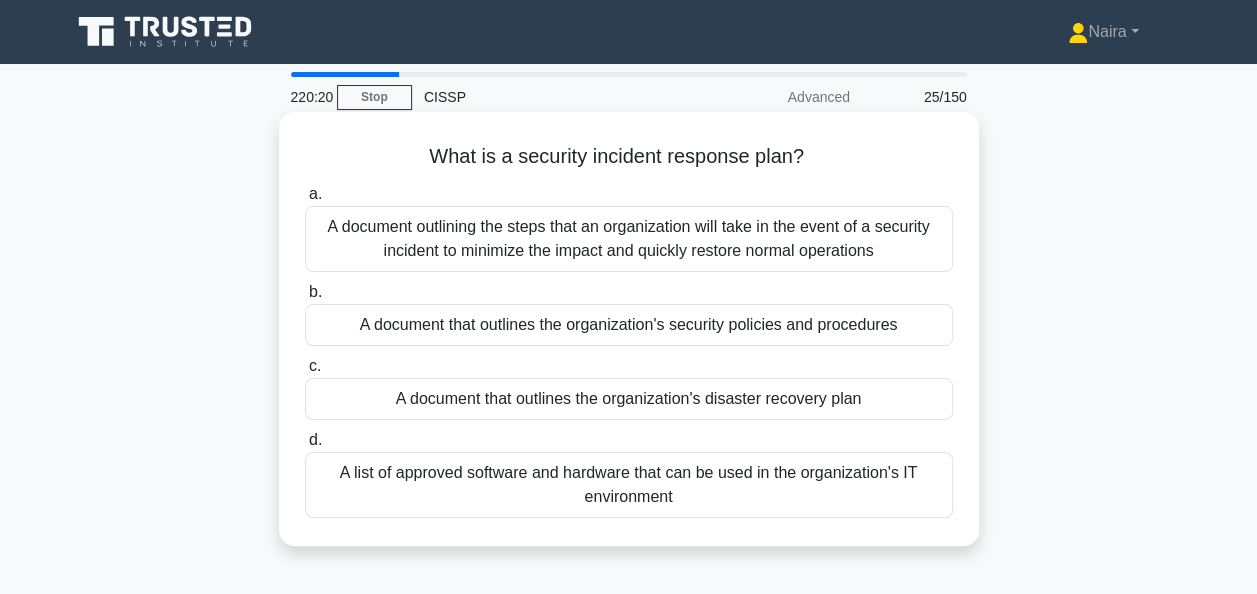 click on "A document outlining the steps that an organization will take in the event of a security incident to minimize the impact and quickly restore normal operations" at bounding box center (629, 239) 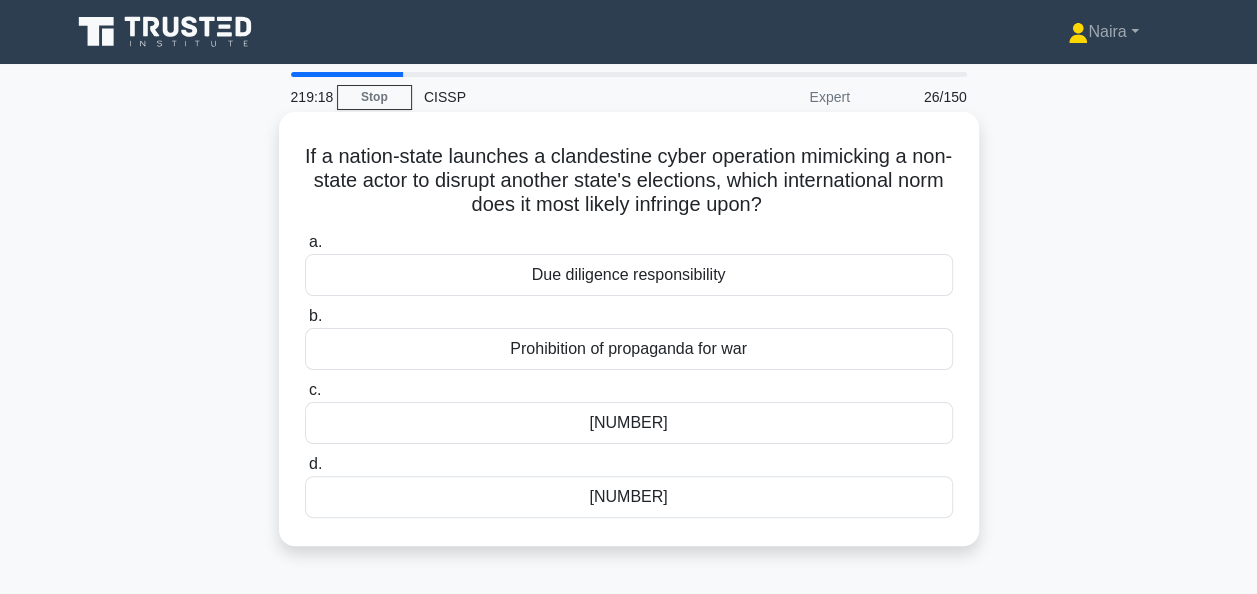click on "[NUMBER]" at bounding box center (629, 497) 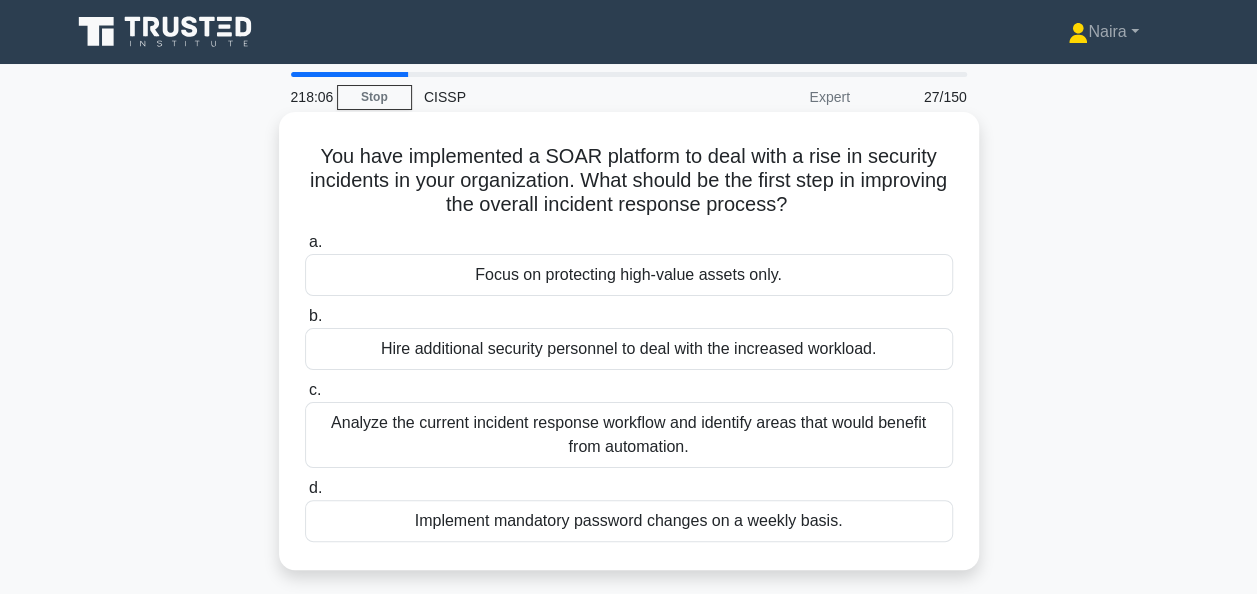 click on "Analyze the current incident response workflow and identify areas that would benefit from automation." at bounding box center (629, 435) 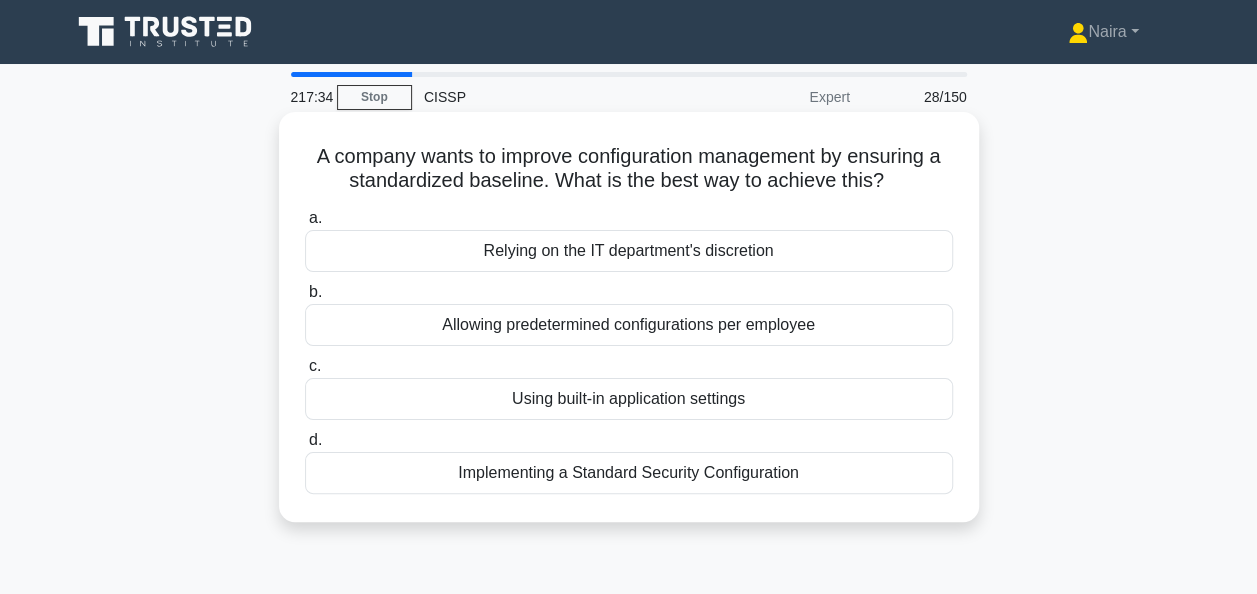 click on "Implementing a Standard Security Configuration" at bounding box center (629, 473) 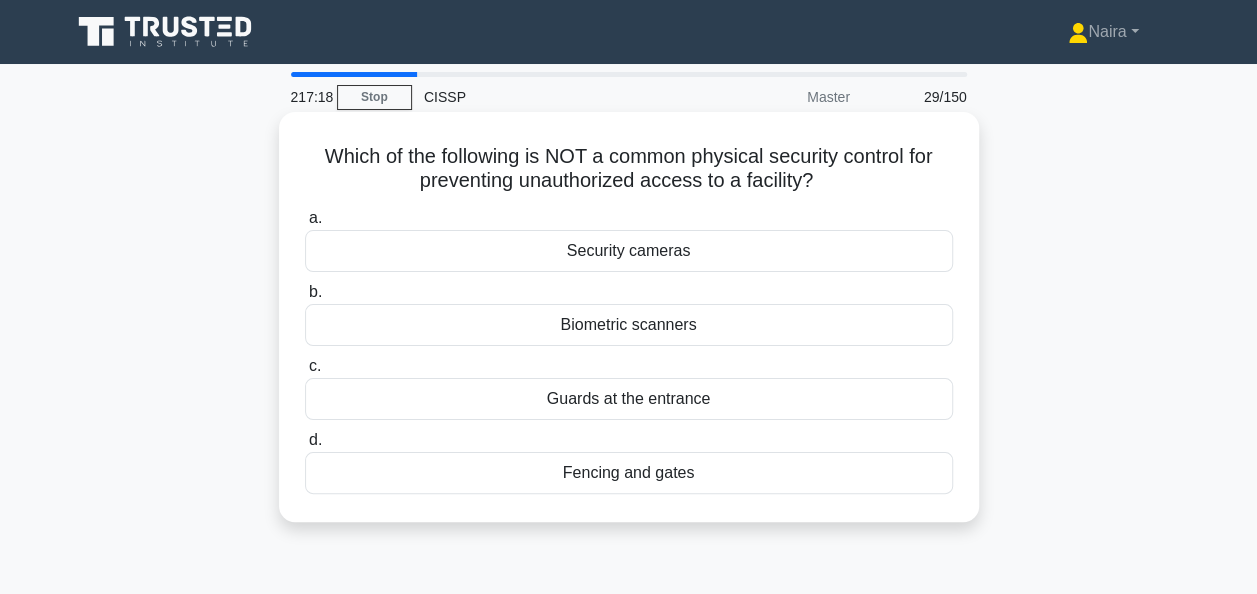 click on "Security cameras" at bounding box center (629, 251) 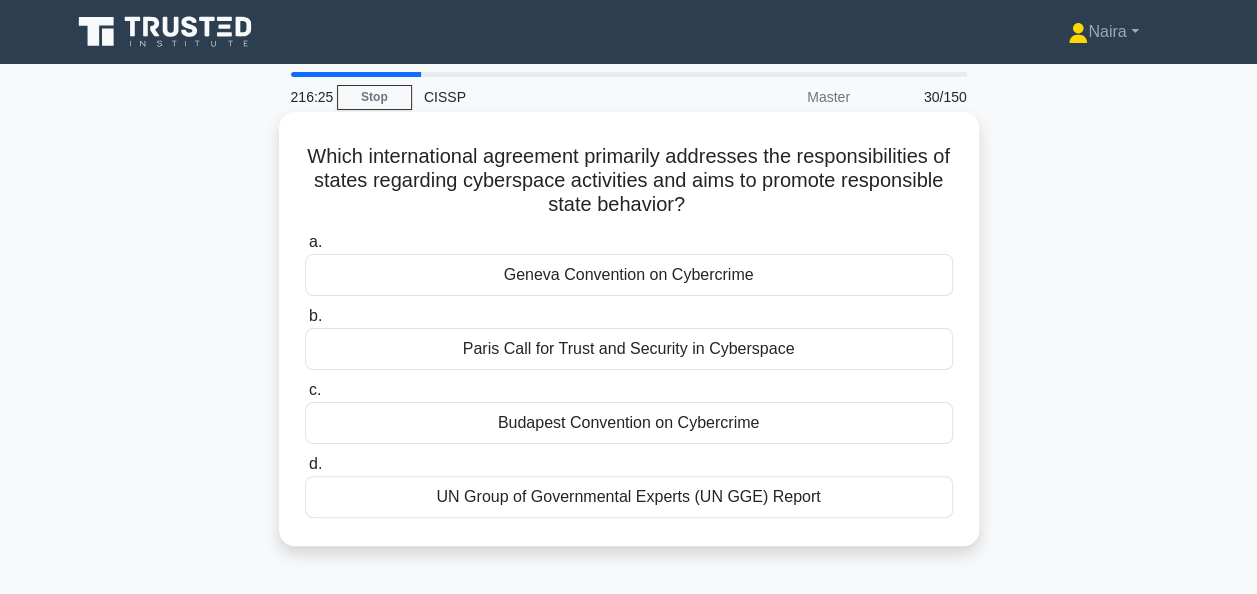 click on "Budapest Convention on Cybercrime" at bounding box center [629, 423] 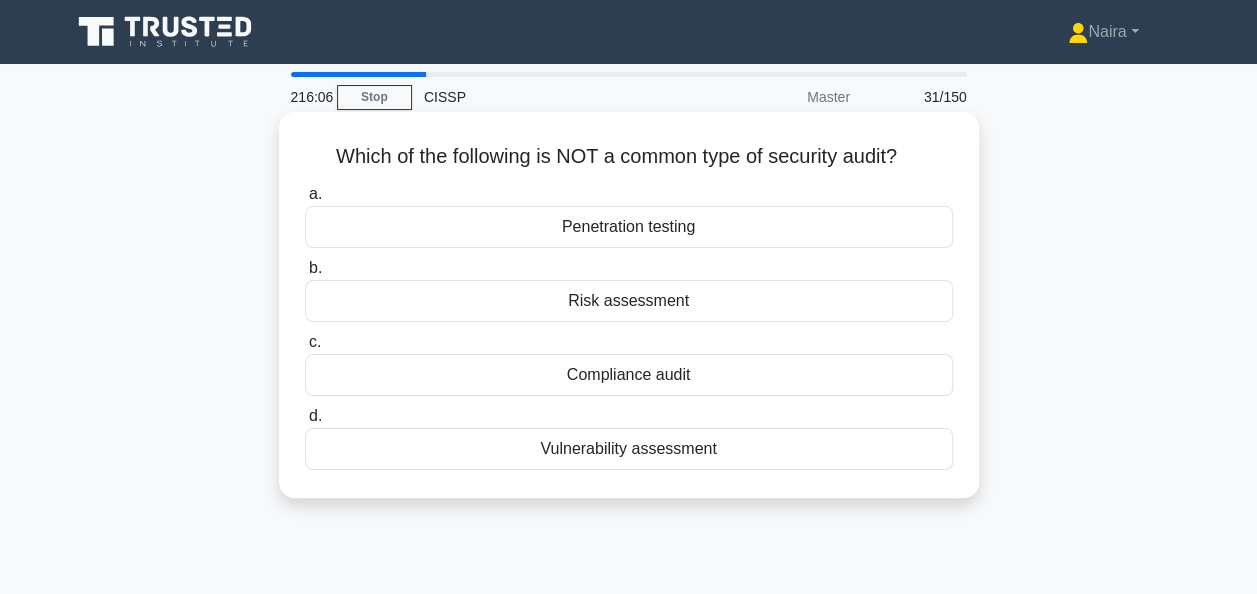 click on "Risk assessment" at bounding box center [629, 301] 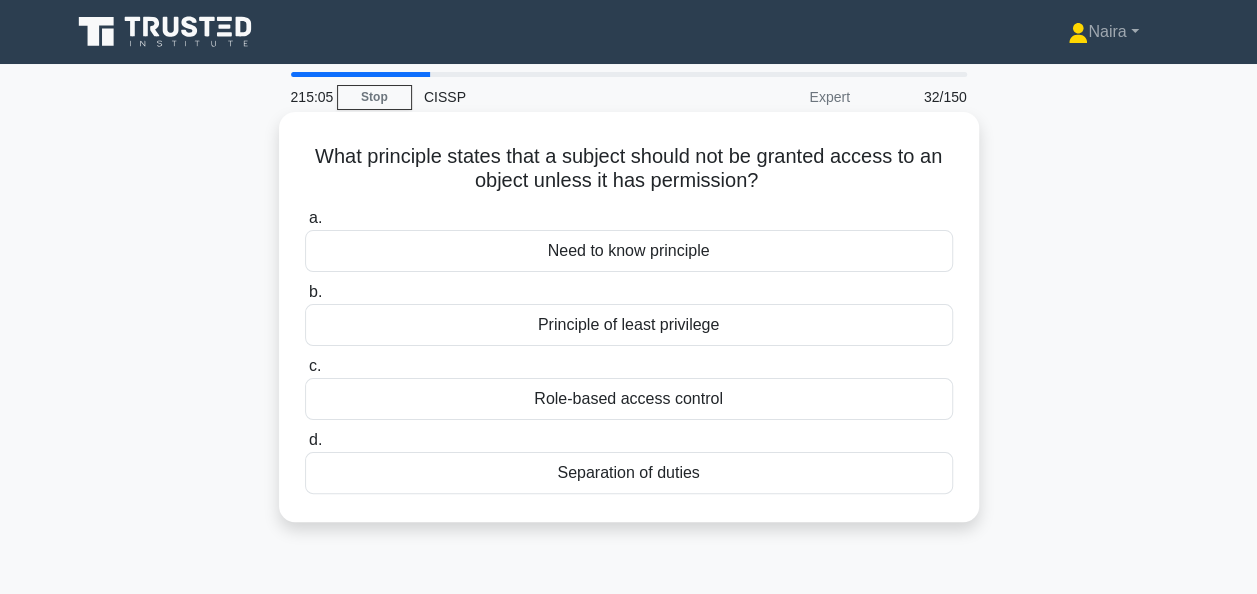 click on "Role-based access control" at bounding box center (629, 399) 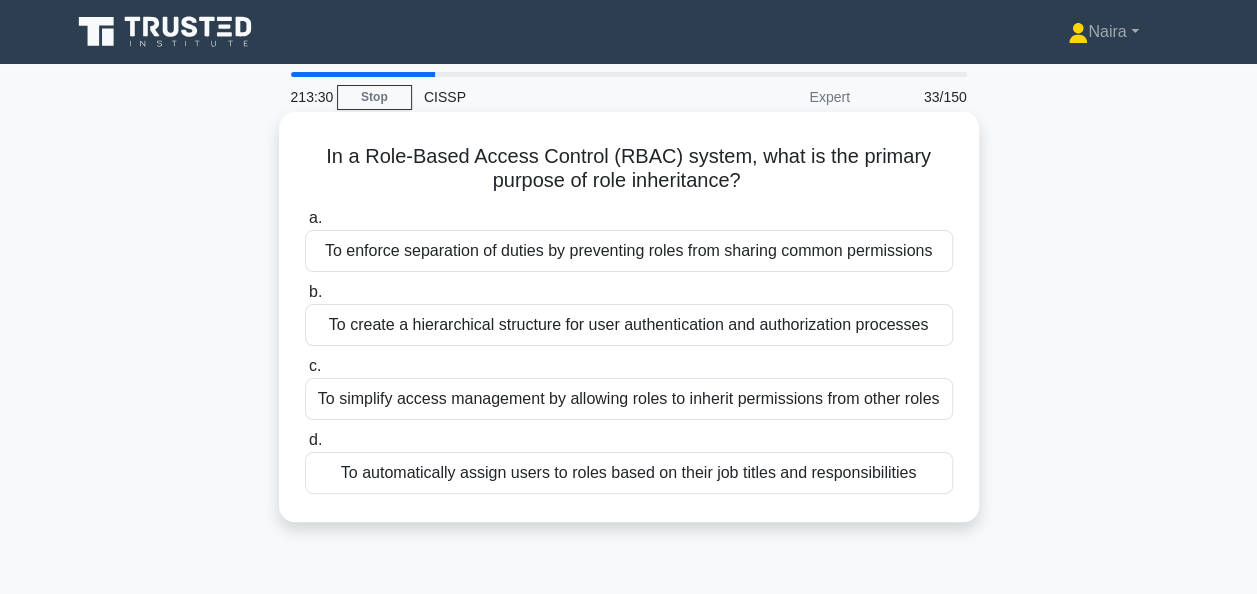 click on "To simplify access management by allowing roles to inherit permissions from other roles" at bounding box center [629, 399] 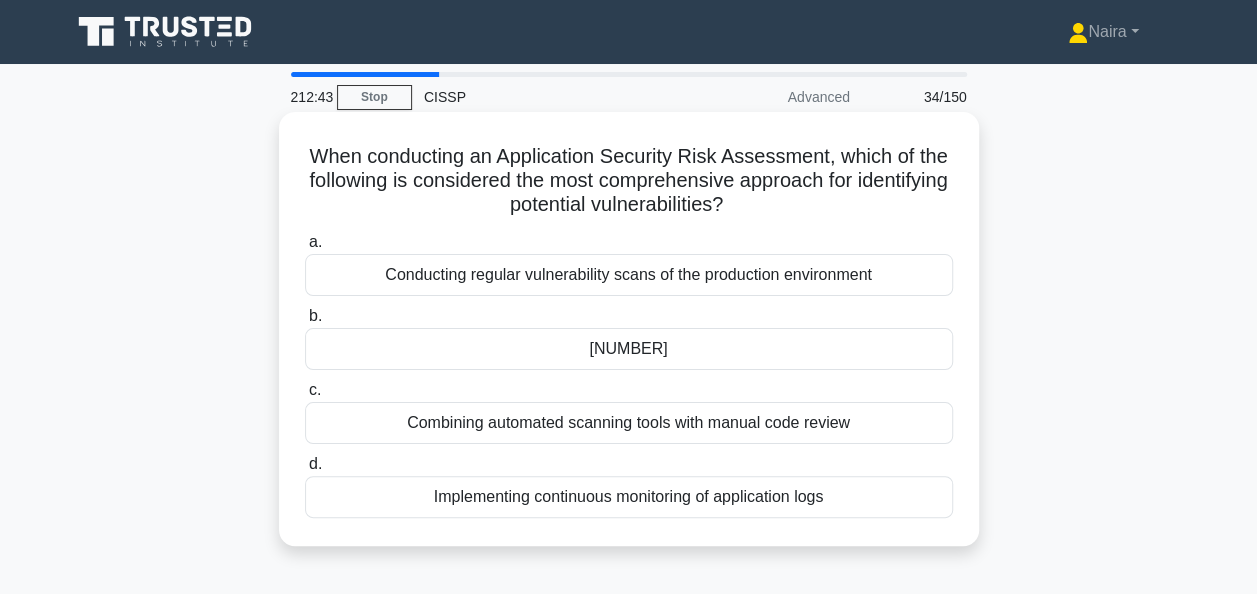 click on "Combining automated scanning tools with manual code review" at bounding box center (629, 423) 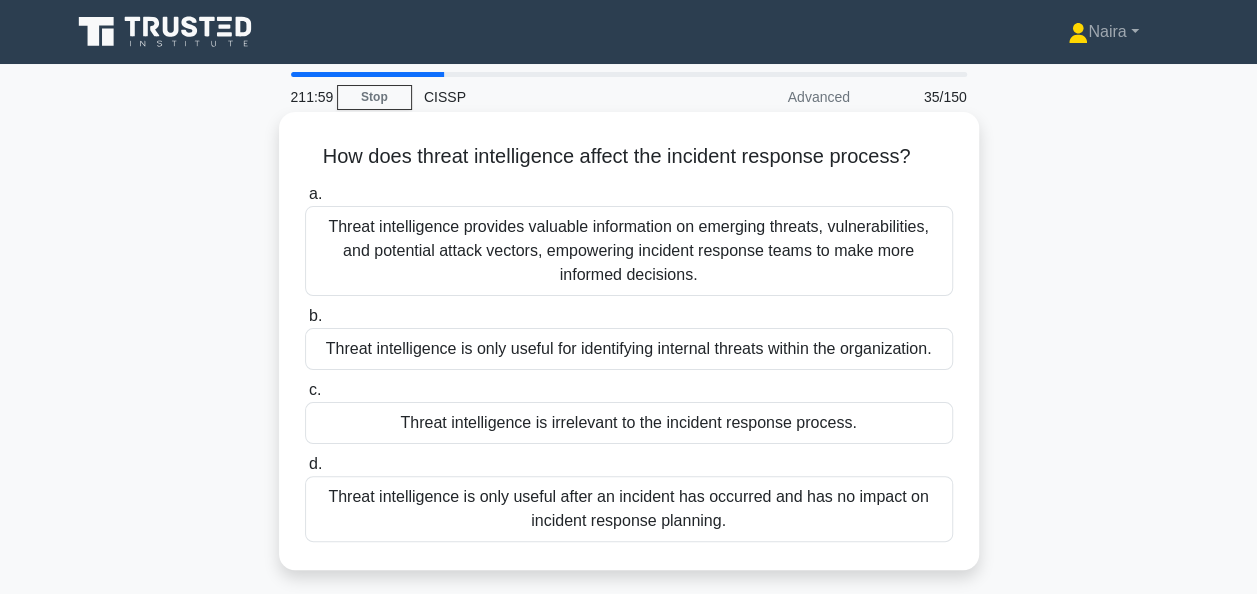 click on "Threat intelligence provides valuable information on emerging threats, vulnerabilities, and potential attack vectors, empowering incident response teams to make more informed decisions." at bounding box center [629, 251] 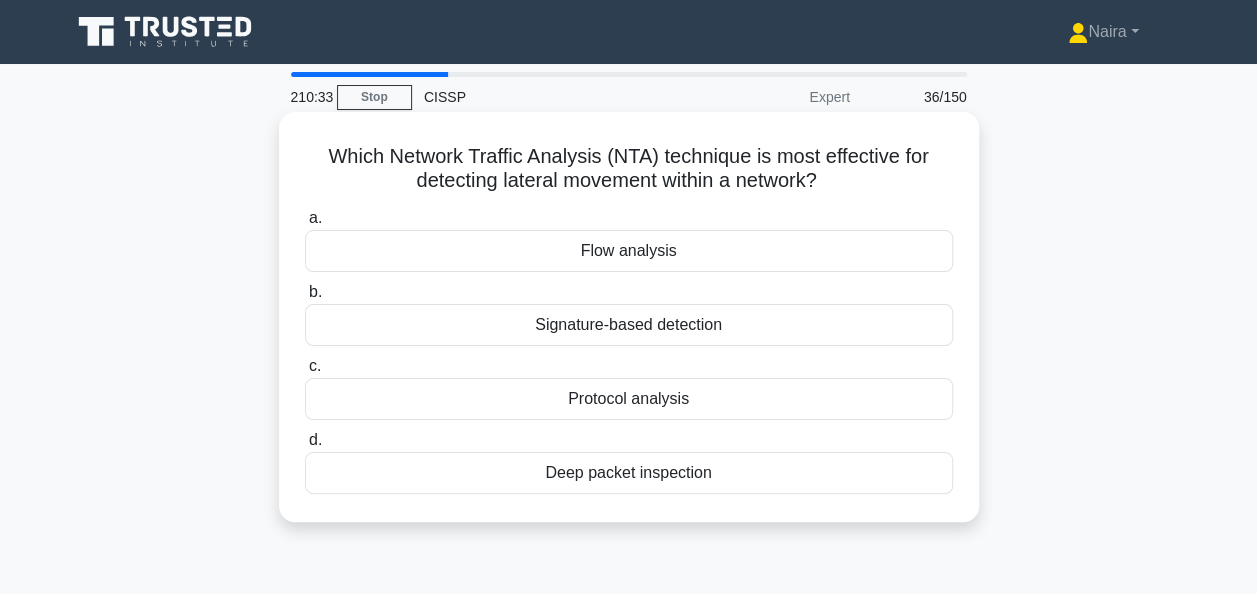 click on "Flow analysis" at bounding box center (629, 251) 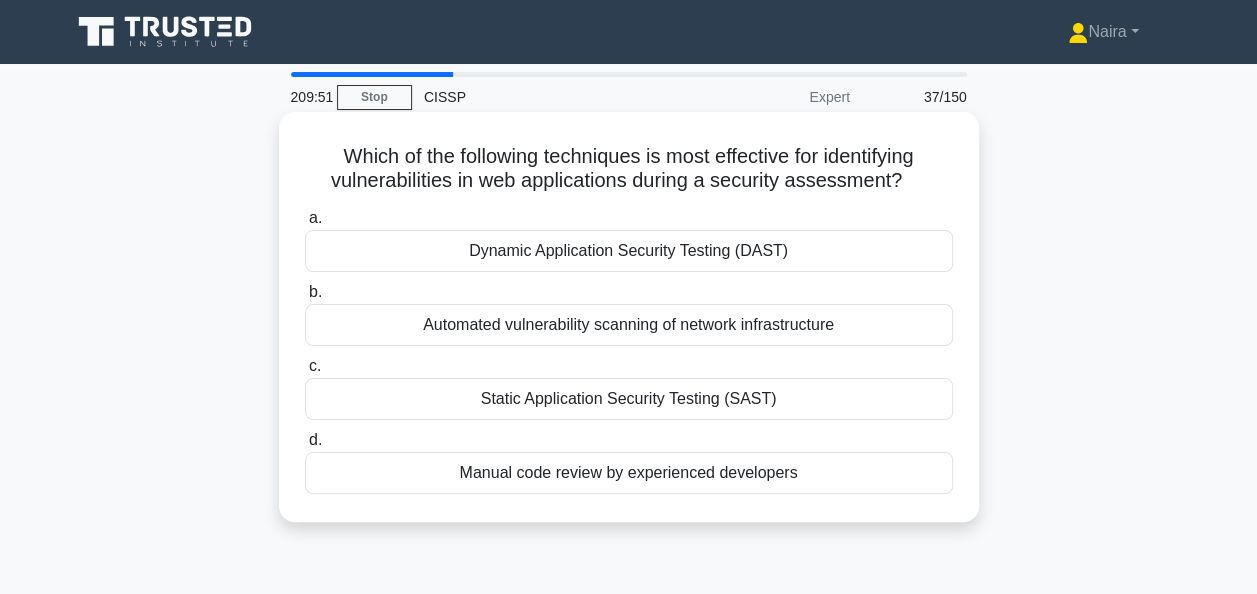 click on "Static Application Security Testing (SAST)" at bounding box center (629, 399) 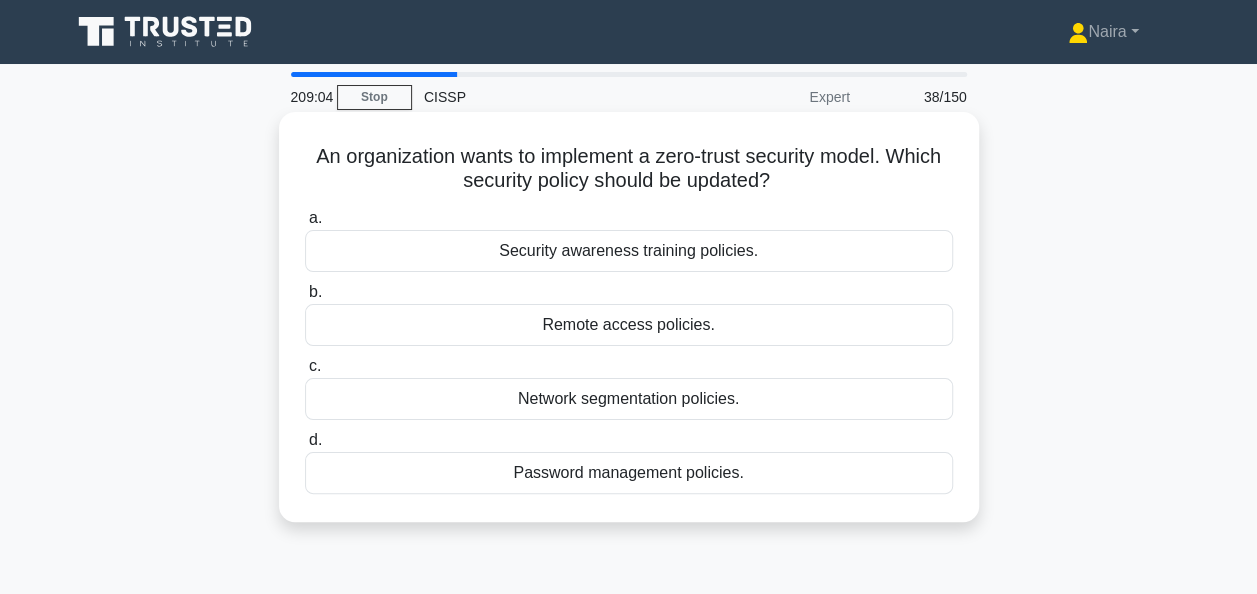 click on "Remote access policies." at bounding box center (629, 325) 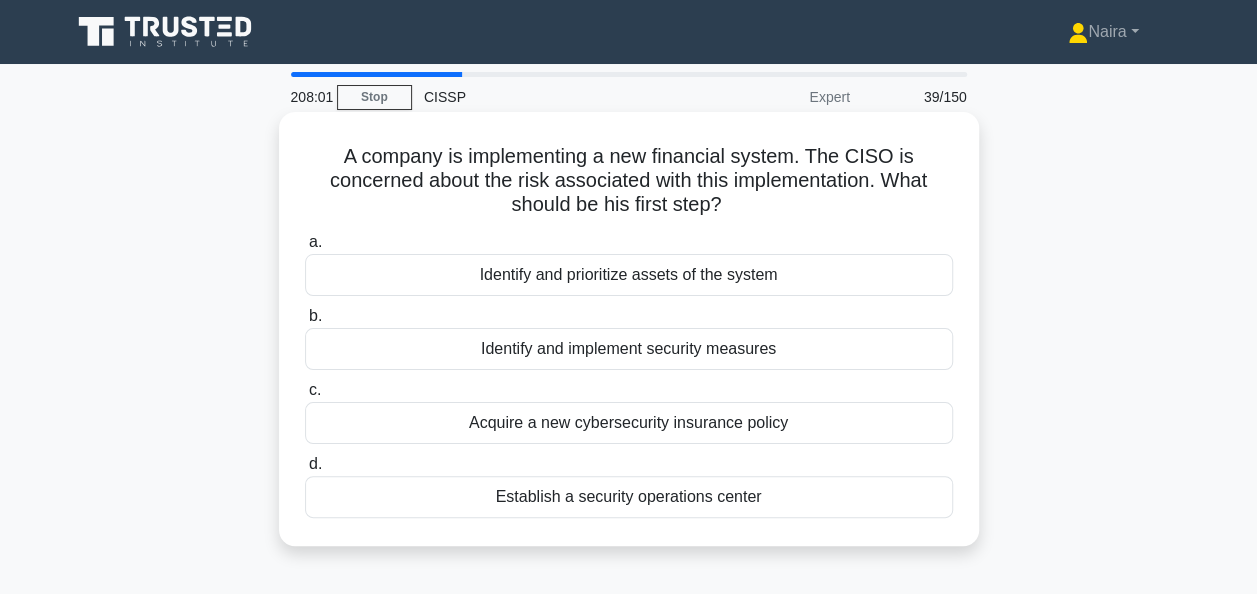 click on "Identify and prioritize assets of the system" at bounding box center (629, 275) 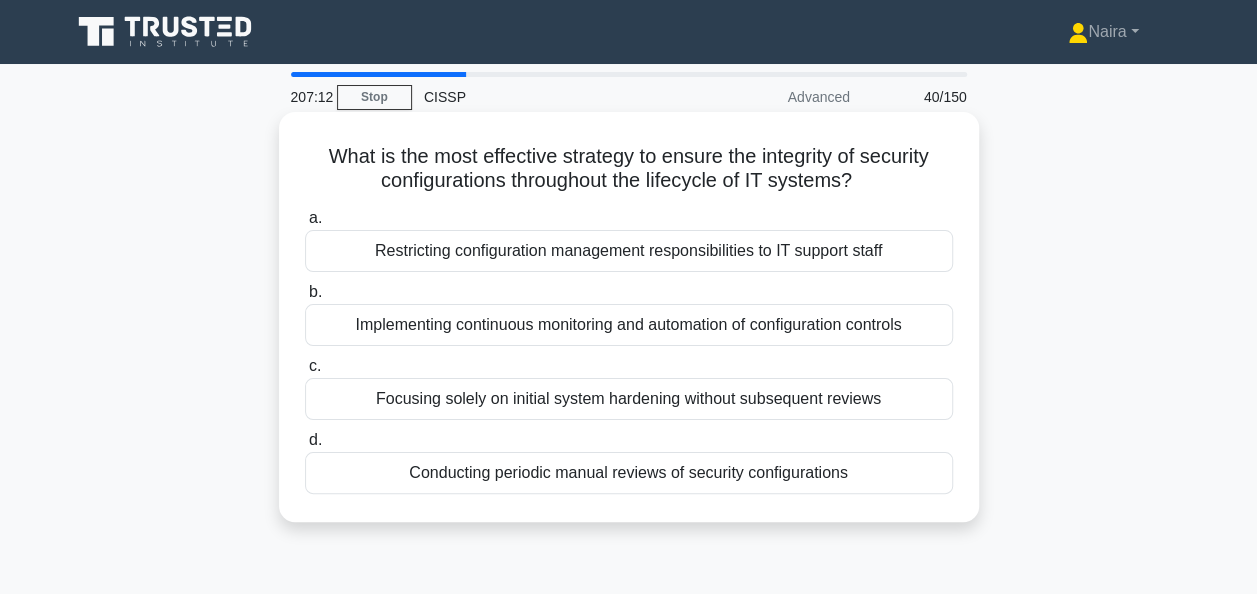 click on "Implementing continuous monitoring and automation of configuration controls" at bounding box center (629, 325) 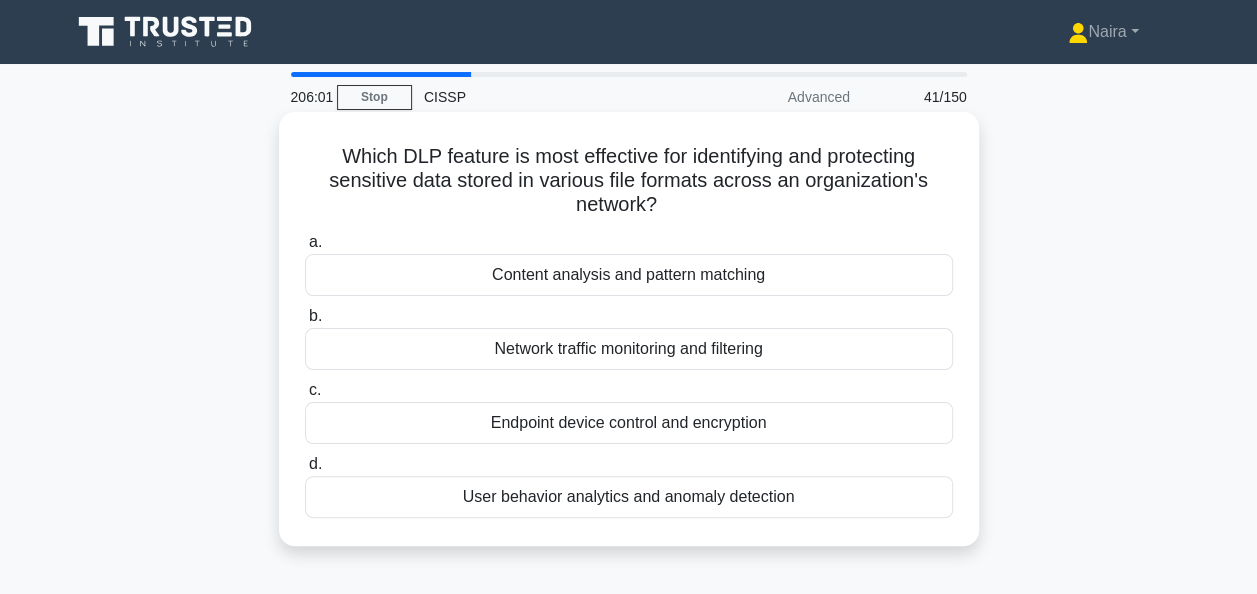 click on "User behavior analytics and anomaly detection" at bounding box center (629, 497) 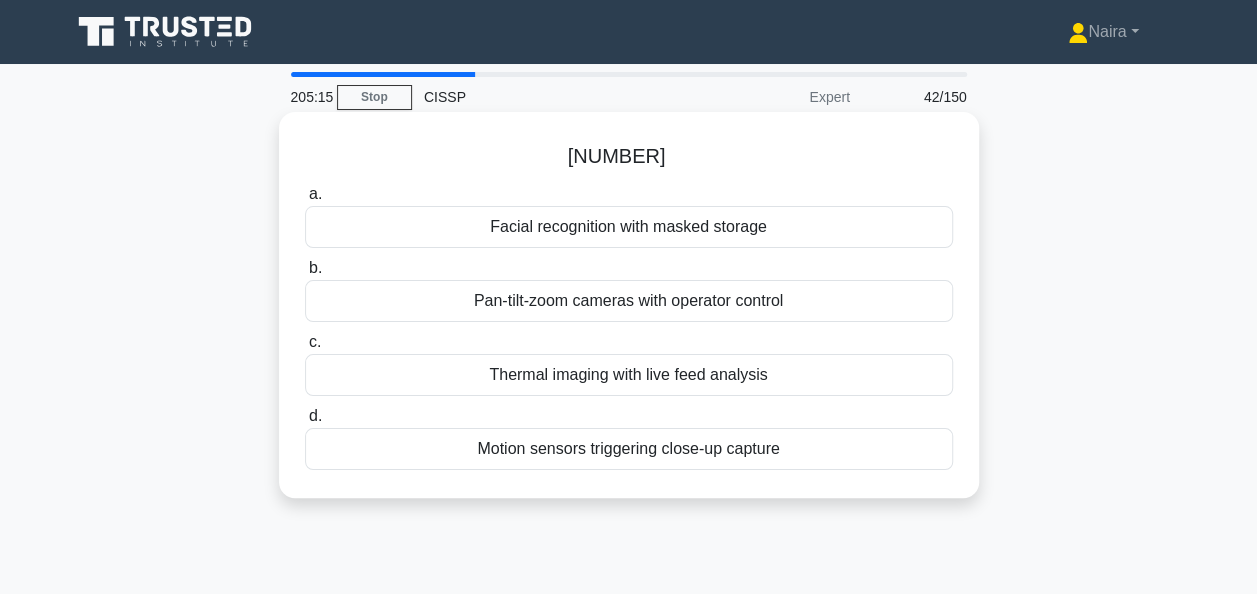 click on "Facial recognition with masked storage" at bounding box center (629, 227) 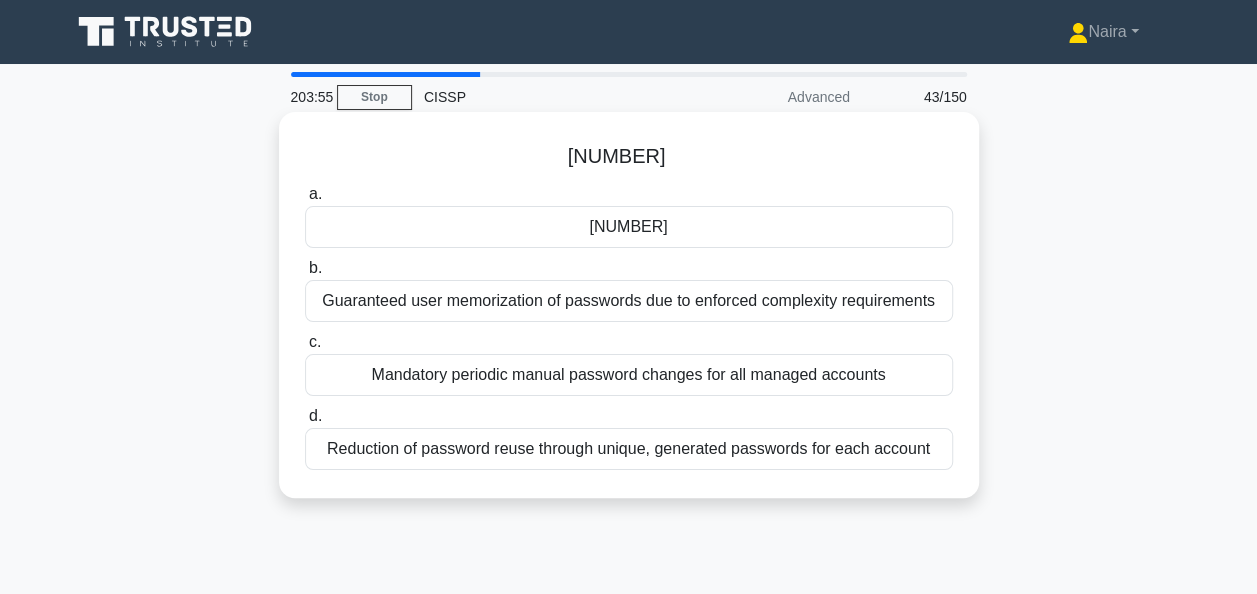 click on "Reduction of password reuse through unique, generated passwords for each account" at bounding box center (629, 449) 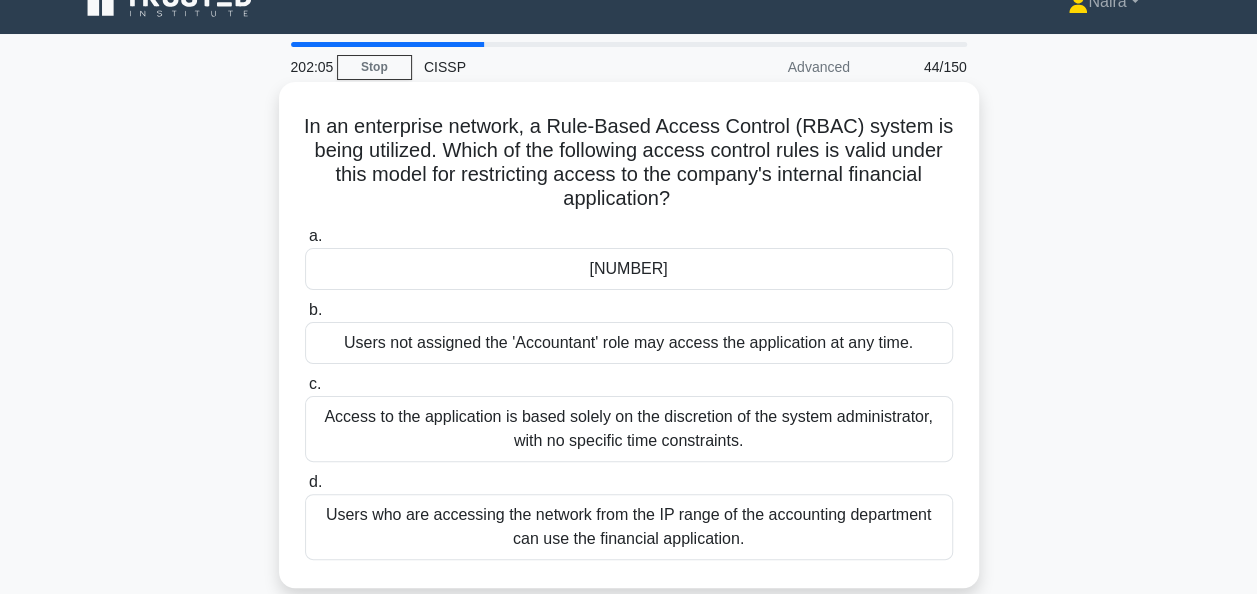 scroll, scrollTop: 0, scrollLeft: 0, axis: both 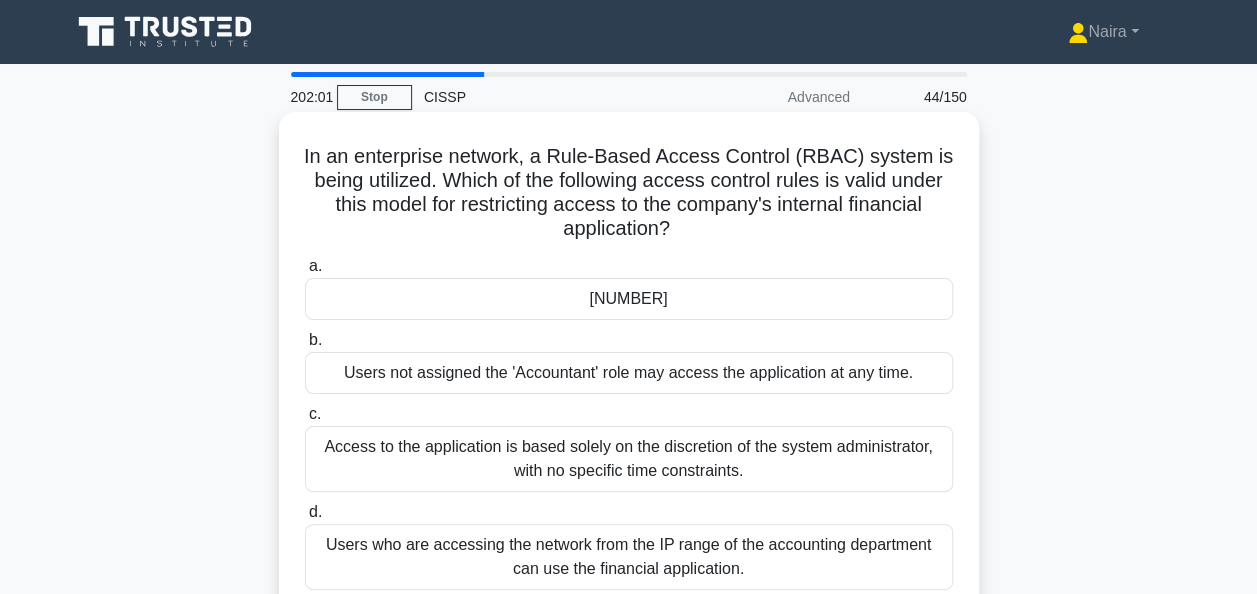 click on "[NUMBER]" at bounding box center (629, 299) 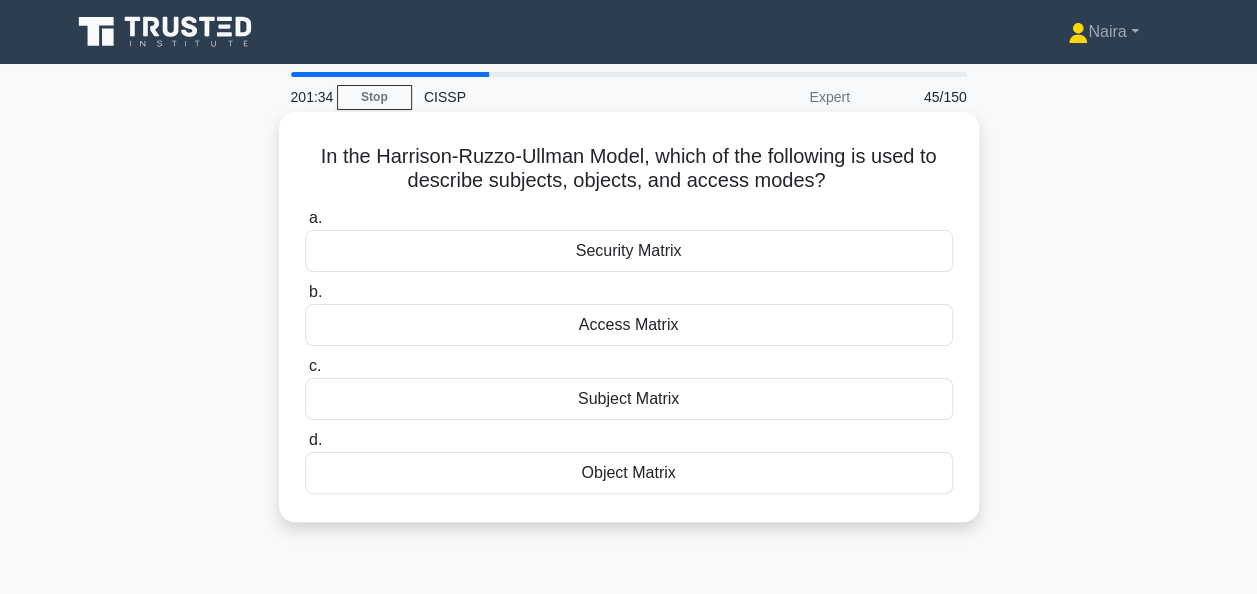 click on "Access Matrix" at bounding box center (629, 325) 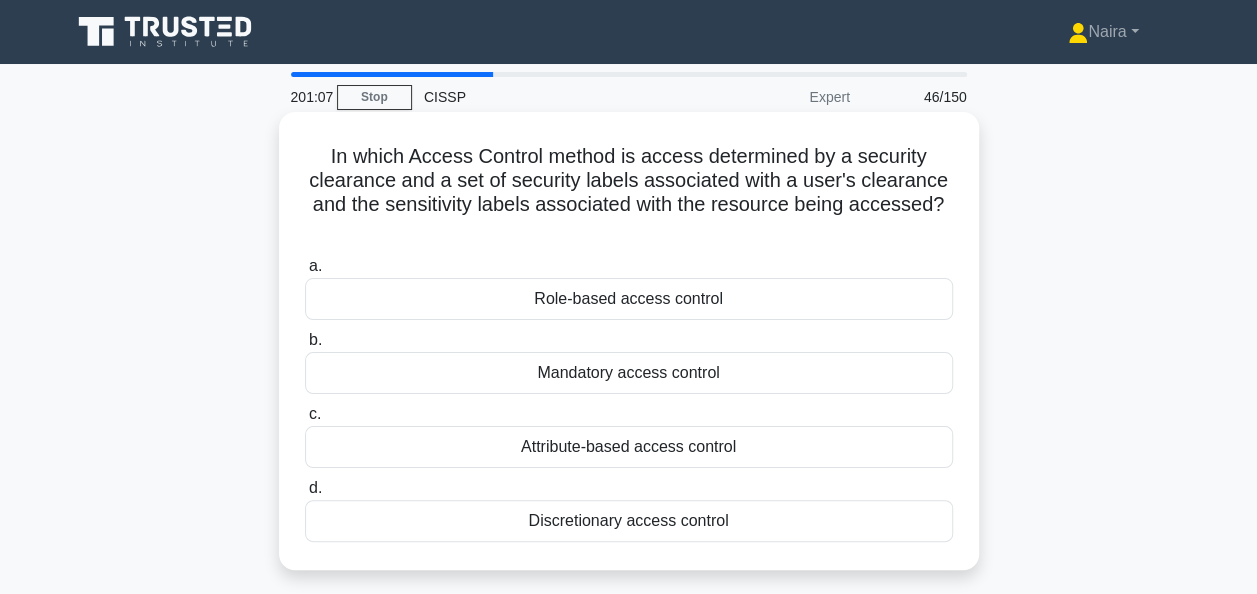 click on "Mandatory access control" at bounding box center [629, 373] 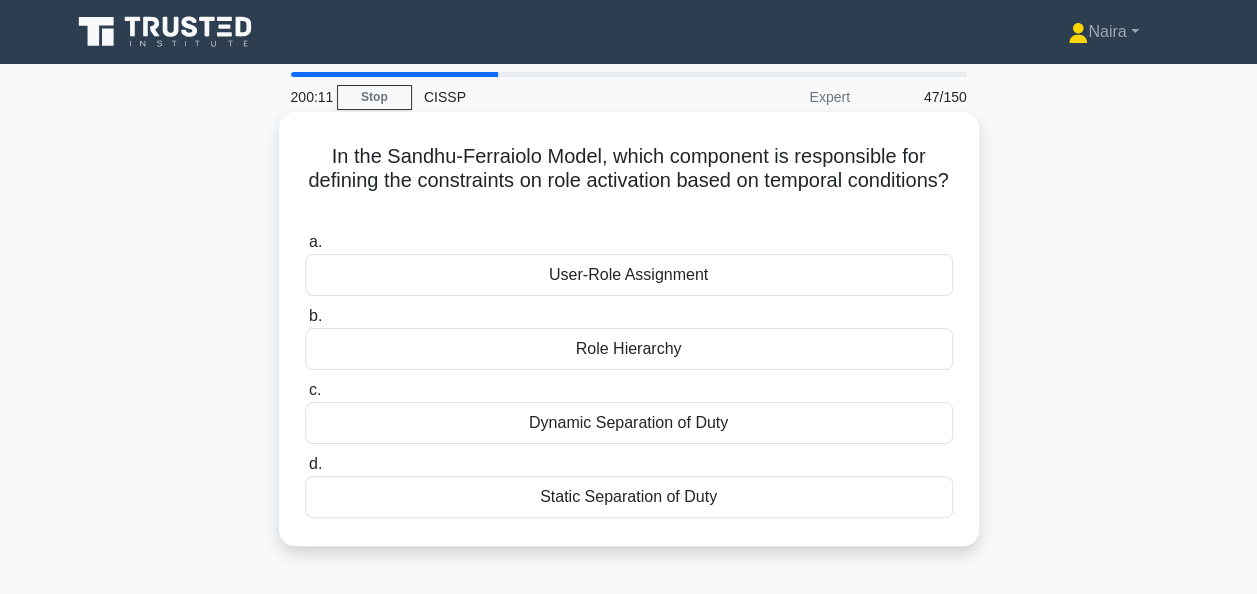 click on "Dynamic Separation of Duty" at bounding box center (629, 423) 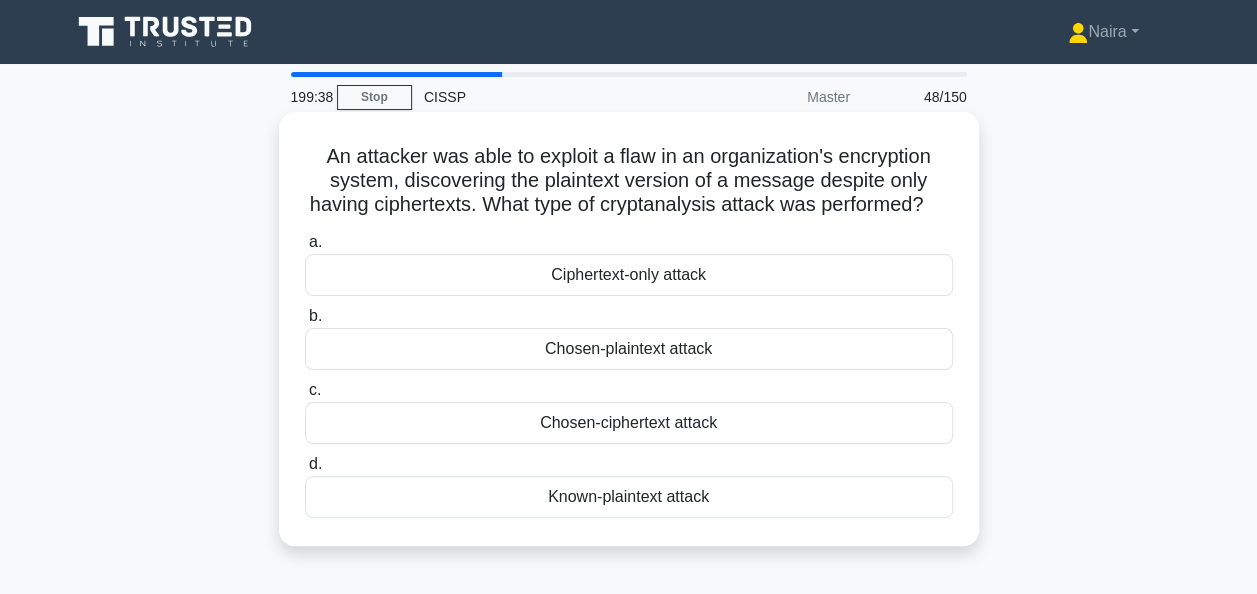 click on "Chosen-ciphertext attack" at bounding box center (629, 423) 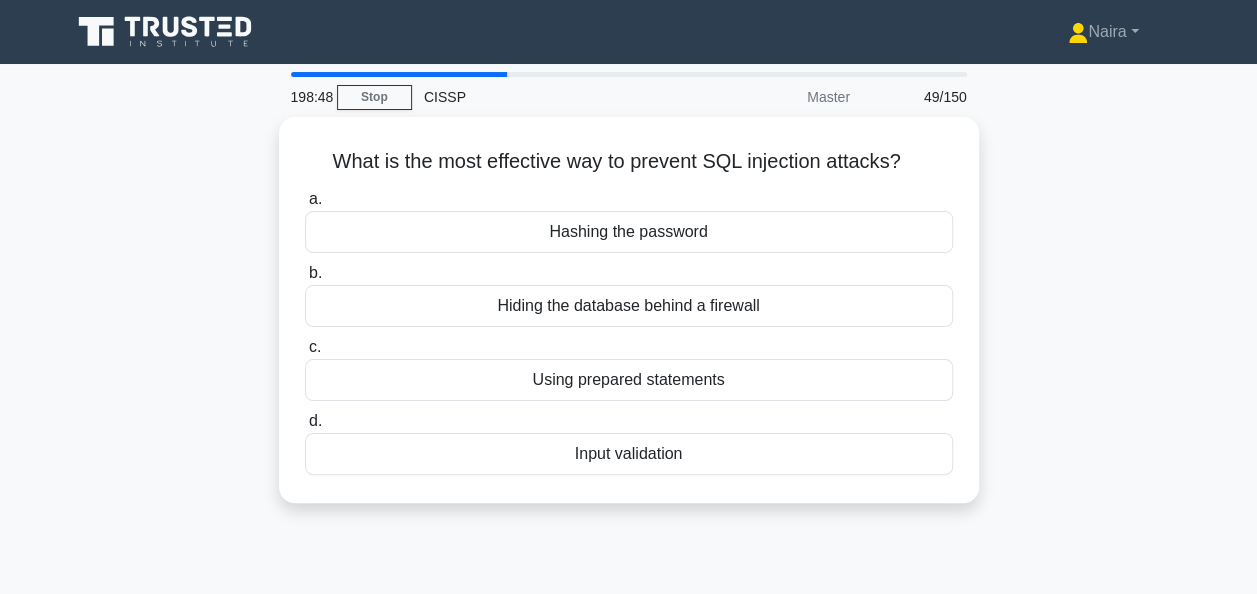 click on "Input validation" at bounding box center [629, 454] 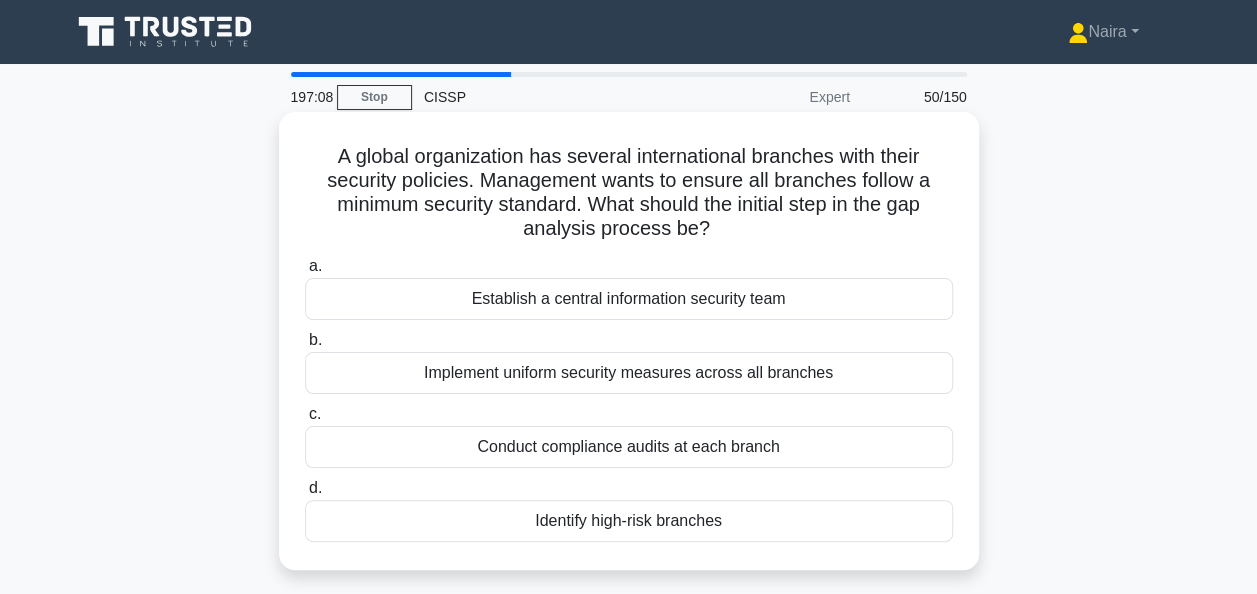 click on "Implement uniform security measures across all branches" at bounding box center (629, 373) 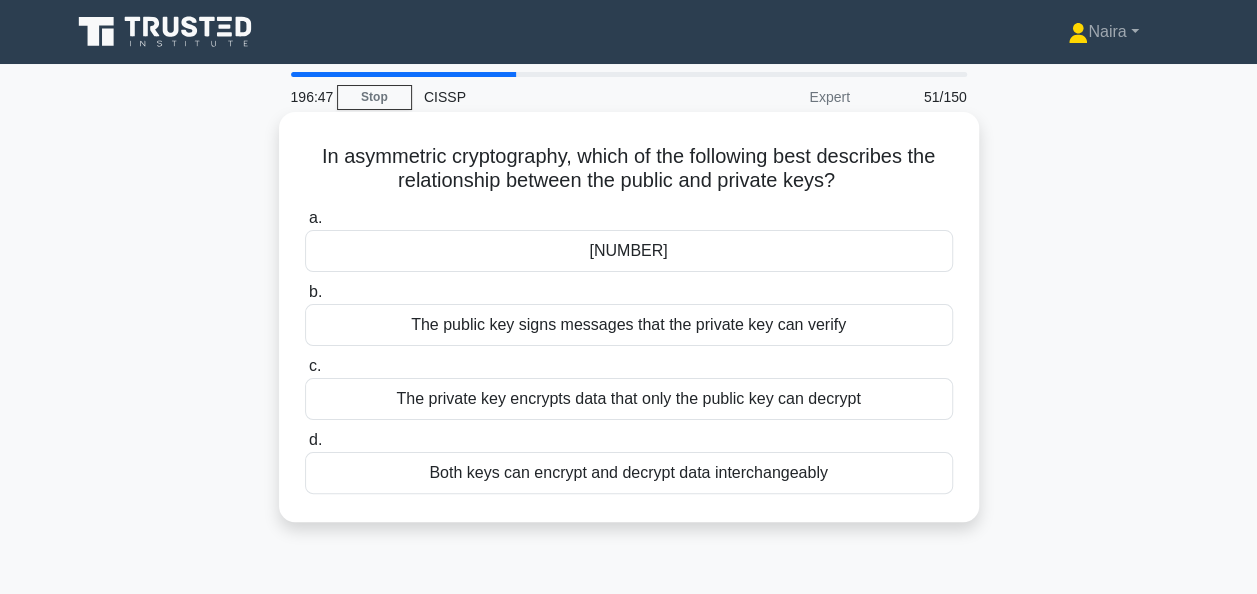 click on "[NUMBER]" at bounding box center [629, 251] 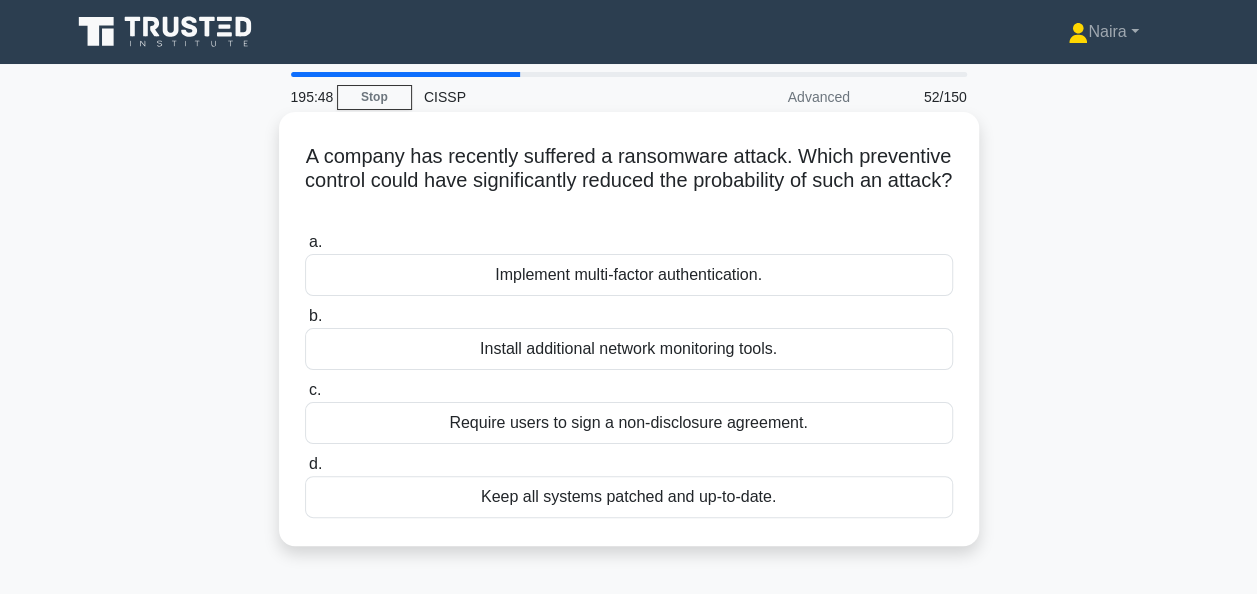 click on "Implement multi-factor authentication." at bounding box center [629, 275] 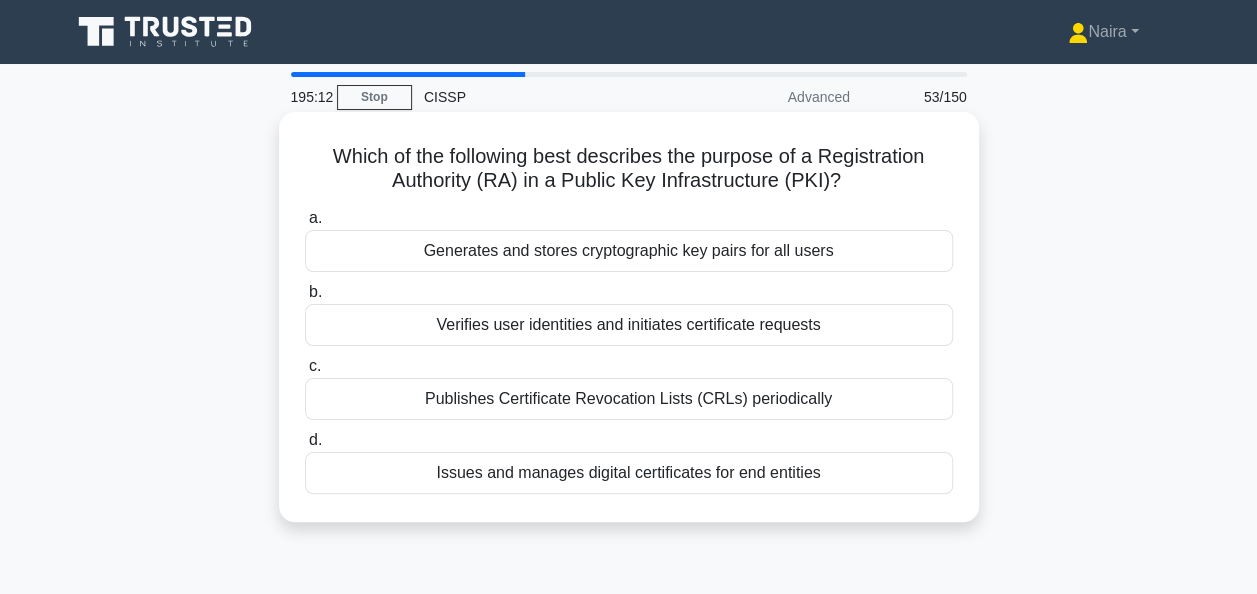 click on "Verifies user identities and initiates certificate requests" at bounding box center (629, 325) 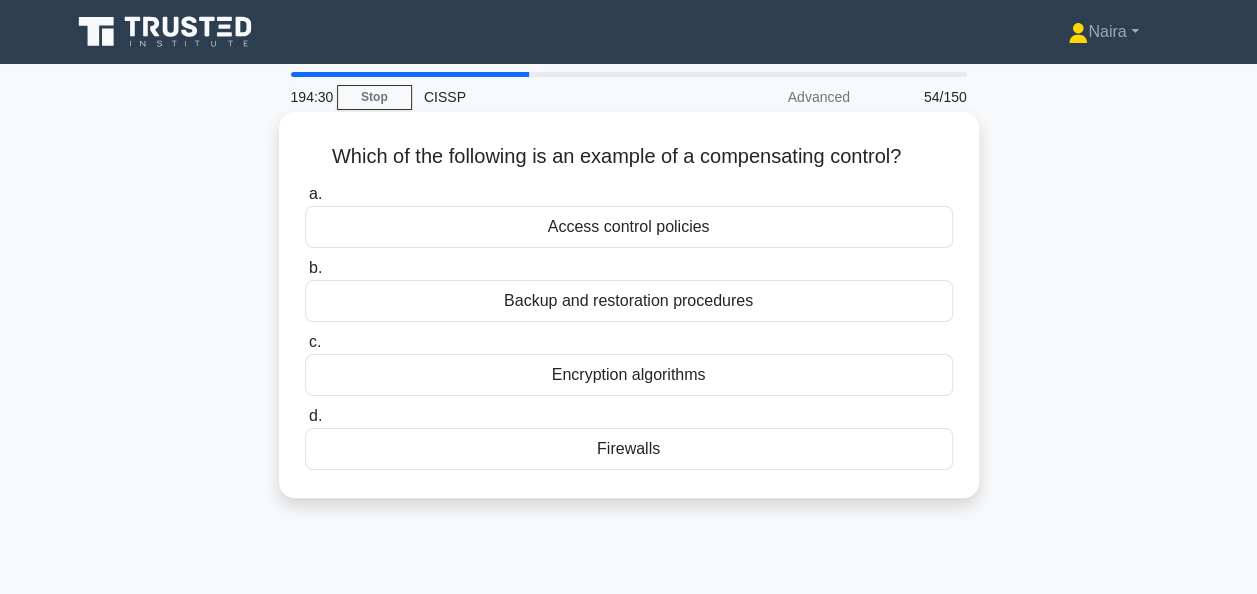click on "Backup and restoration procedures" at bounding box center (629, 301) 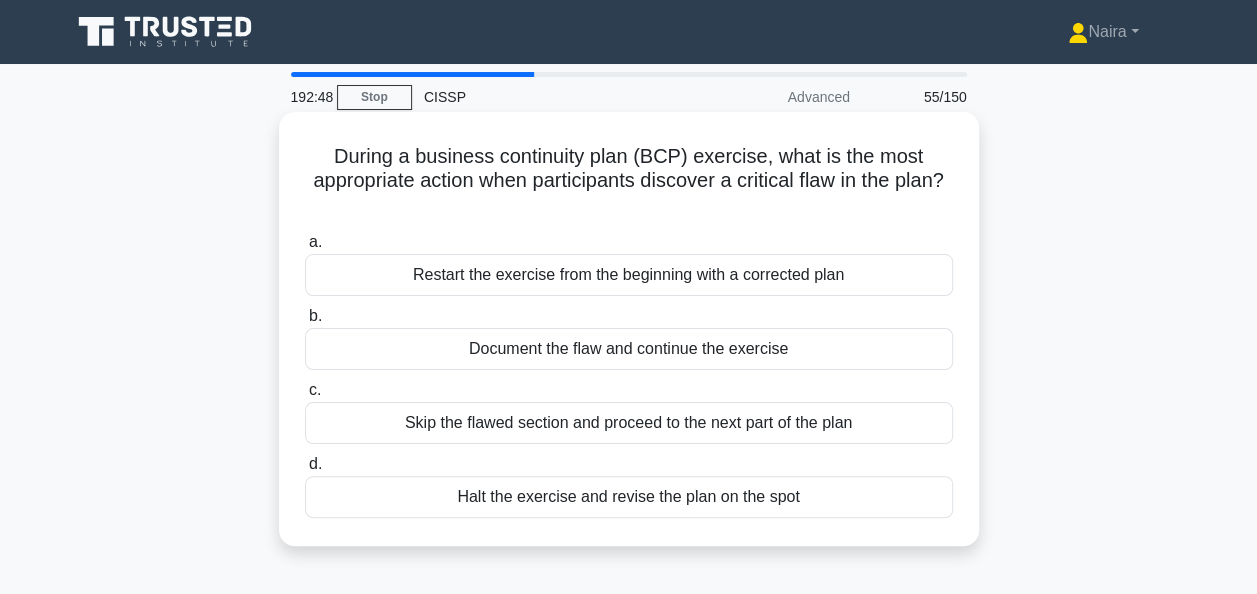 click on "Document the flaw and continue the exercise" at bounding box center [629, 349] 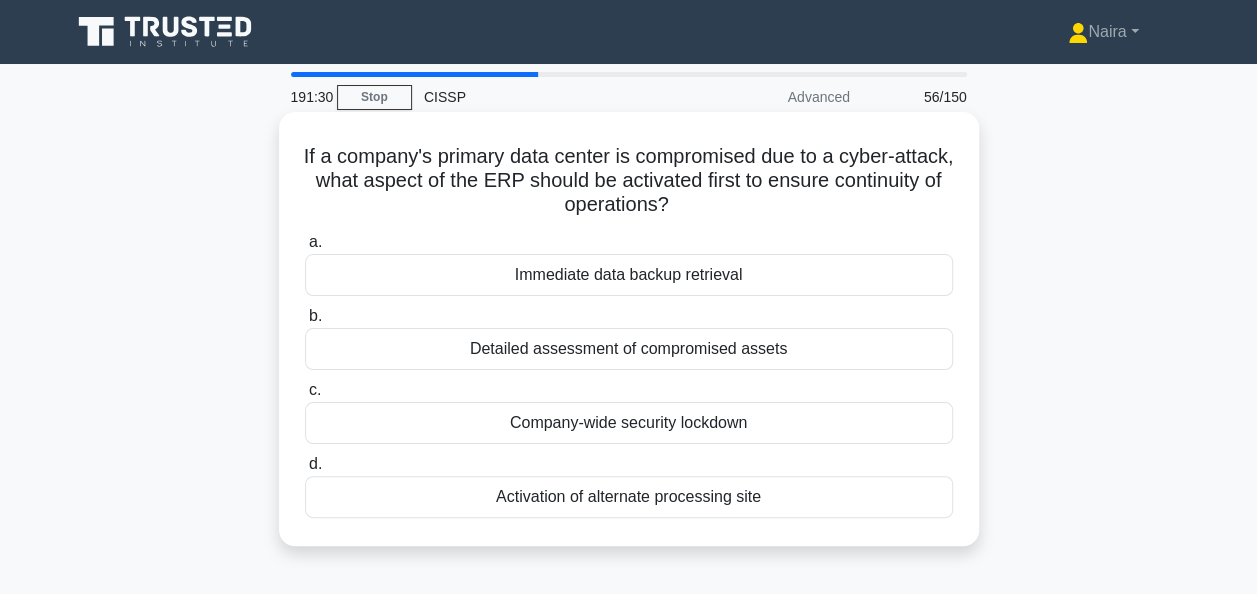 click on "Activation of alternate processing site" at bounding box center (629, 497) 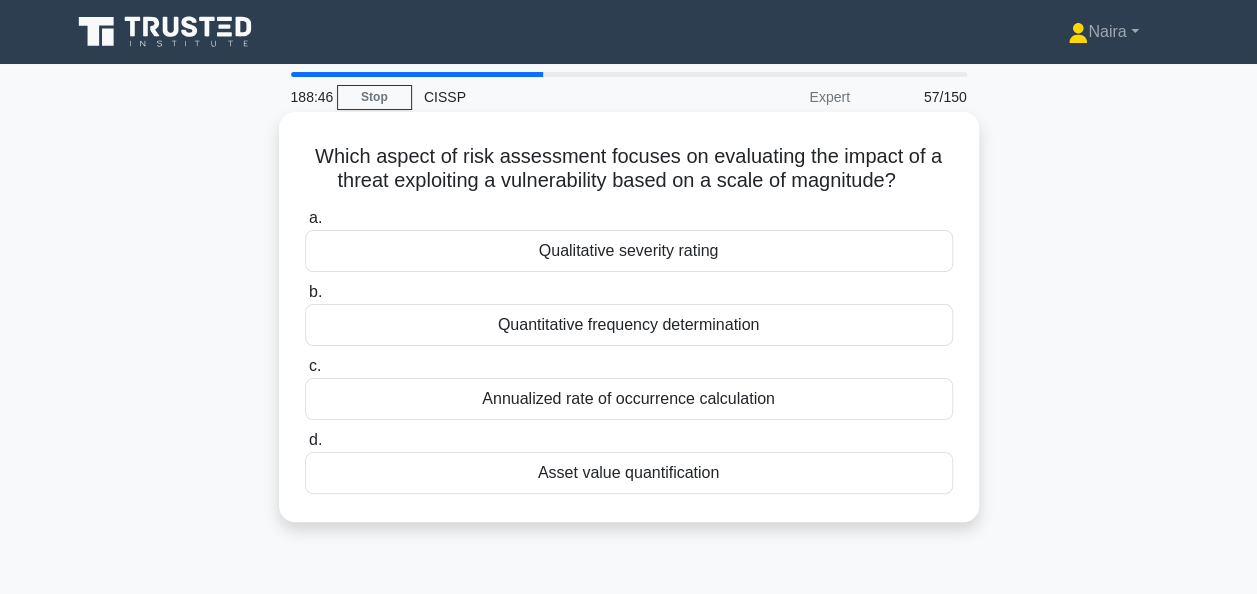 click on "Qualitative severity rating" at bounding box center (629, 251) 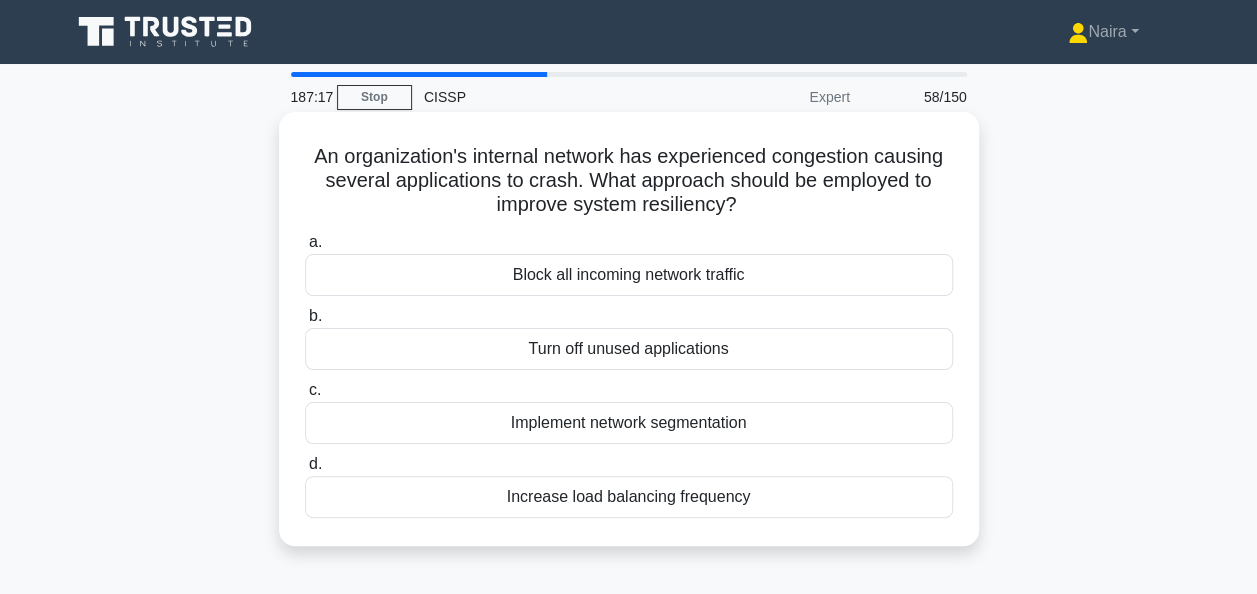click on "Implement network segmentation" at bounding box center (629, 423) 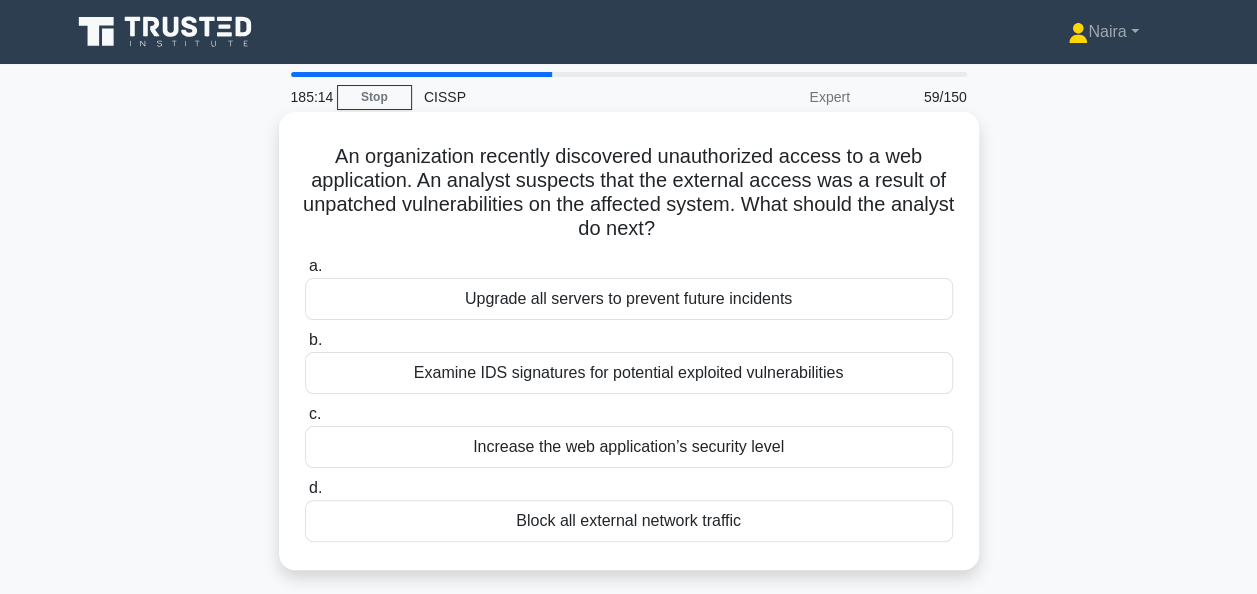 click on "Examine IDS signatures for potential exploited vulnerabilities" at bounding box center [629, 373] 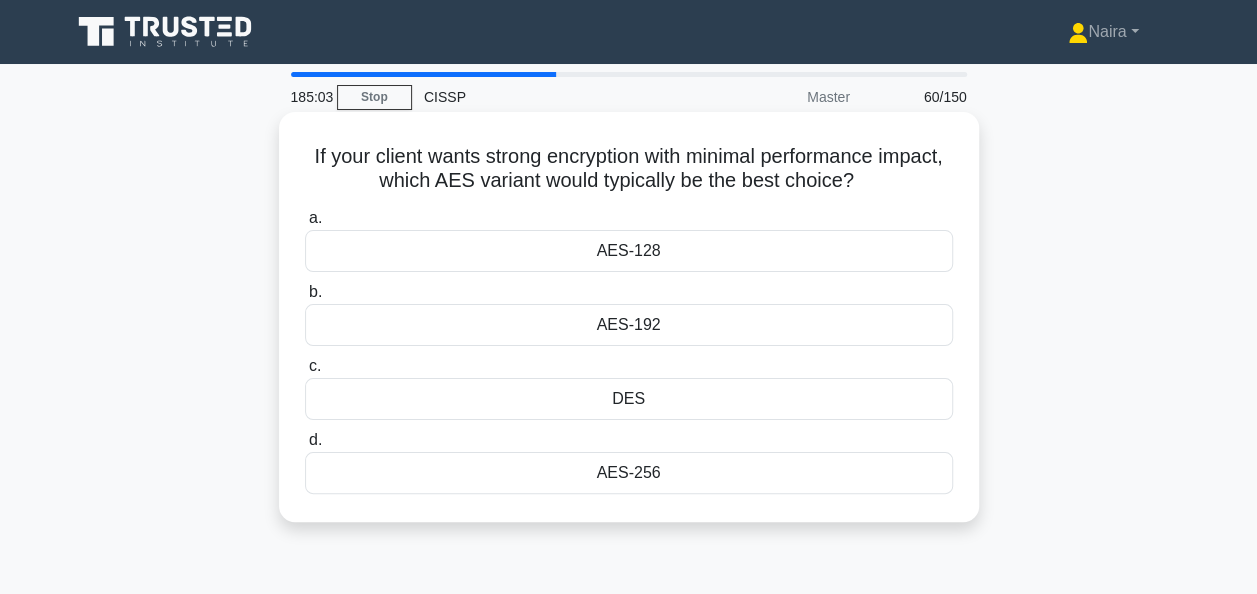 click on "AES-256" at bounding box center [629, 473] 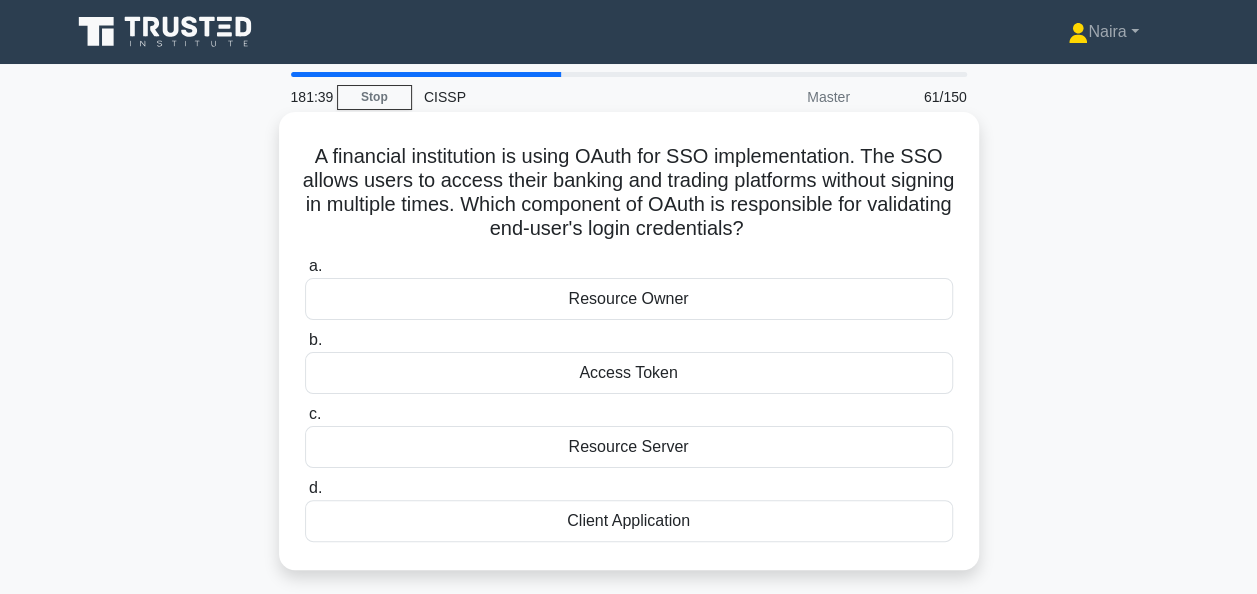 click on "Access Token" at bounding box center [629, 373] 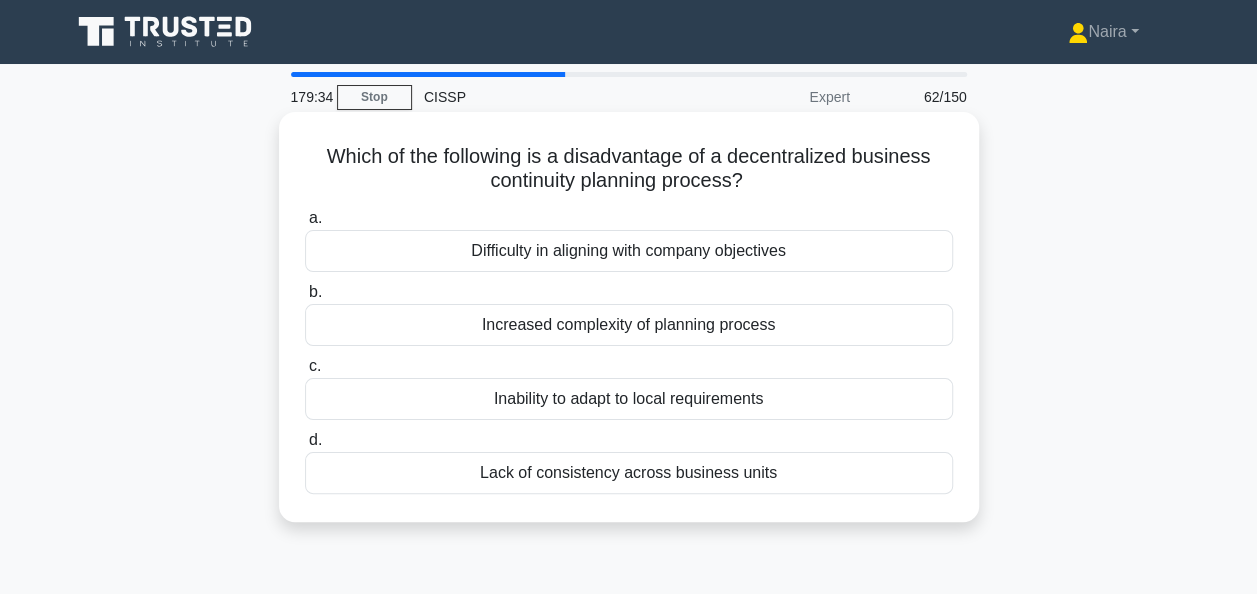 click on "Lack of consistency across business units" at bounding box center (629, 473) 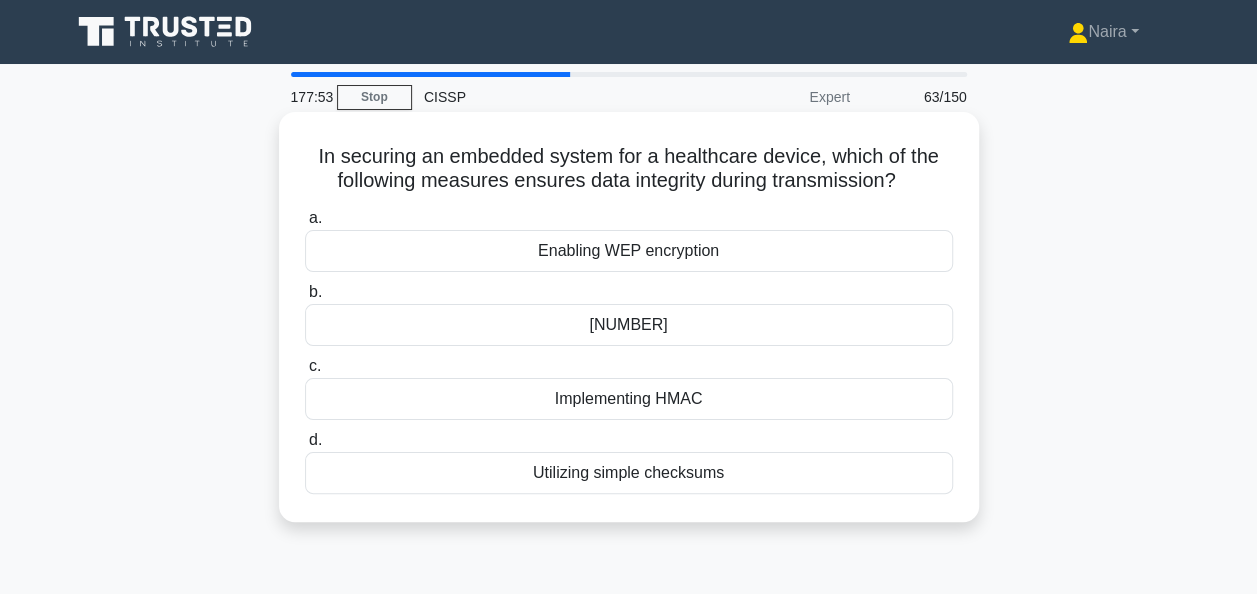 click on "Implementing HMAC" at bounding box center (629, 399) 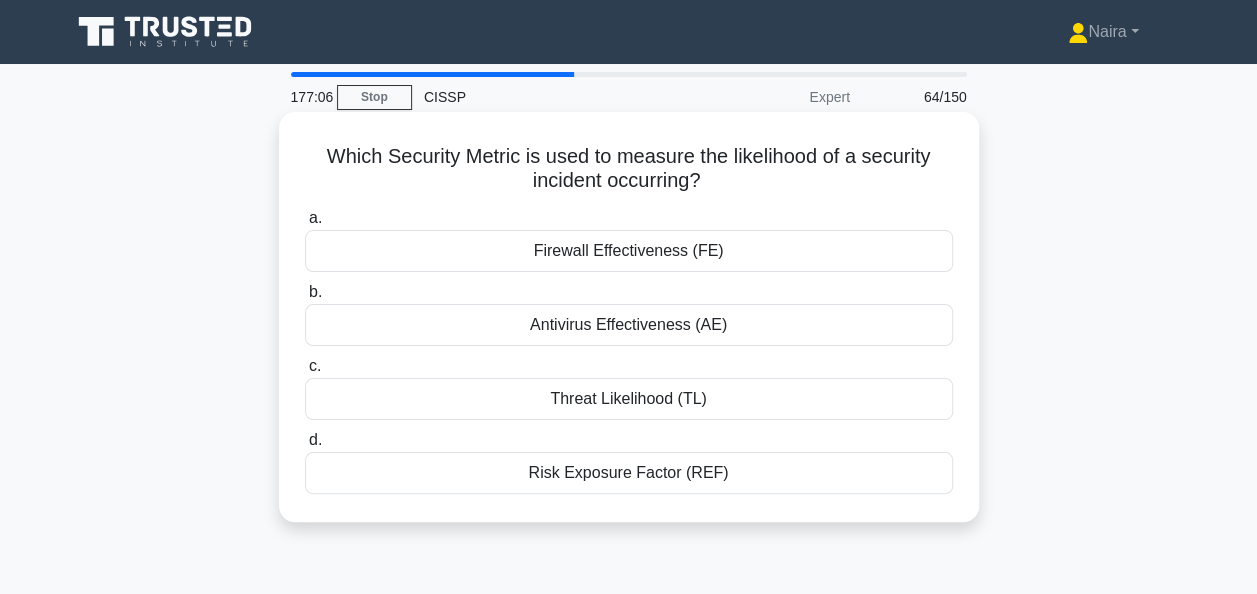 click on "Threat Likelihood (TL)" at bounding box center (629, 399) 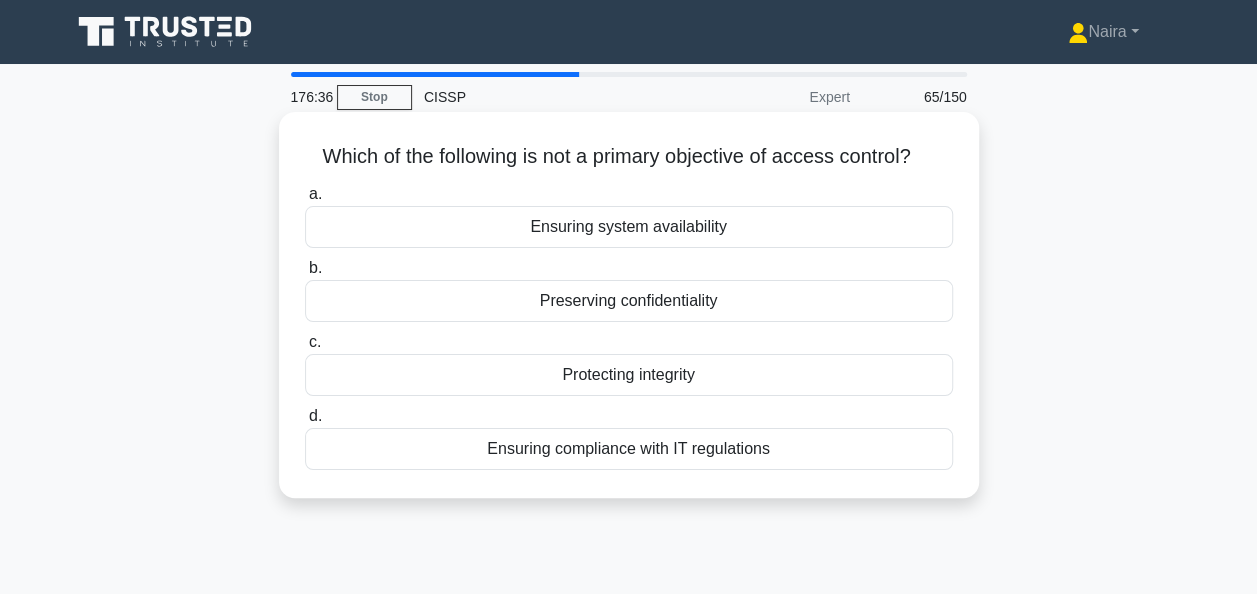 click on "Ensuring compliance with IT regulations" at bounding box center (629, 449) 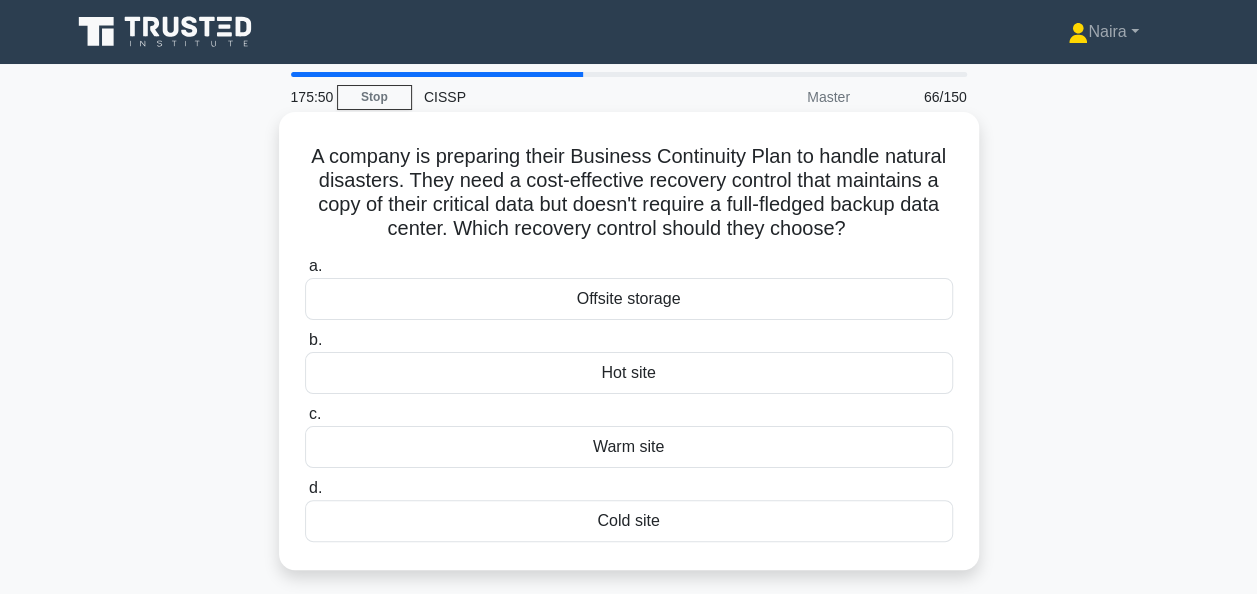 click on "Offsite storage" at bounding box center (629, 299) 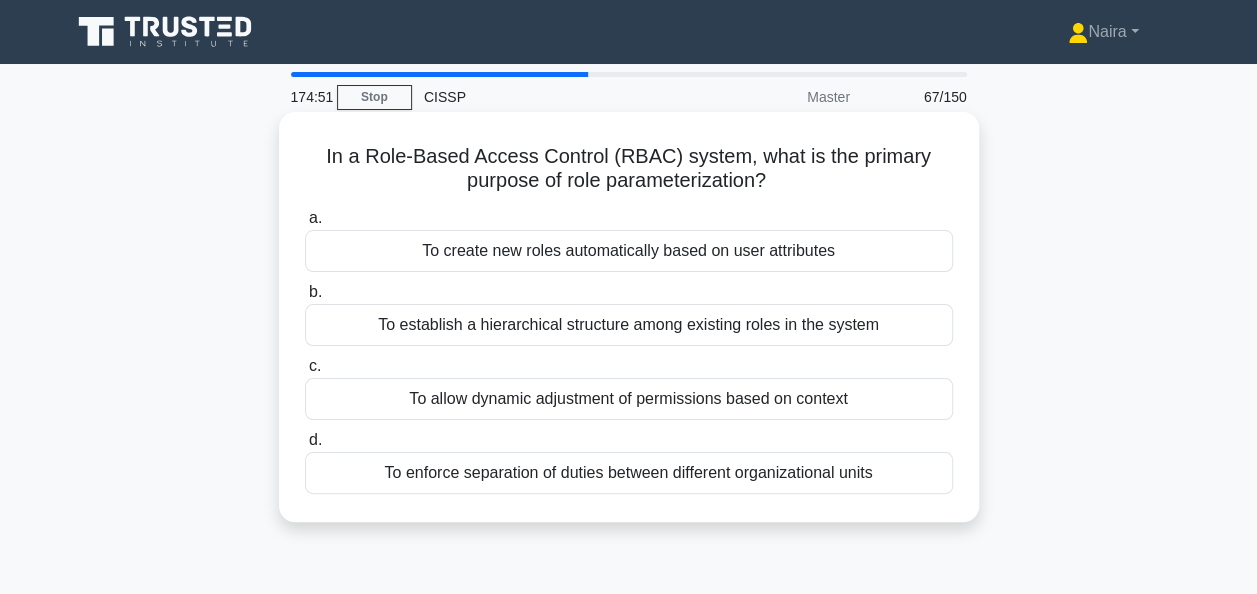 click on "To allow dynamic adjustment of permissions based on context" at bounding box center [629, 399] 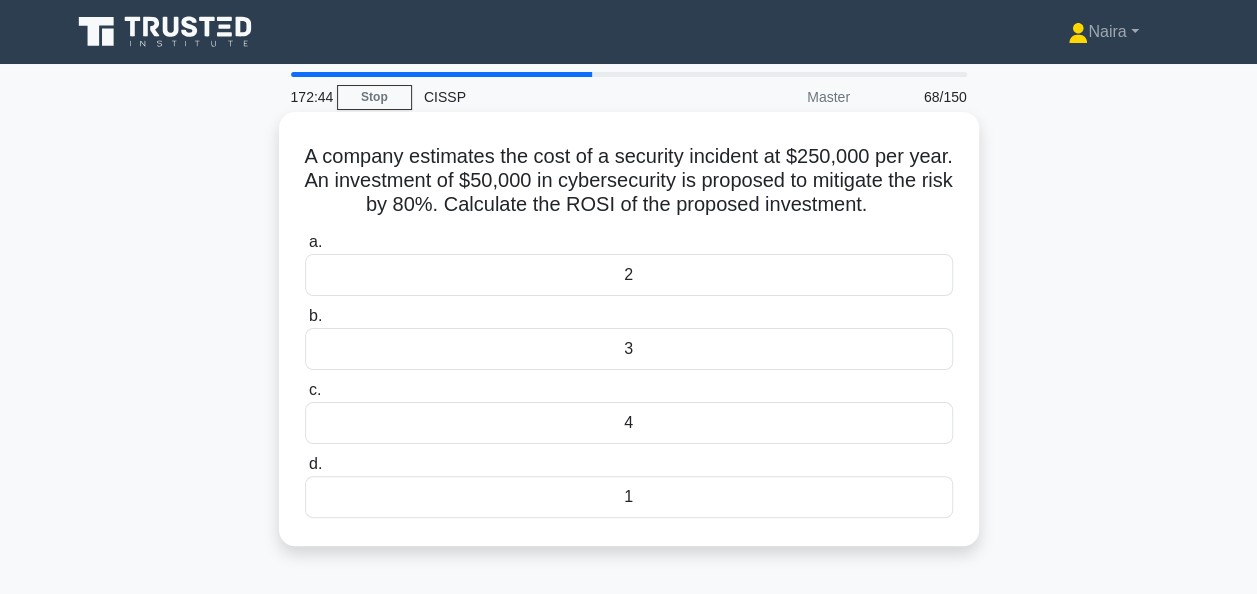 click on "1" at bounding box center (629, 497) 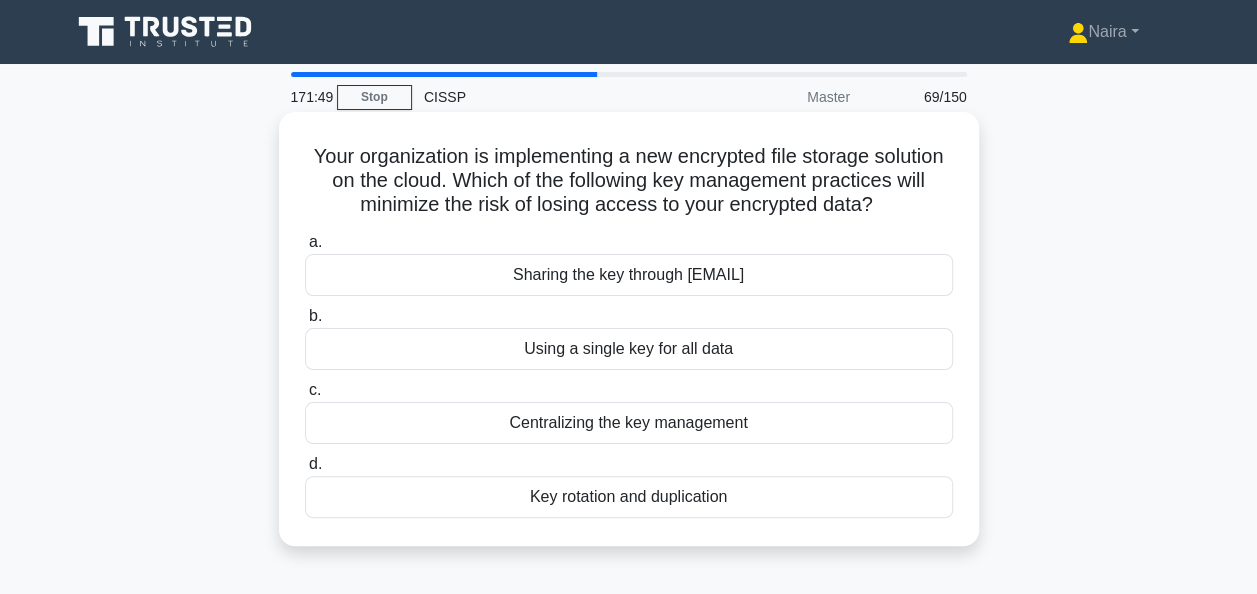 click on "Key rotation and duplication" at bounding box center [629, 497] 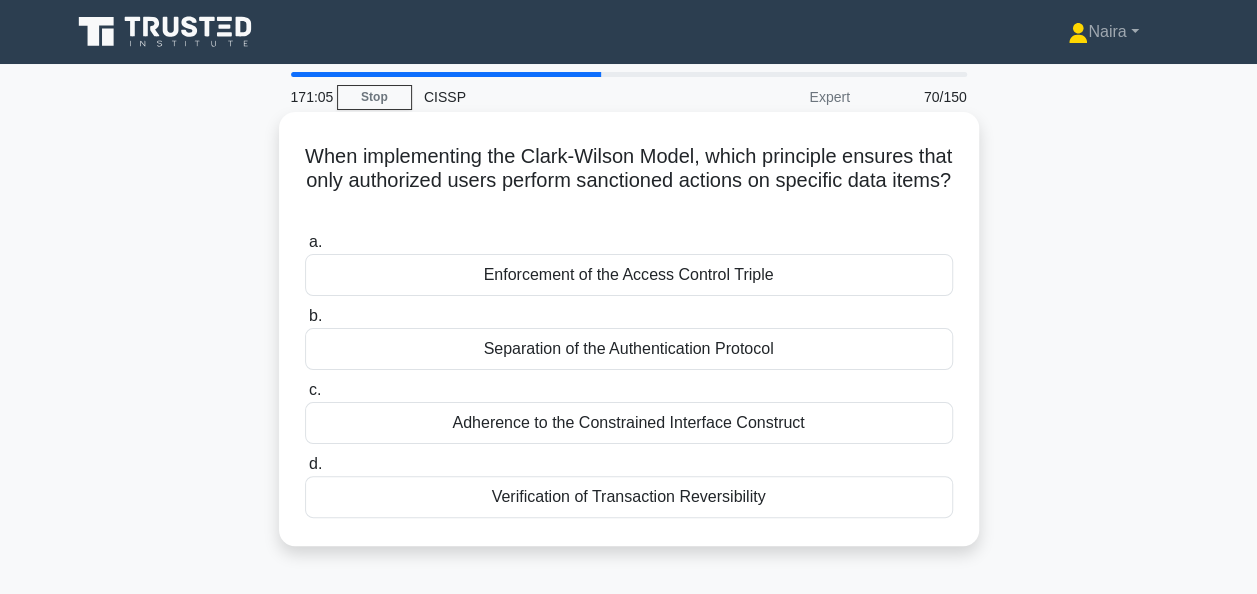 click on "Enforcement of the Access Control Triple" at bounding box center (629, 275) 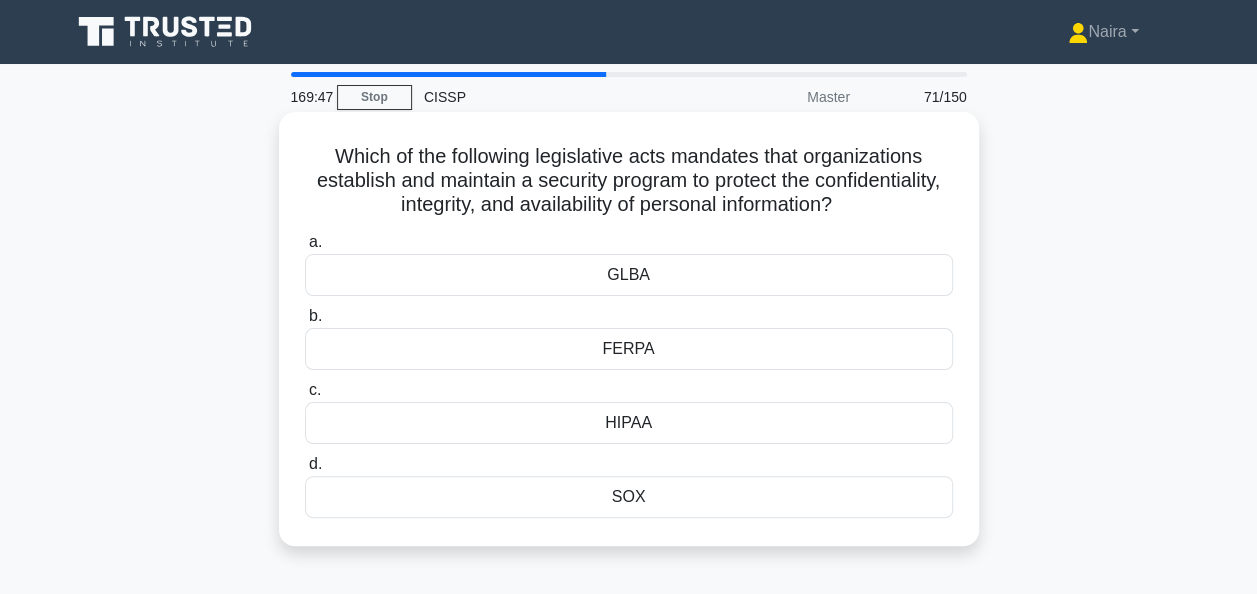 click on "FERPA" at bounding box center (629, 349) 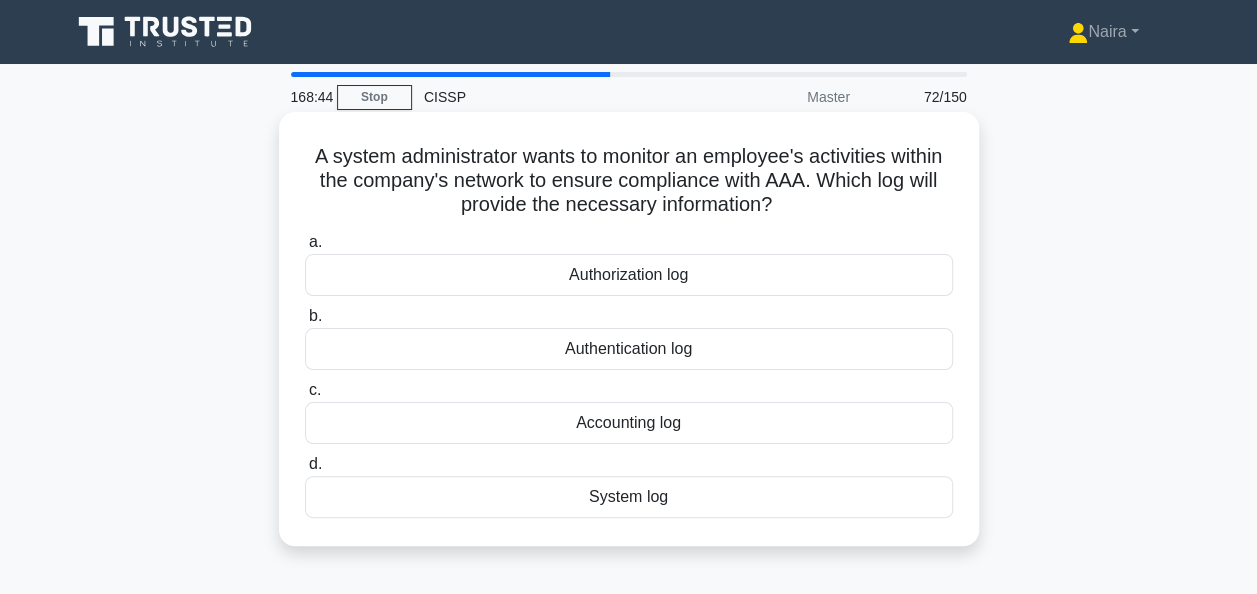 click on "Accounting log" at bounding box center (629, 423) 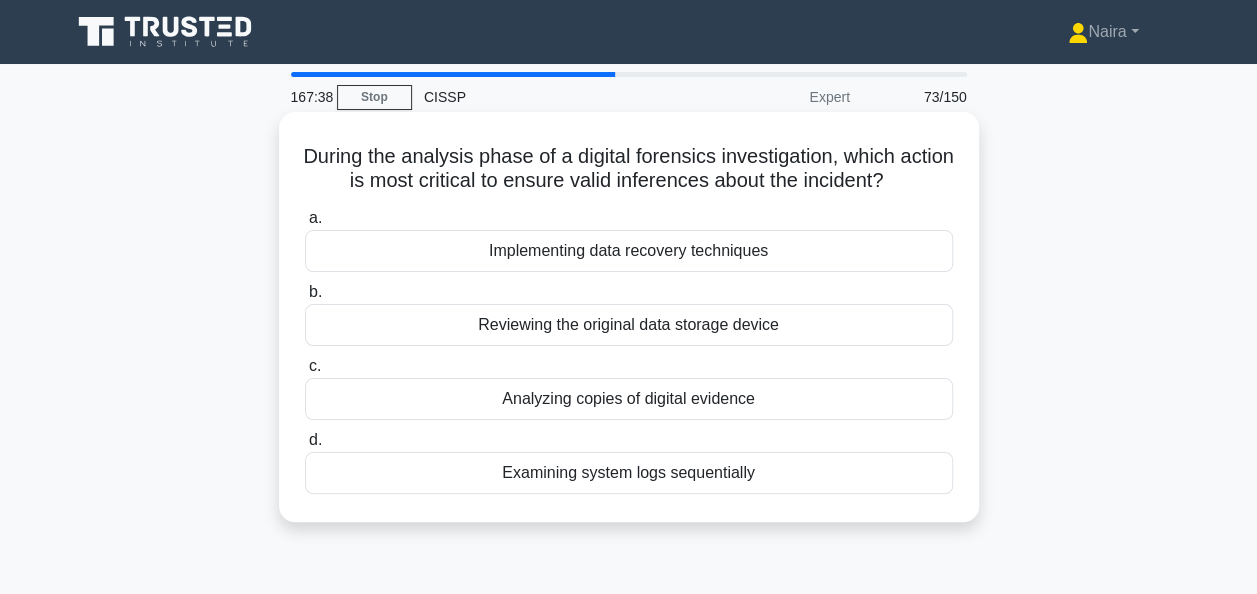 click on "Analyzing copies of digital evidence" at bounding box center (629, 399) 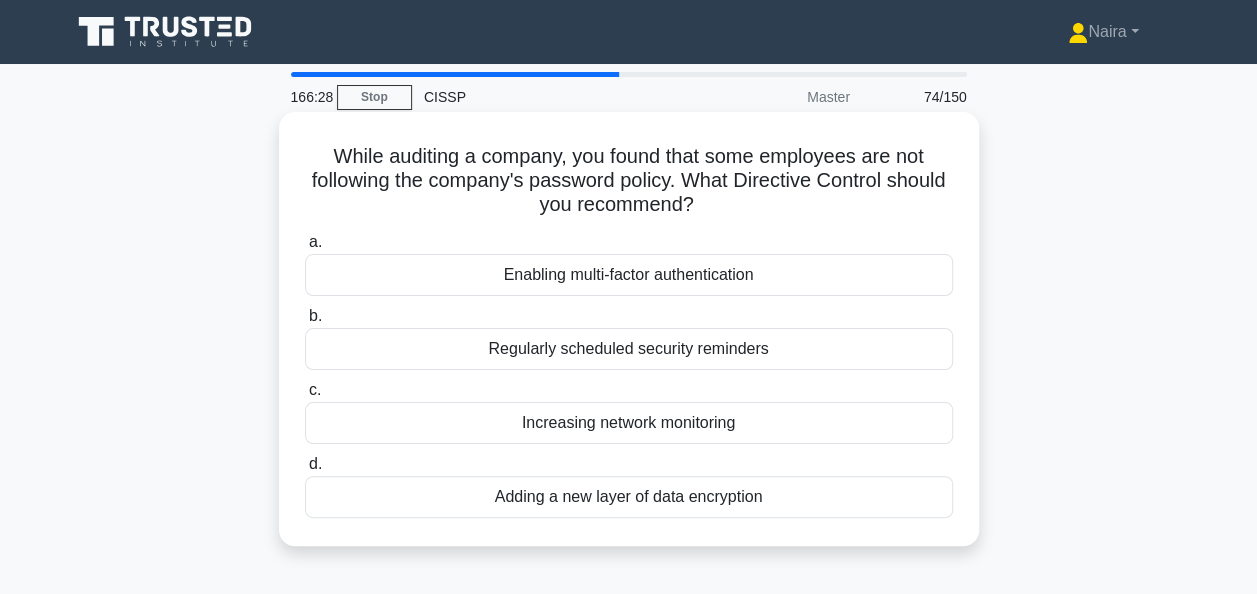 click on "Enabling multi-factor authentication" at bounding box center (629, 275) 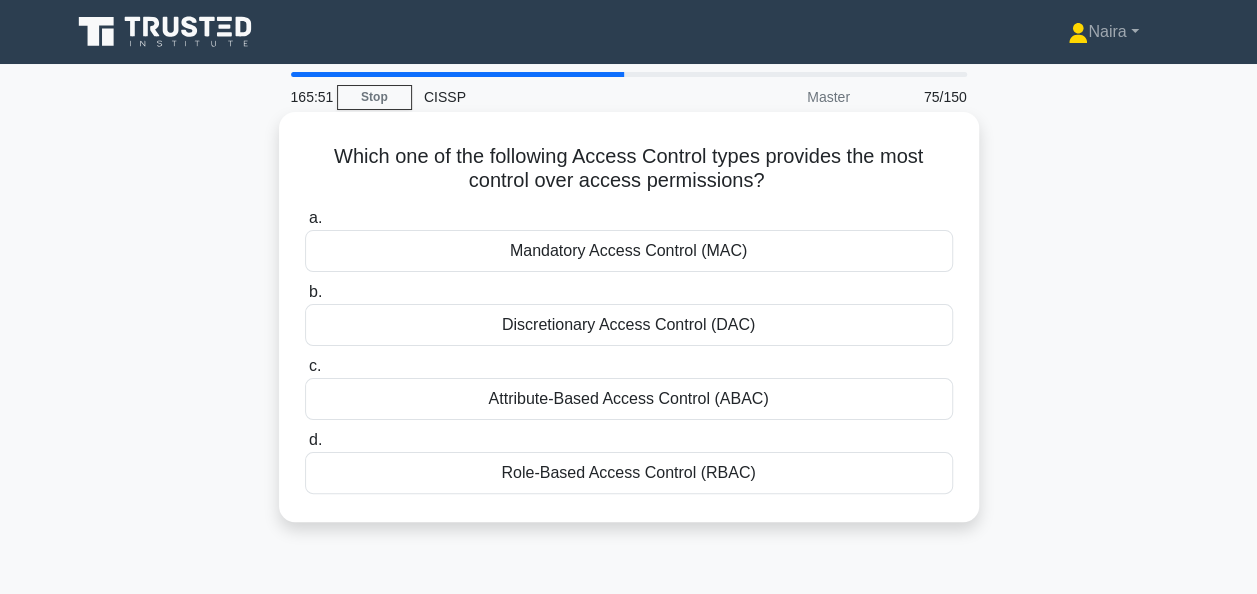 click on "Discretionary Access Control (DAC)" at bounding box center [629, 325] 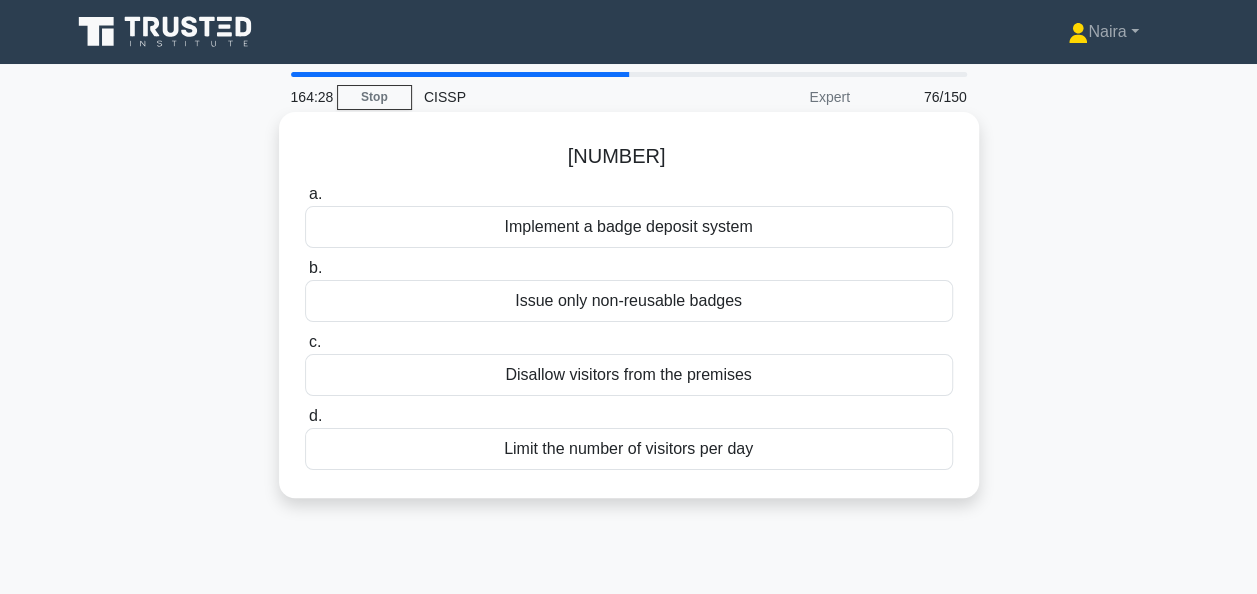 click on "Implement a badge deposit system" at bounding box center [629, 227] 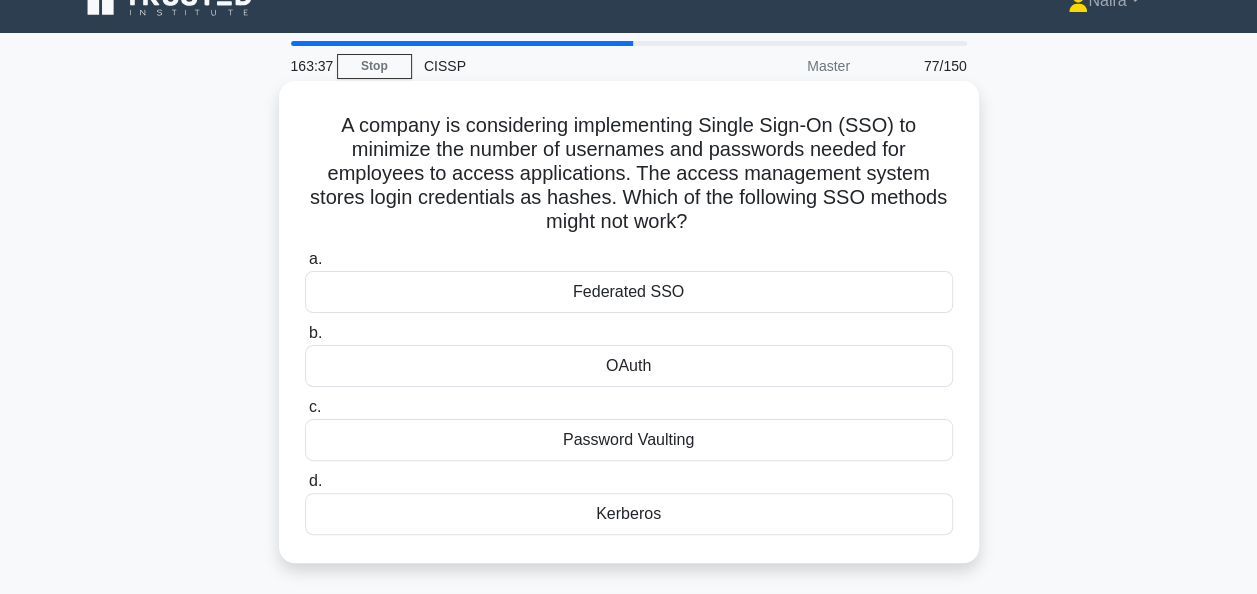 scroll, scrollTop: 0, scrollLeft: 0, axis: both 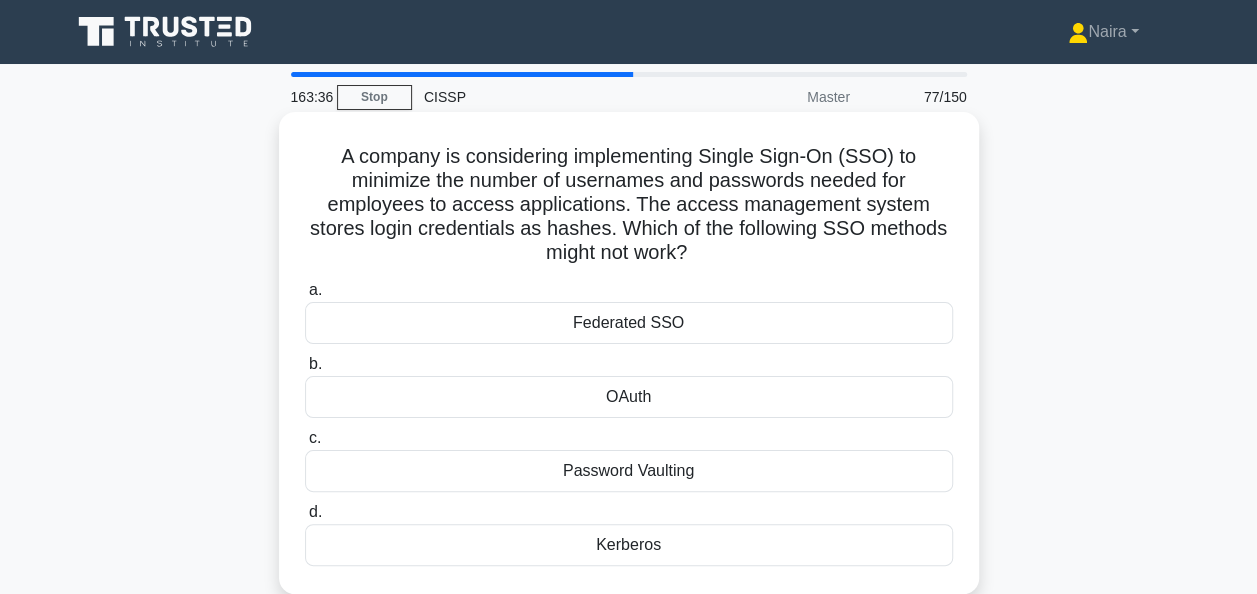 click on "Federated SSO" at bounding box center (629, 323) 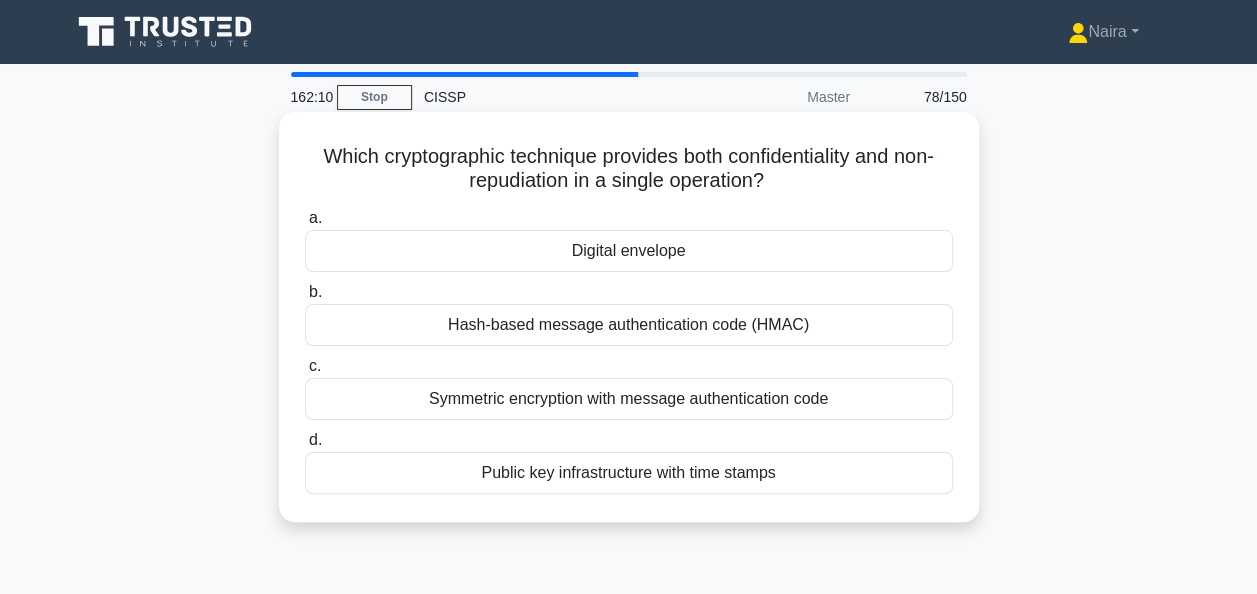 click on "Public key infrastructure with time stamps" at bounding box center (629, 473) 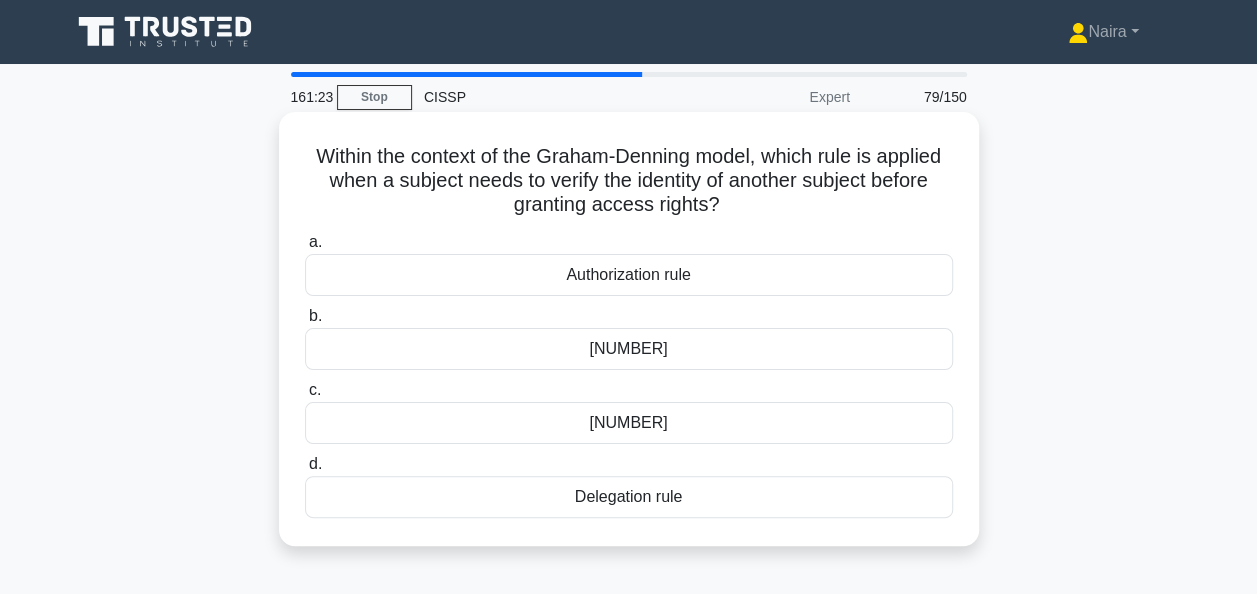 click on "Delegation rule" at bounding box center (629, 497) 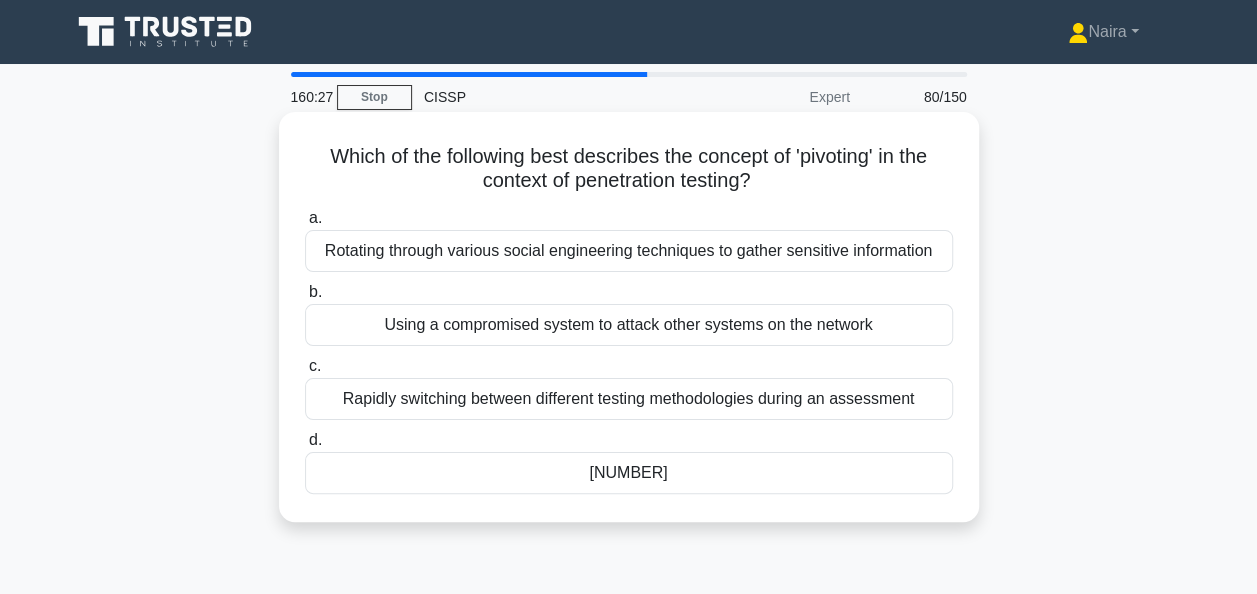 click on "Rapidly switching between different testing methodologies during an assessment" at bounding box center (629, 399) 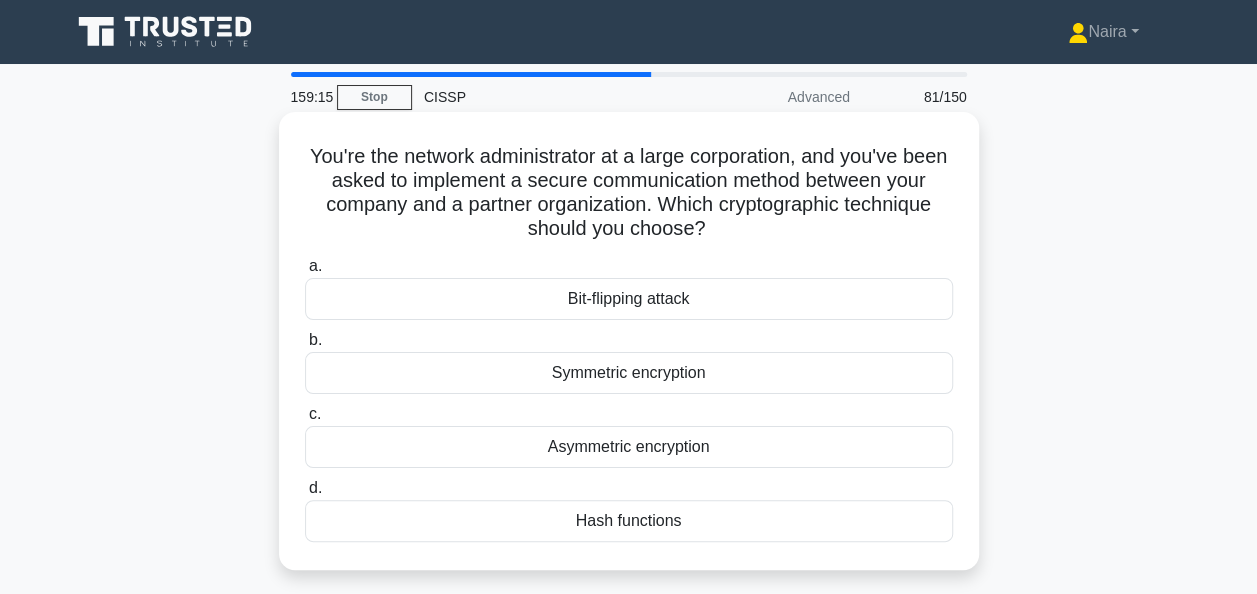 click on "Asymmetric encryption" at bounding box center (629, 447) 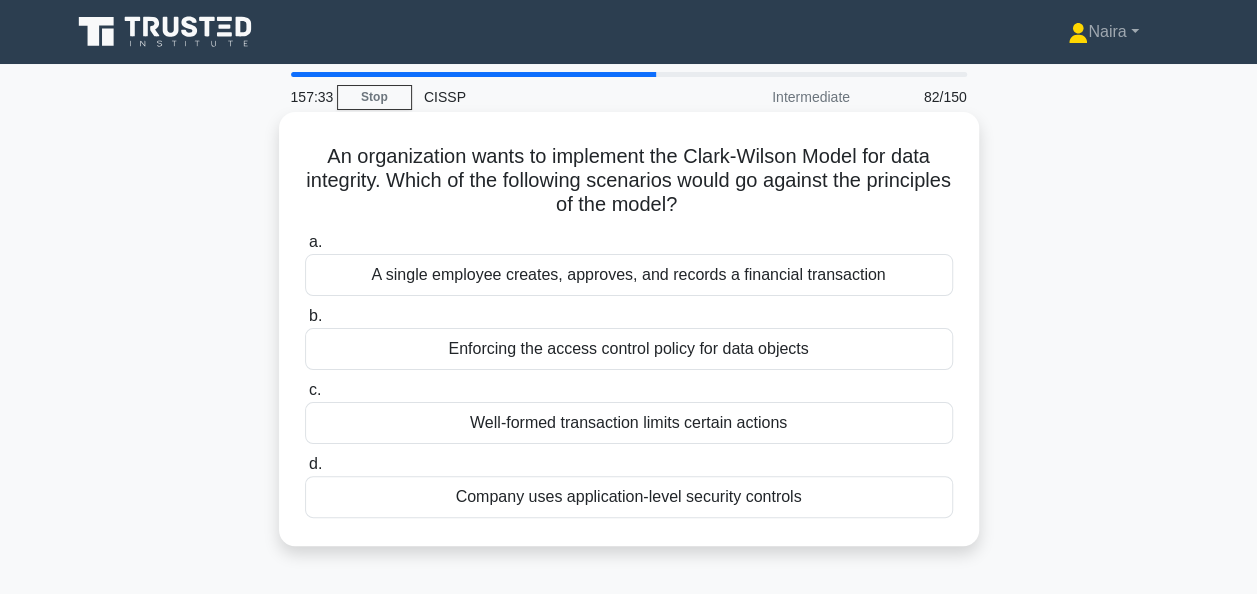 click on "A single employee creates, approves, and records a financial transaction" at bounding box center [629, 275] 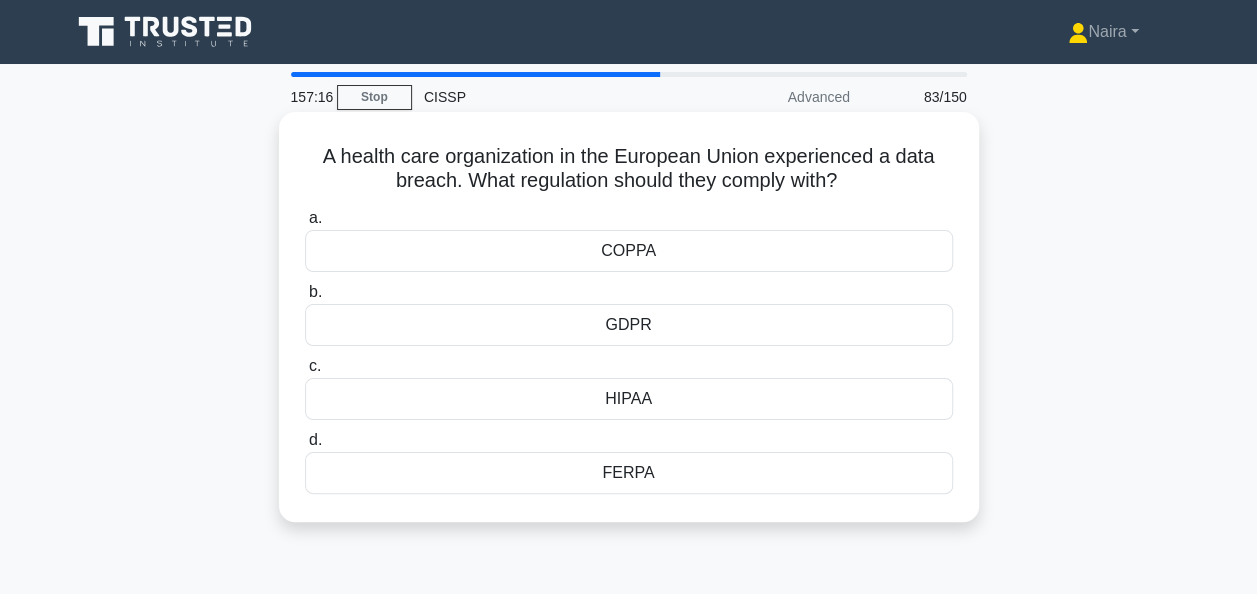 click on "HIPAA" at bounding box center [629, 399] 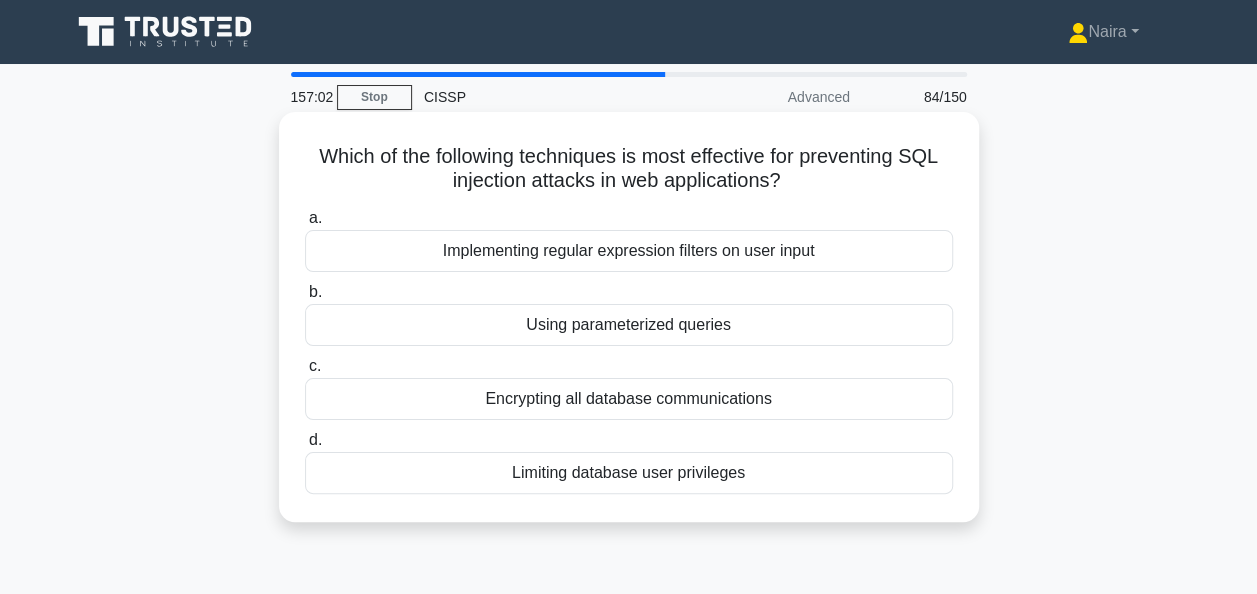 click on "Using parameterized queries" at bounding box center [629, 325] 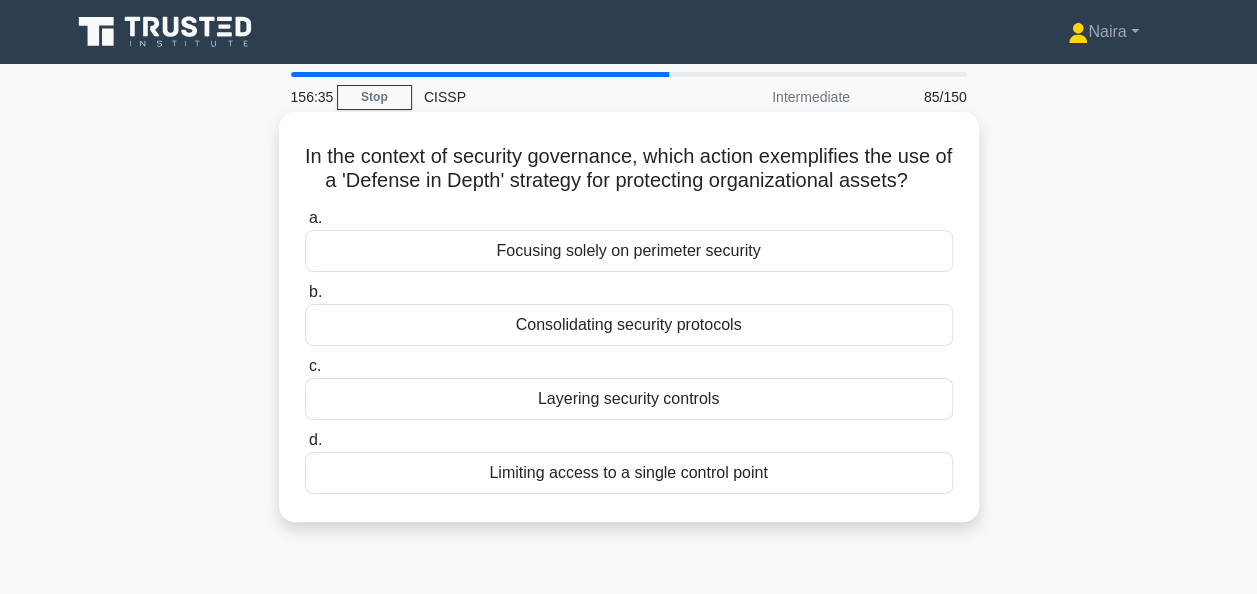 click on "Layering security controls" at bounding box center (629, 399) 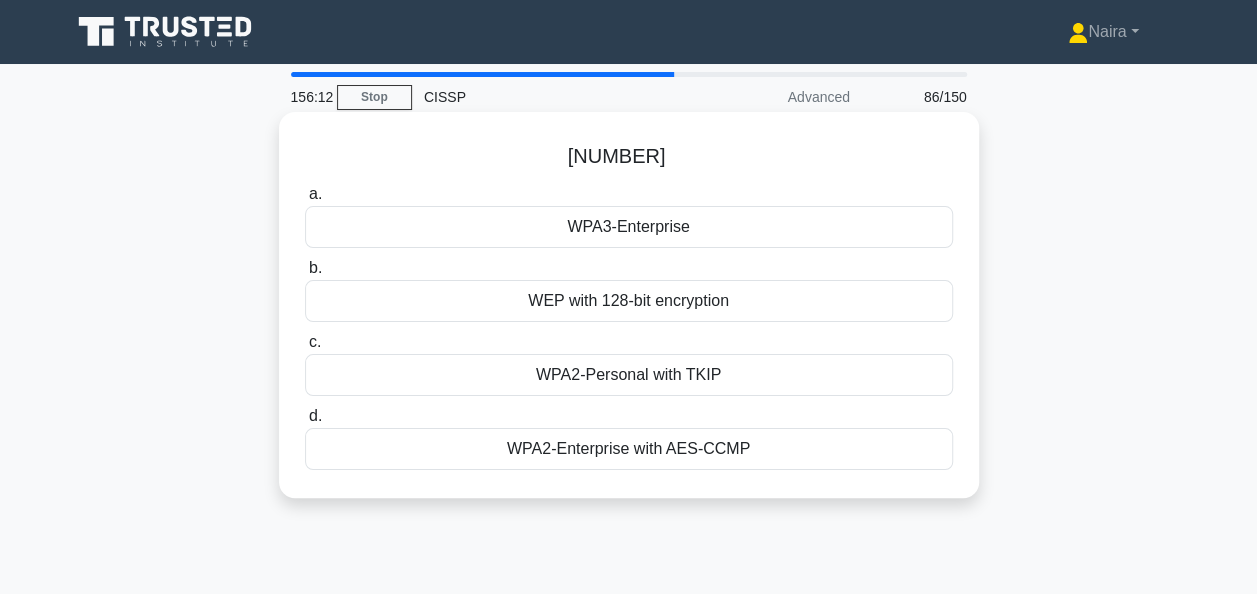 click on "WPA2-Enterprise with AES-CCMP" at bounding box center [629, 449] 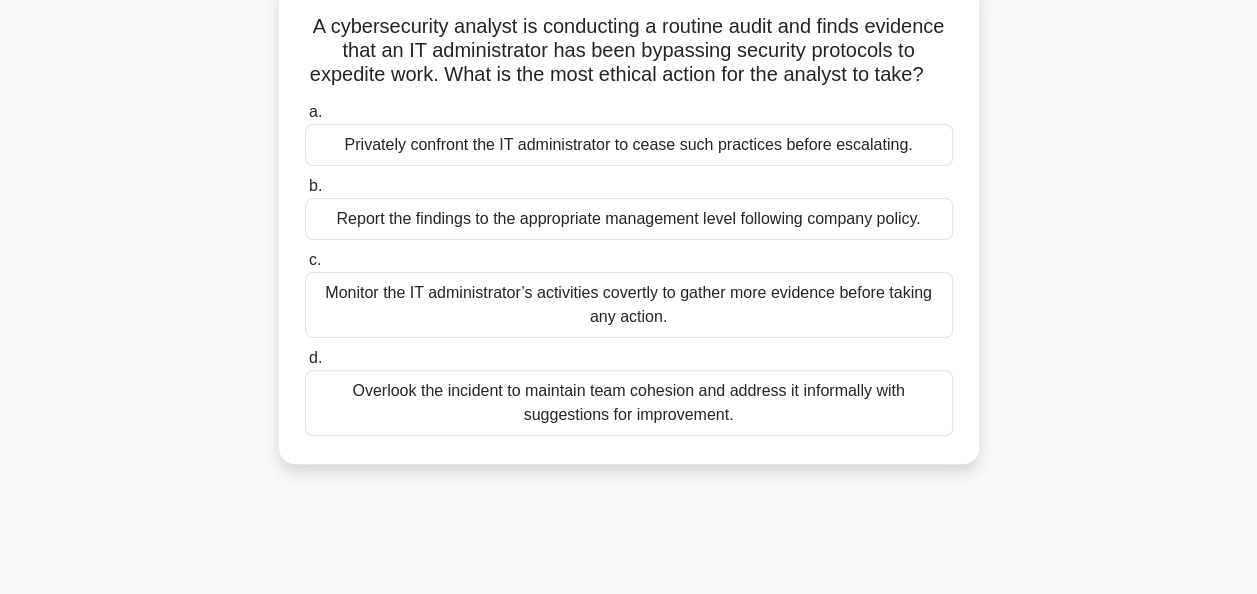 scroll, scrollTop: 100, scrollLeft: 0, axis: vertical 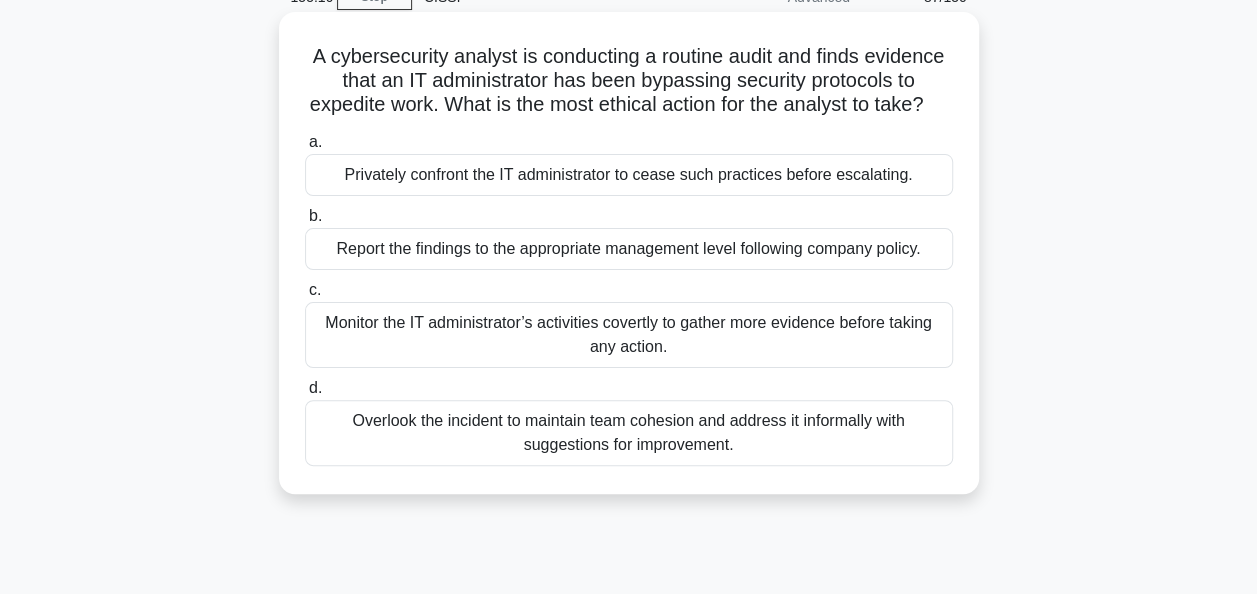 click on "Report the findings to the appropriate management level following company policy." at bounding box center [629, 249] 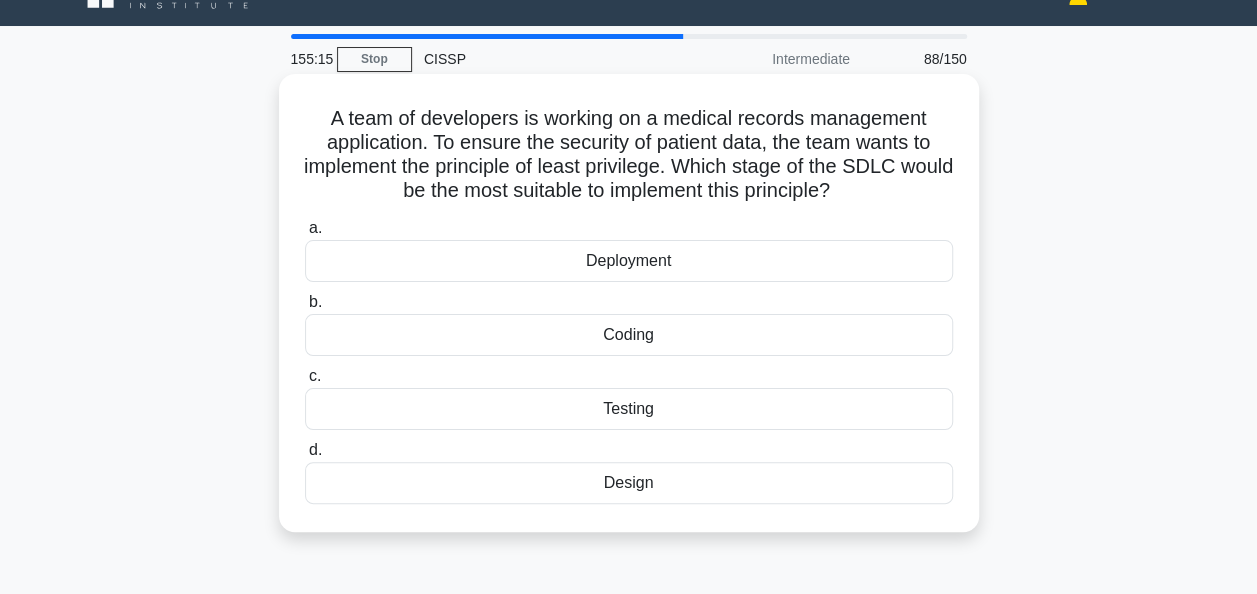 scroll, scrollTop: 0, scrollLeft: 0, axis: both 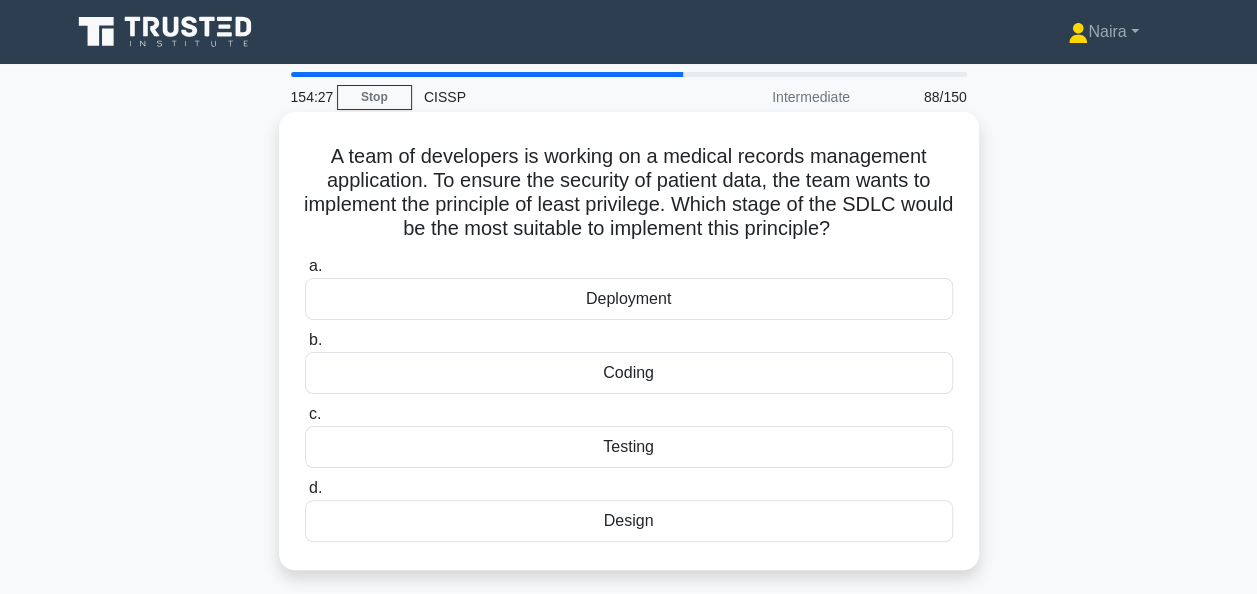 click on "Design" at bounding box center [629, 521] 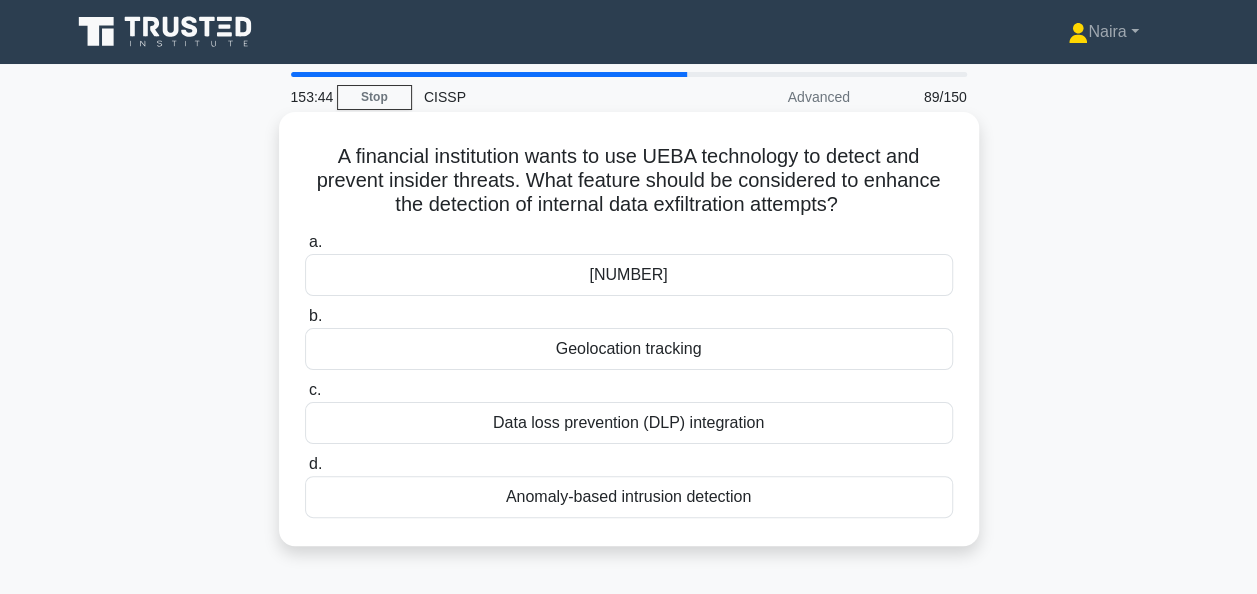 click on "Data loss prevention (DLP) integration" at bounding box center (629, 423) 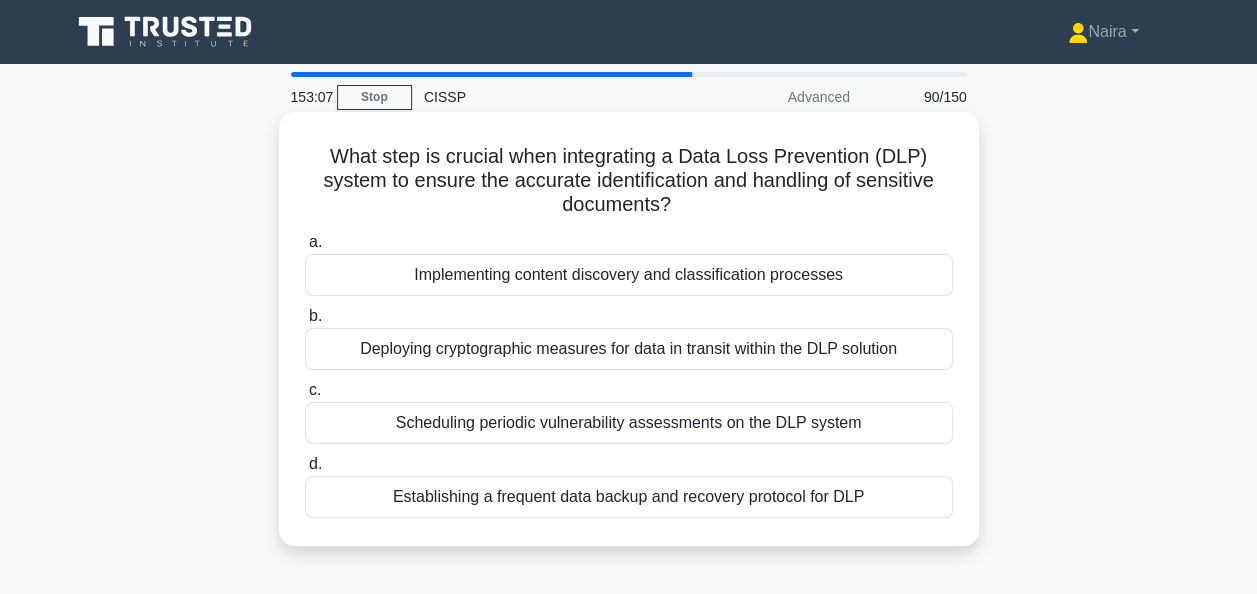 click on "Implementing content discovery and classification processes" at bounding box center [629, 275] 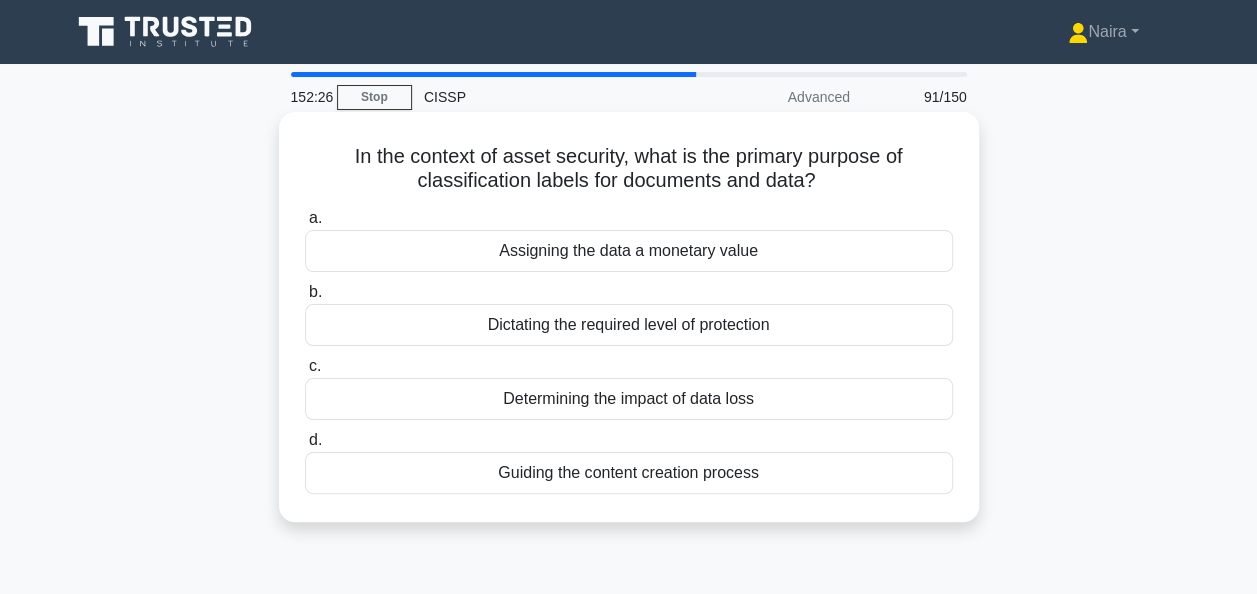 click on "Dictating the required level of protection" at bounding box center [629, 325] 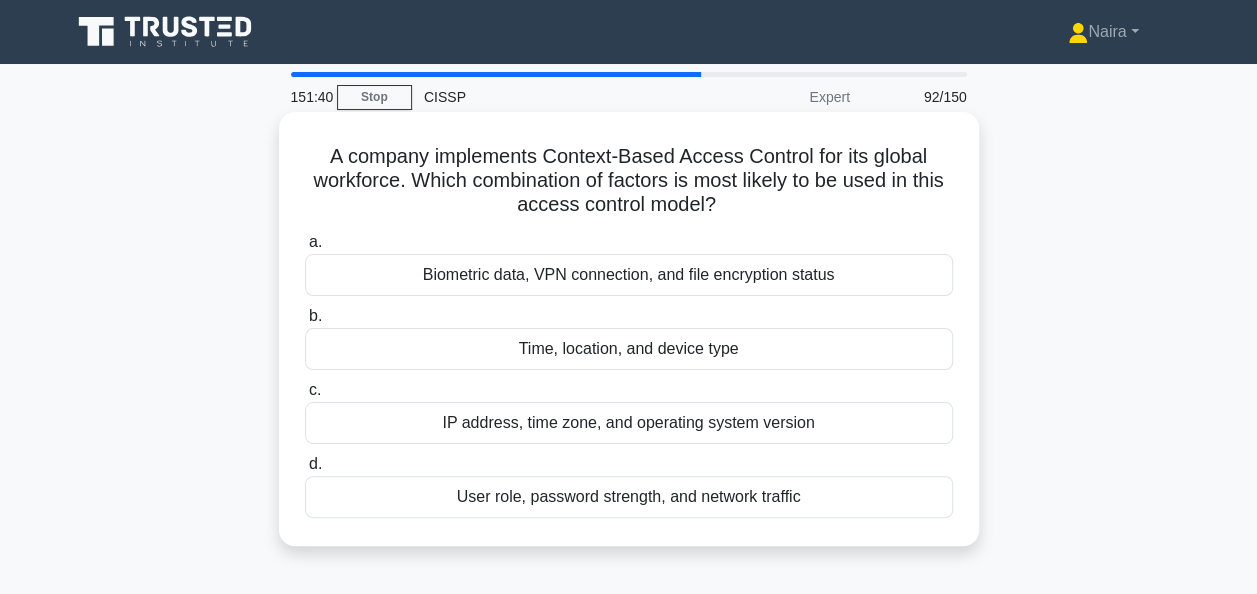 click on "IP address, time zone, and operating system version" at bounding box center [629, 423] 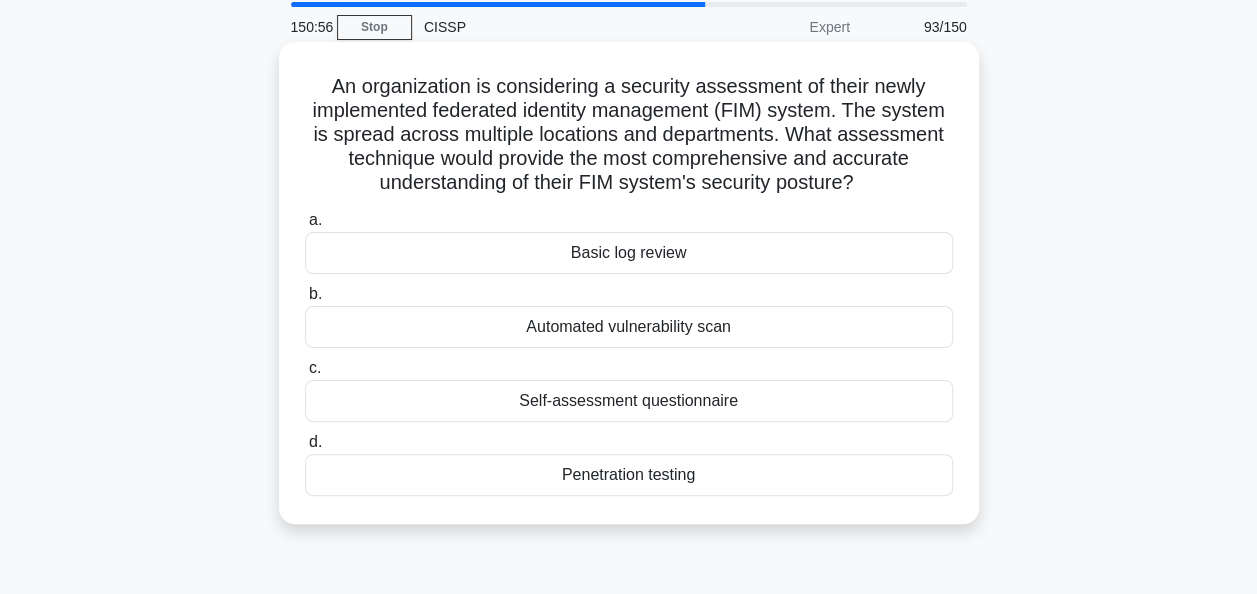 scroll, scrollTop: 100, scrollLeft: 0, axis: vertical 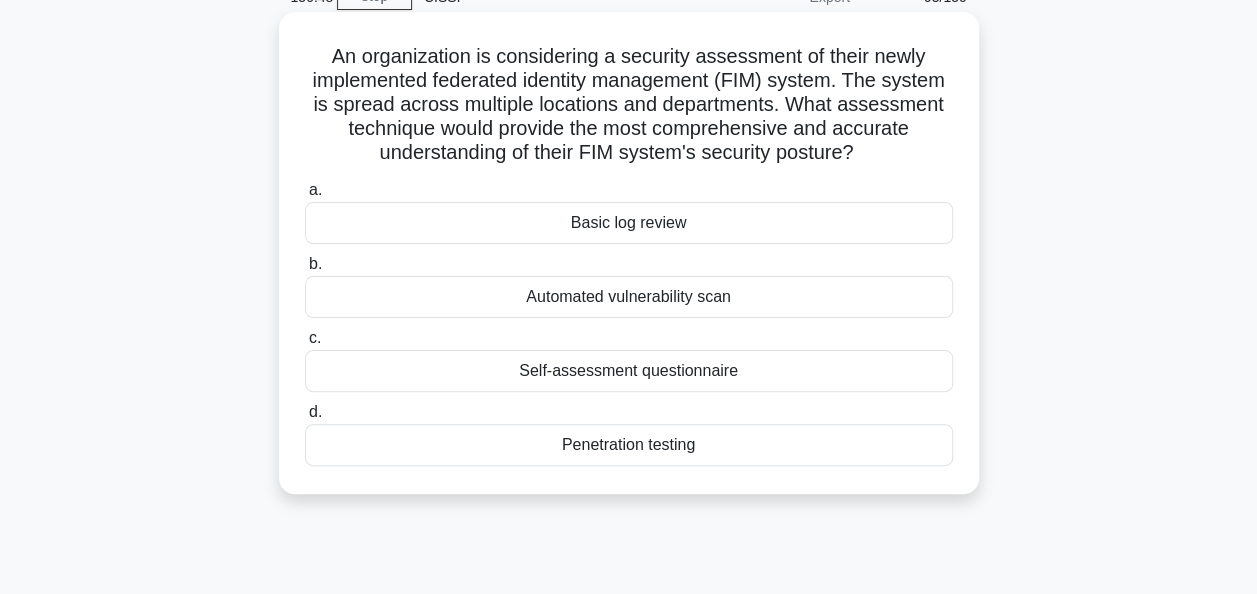 click on "Penetration testing" at bounding box center [629, 445] 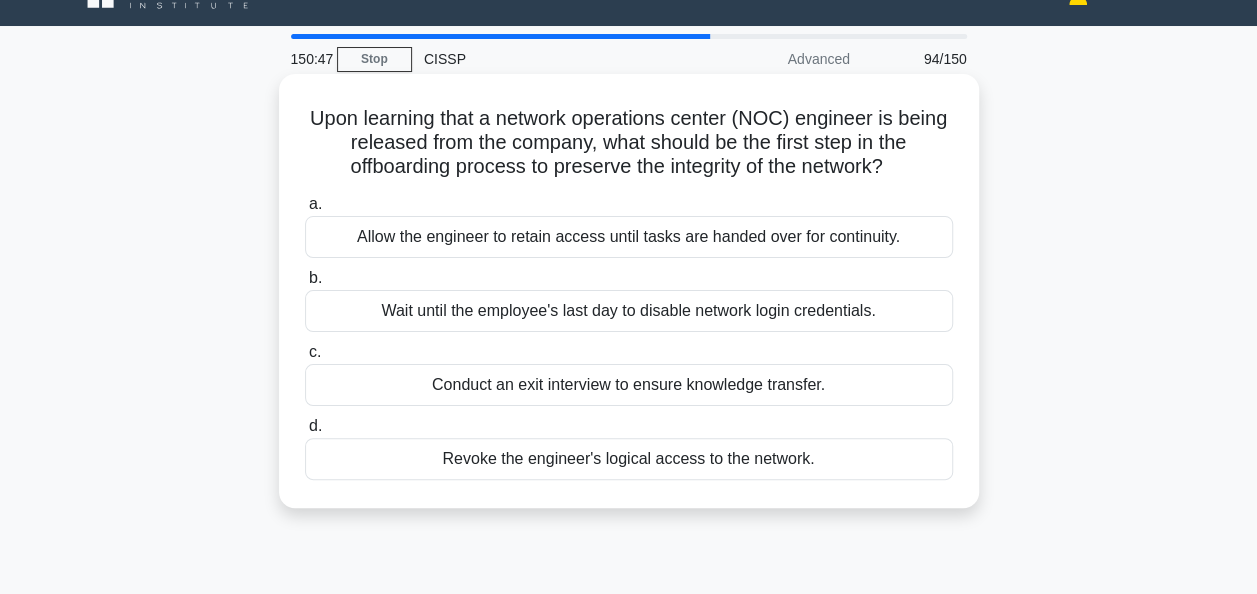 scroll, scrollTop: 0, scrollLeft: 0, axis: both 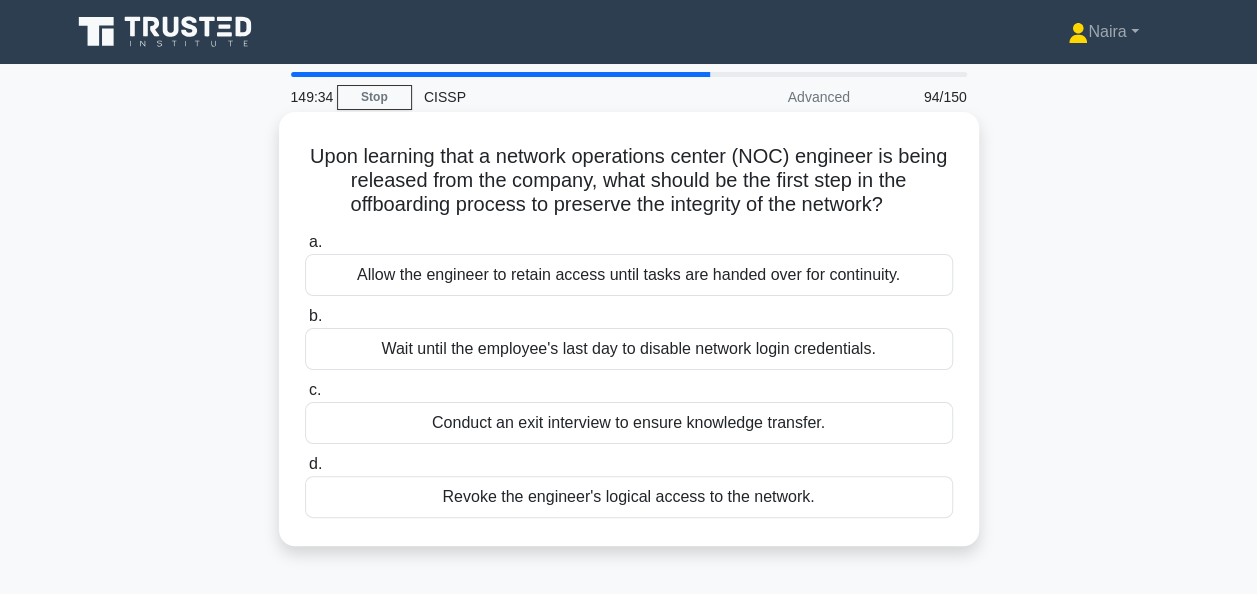 click on "Wait until the employee's last day to disable network login credentials." at bounding box center [629, 349] 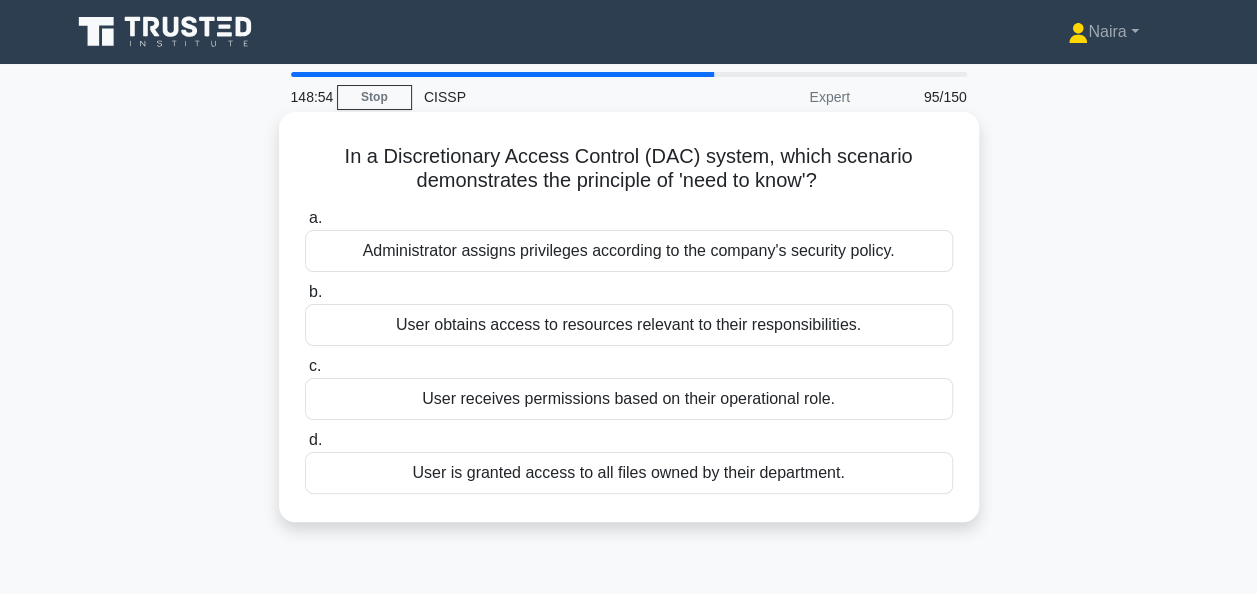 click on "Administrator assigns privileges according to the company's security policy." at bounding box center (629, 251) 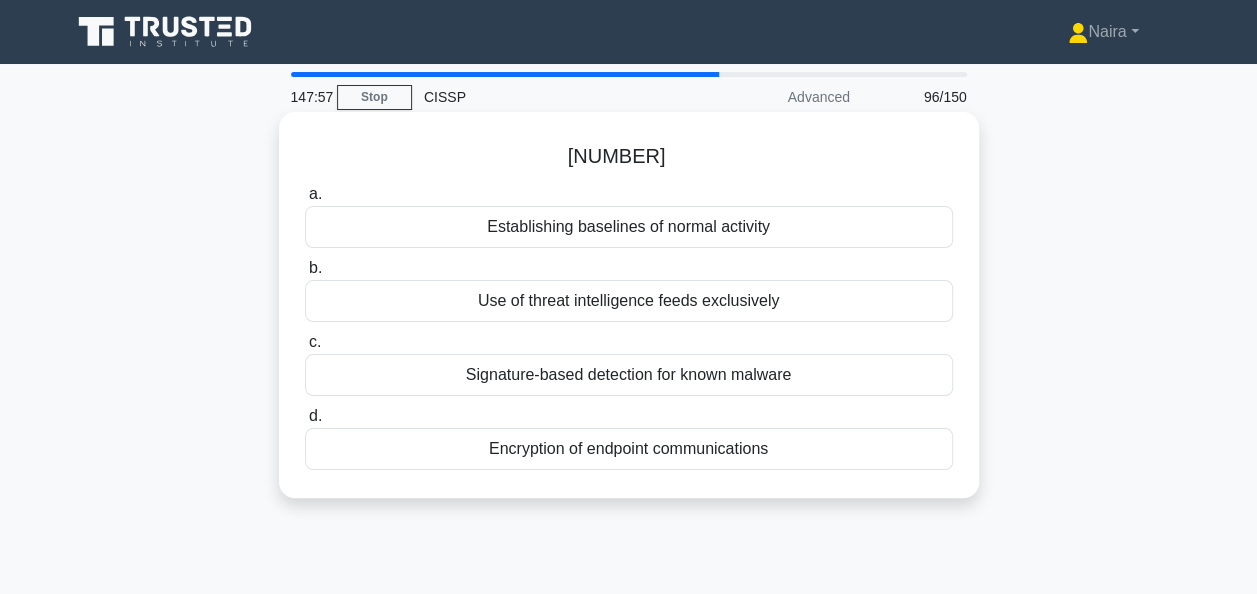 click on "Signature-based detection for known malware" at bounding box center [629, 375] 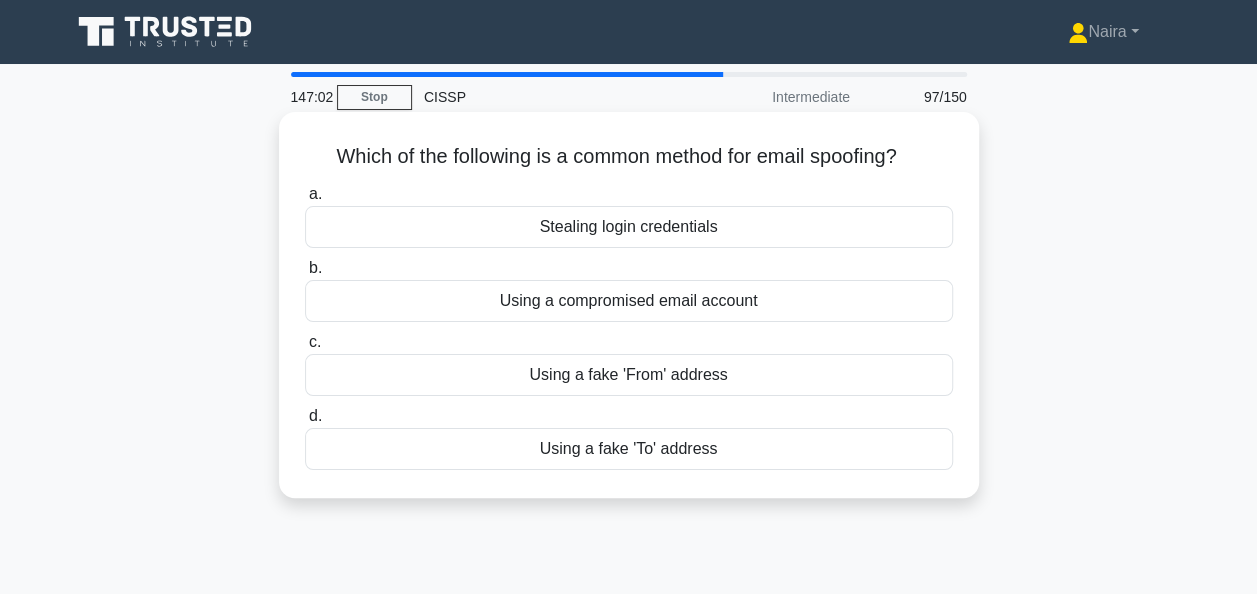 click on "Using a compromised email account" at bounding box center [629, 301] 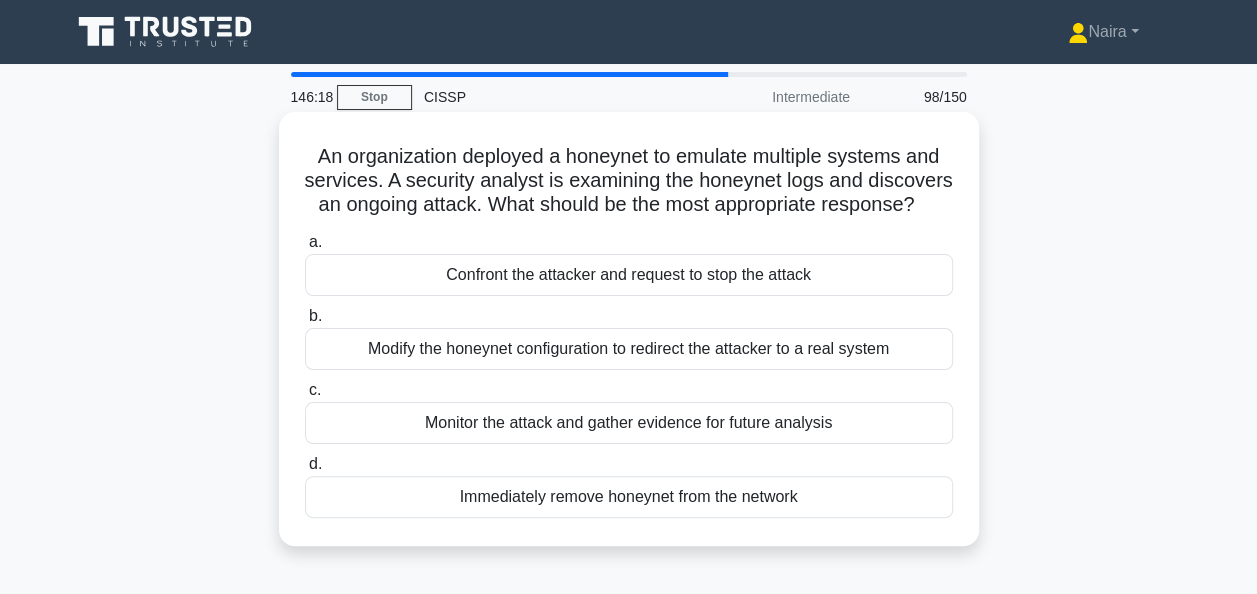 click on "Monitor the attack and gather evidence for future analysis" at bounding box center [629, 423] 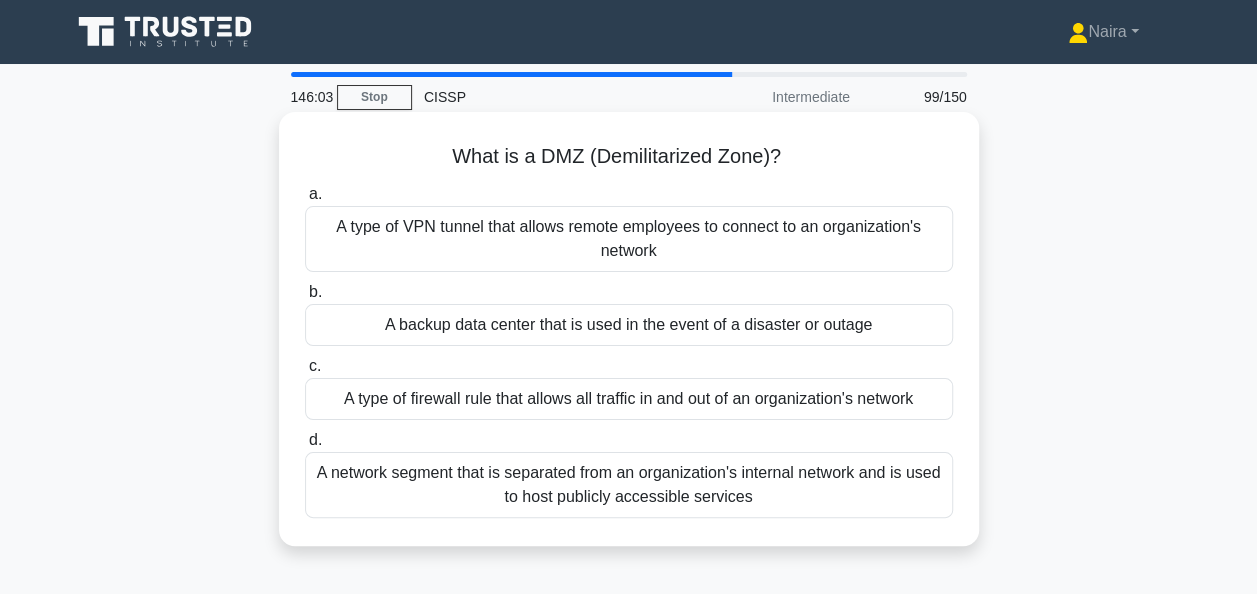 click on "A network segment that is separated from an organization's internal network and is used to host publicly accessible services" at bounding box center (629, 485) 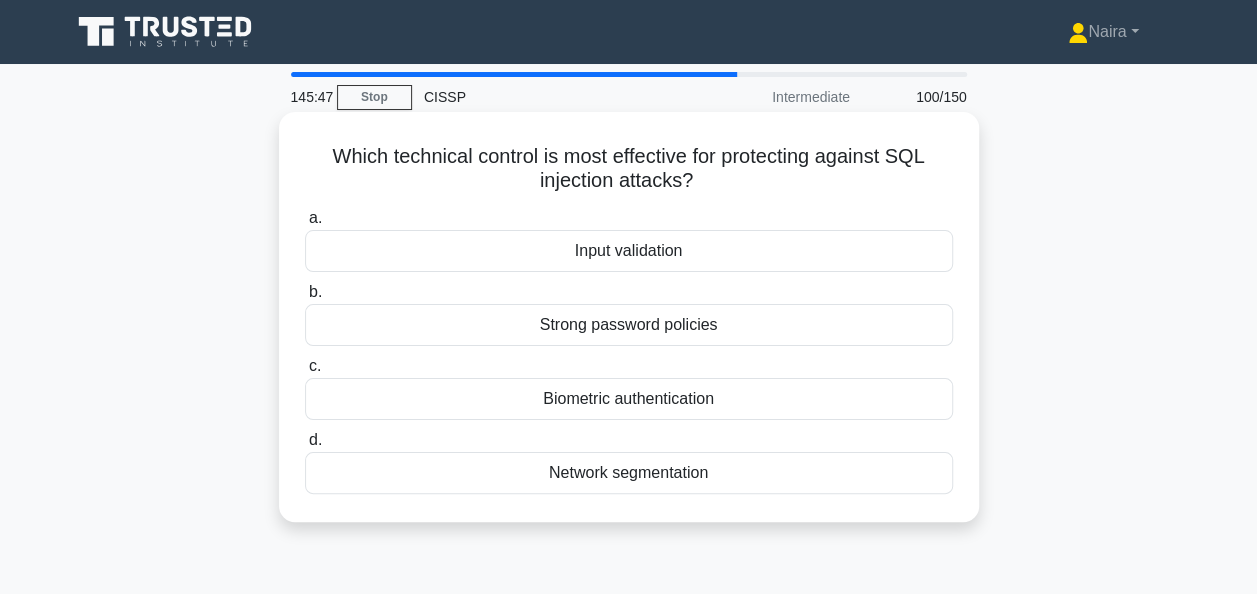 click on "Input validation" at bounding box center (629, 251) 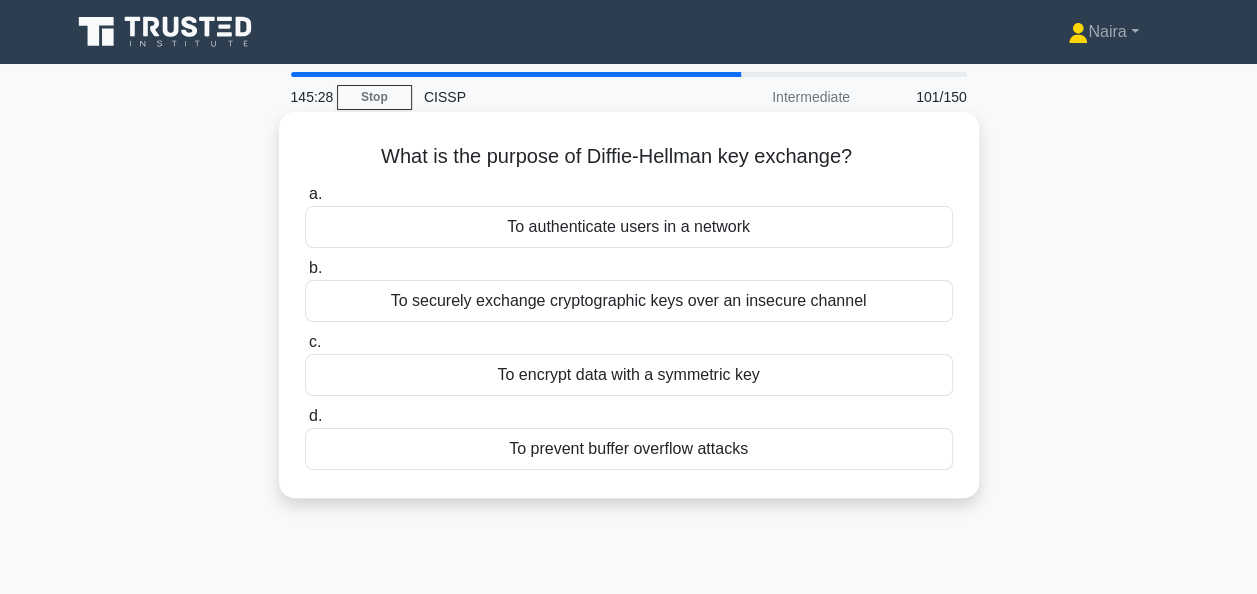 click on "To securely exchange cryptographic keys over an insecure channel" at bounding box center [629, 301] 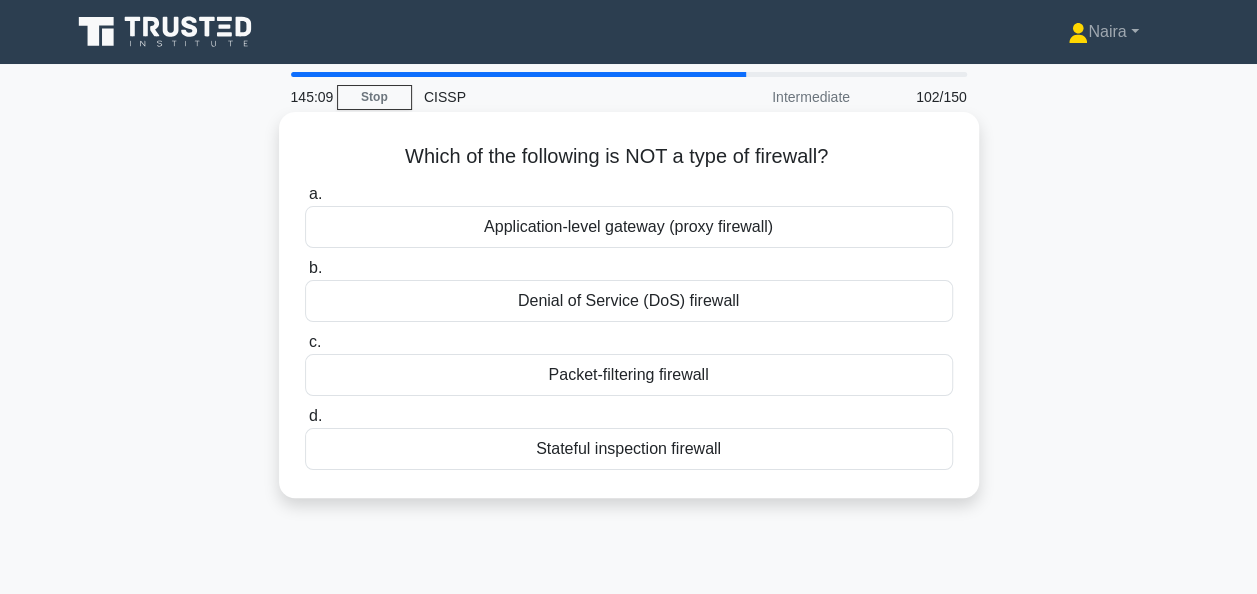 click on "Denial of Service (DoS) firewall" at bounding box center [629, 301] 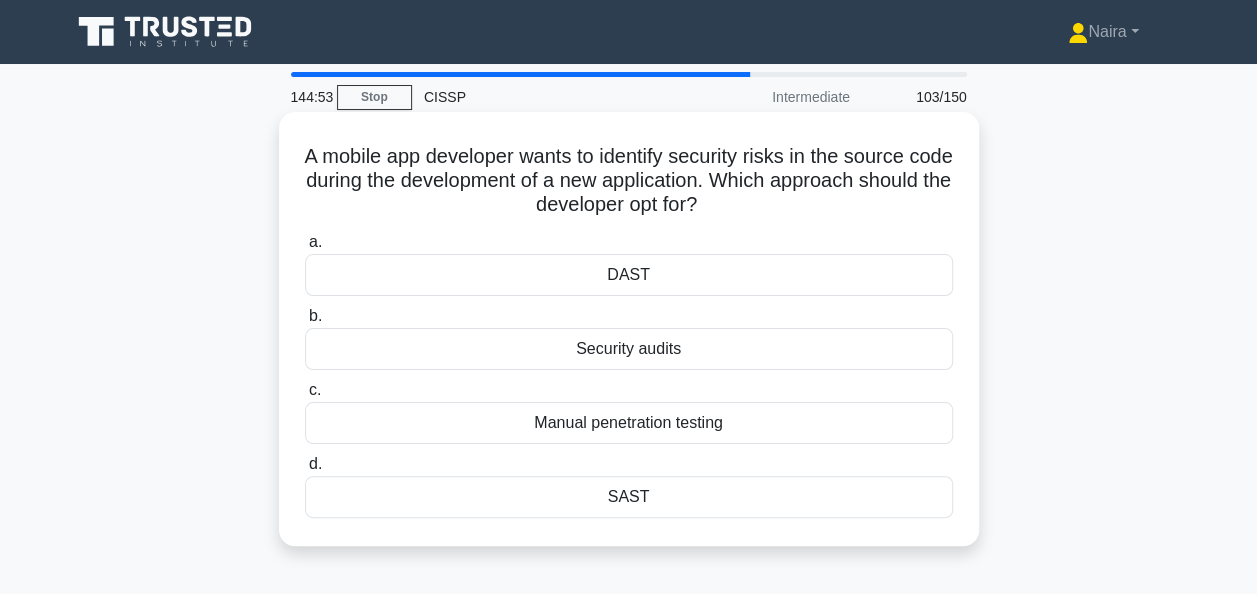 click on "SAST" at bounding box center [629, 497] 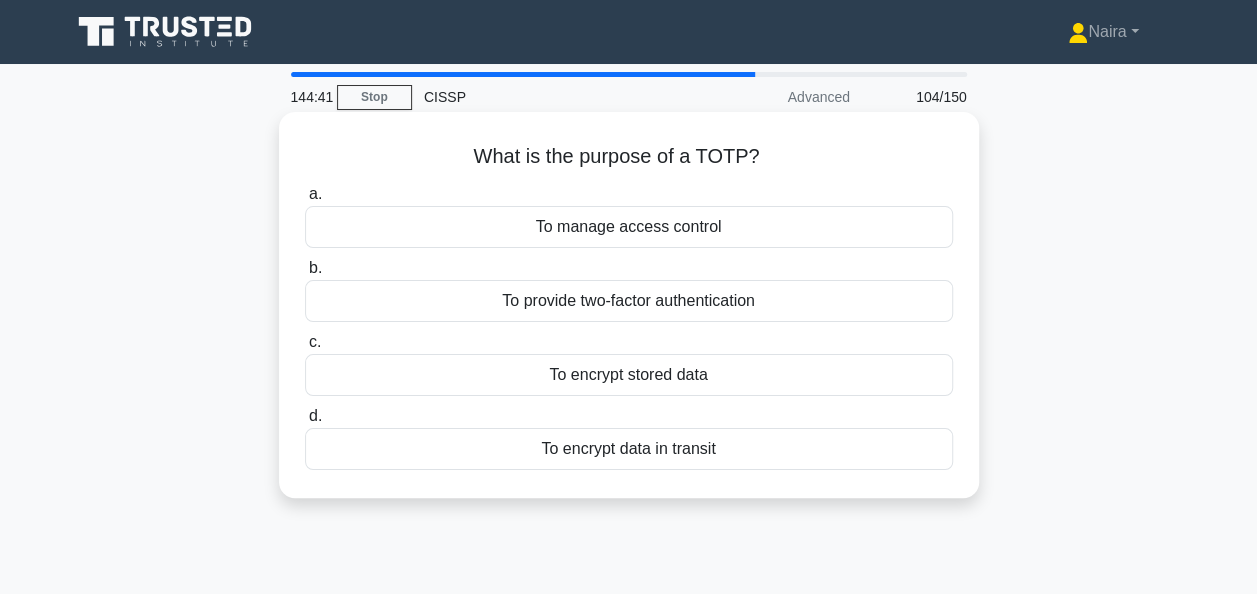 click on "To provide two-factor authentication" at bounding box center (629, 301) 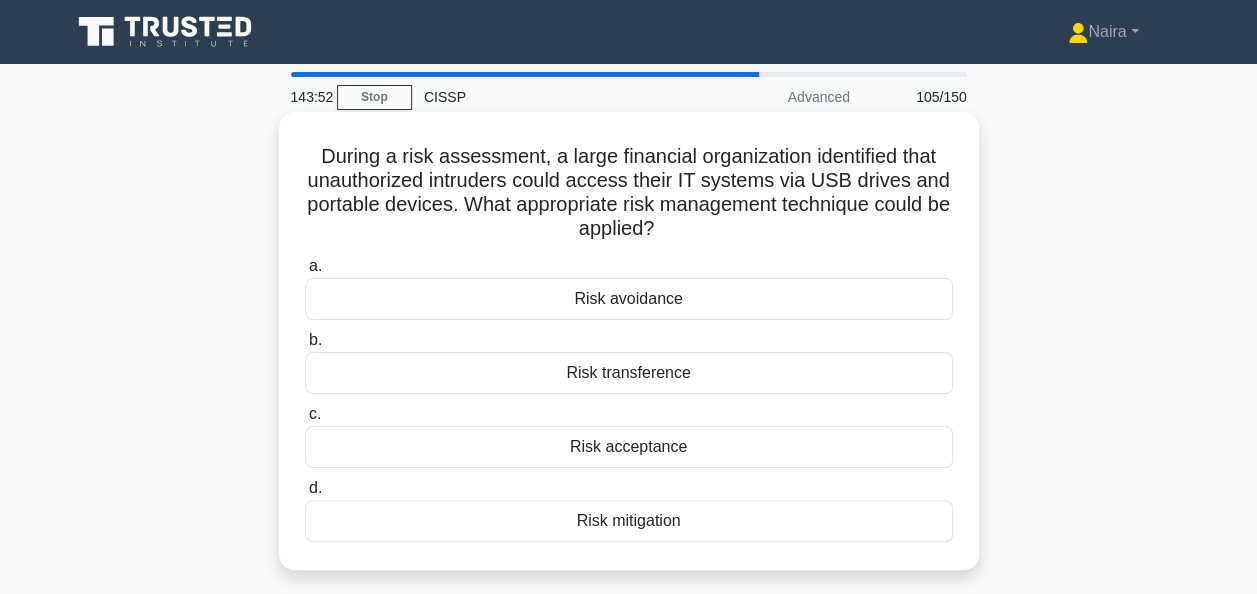 click on "Risk avoidance" at bounding box center (629, 299) 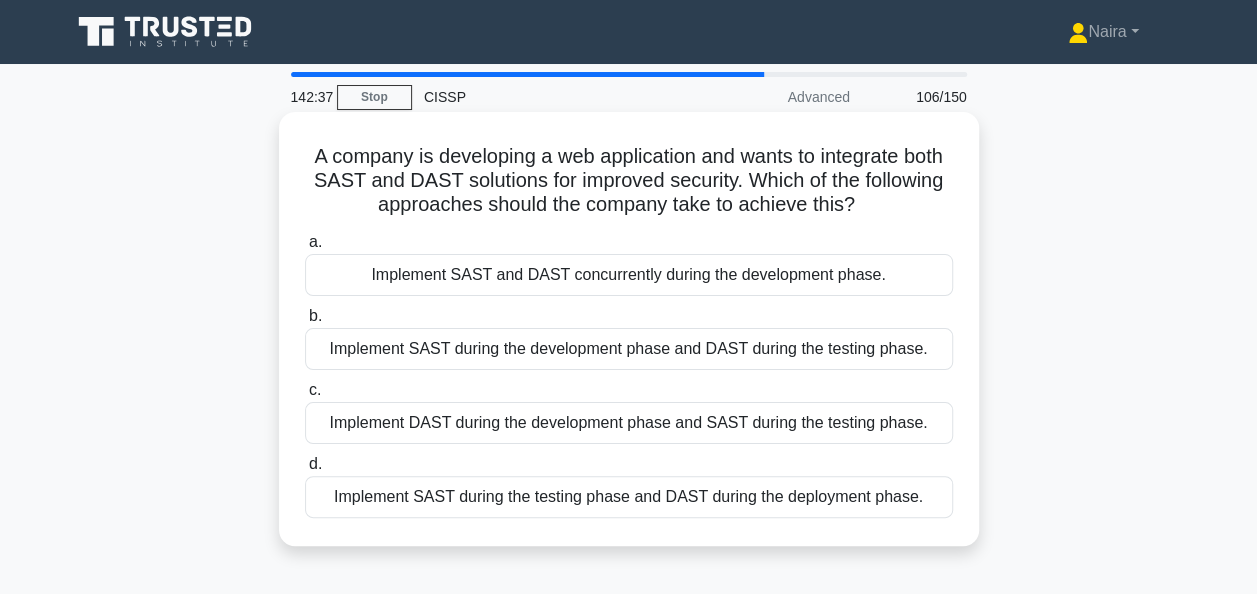 click on "Implement SAST during the development phase and DAST during the testing phase." at bounding box center [629, 349] 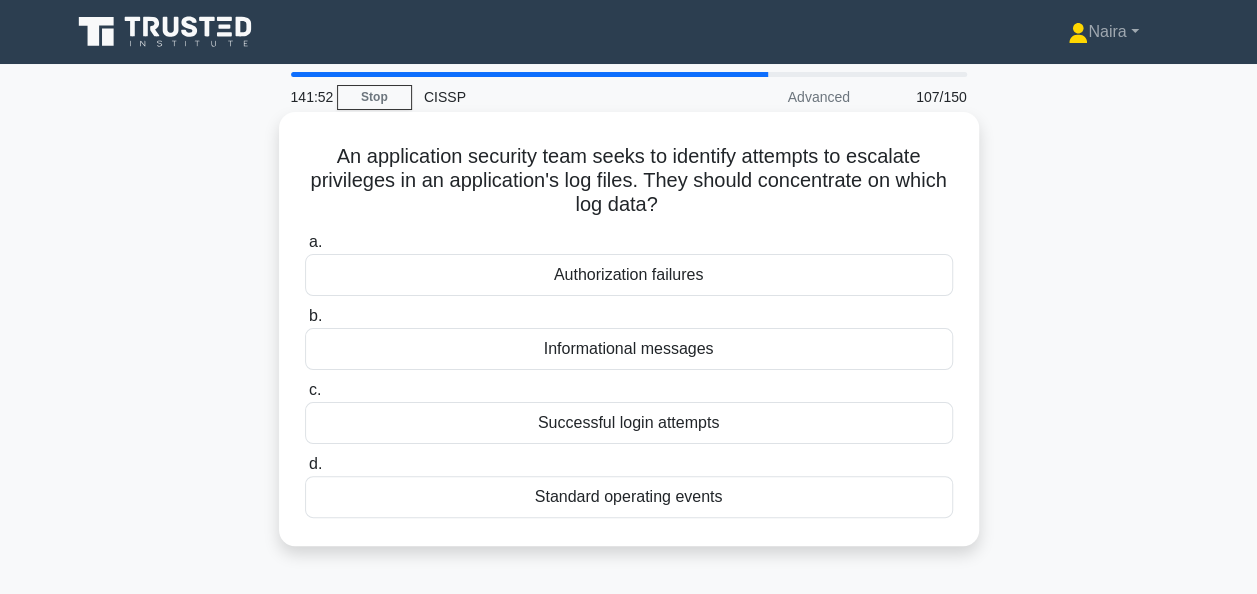 click on "Authorization failures" at bounding box center (629, 275) 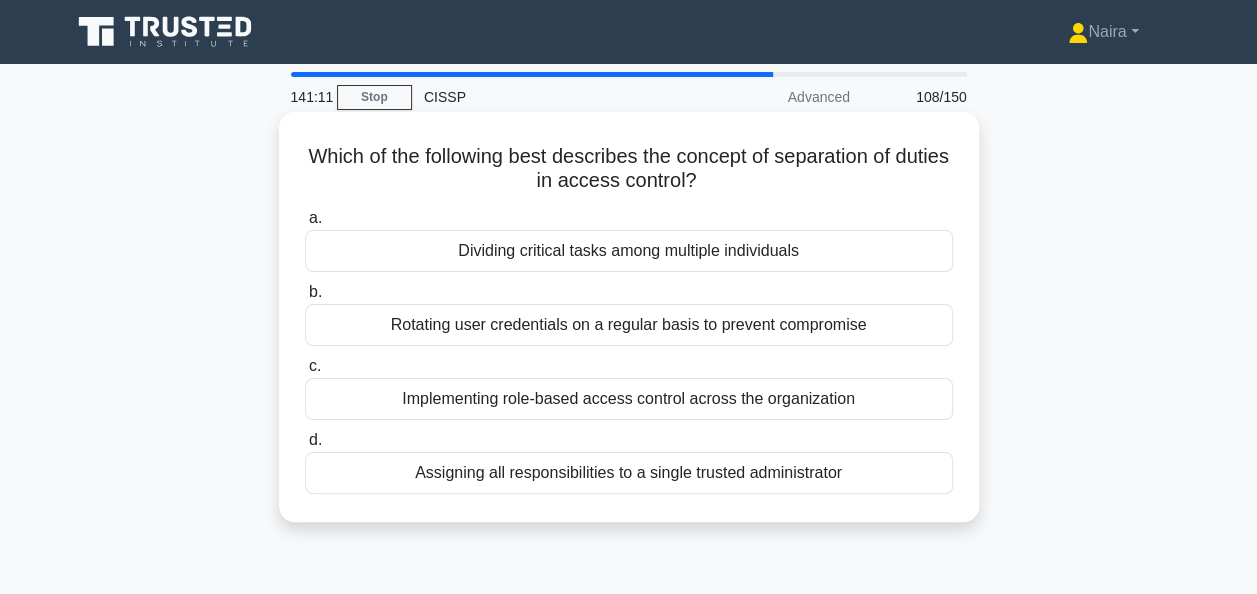click on "Dividing critical tasks among multiple individuals" at bounding box center (629, 251) 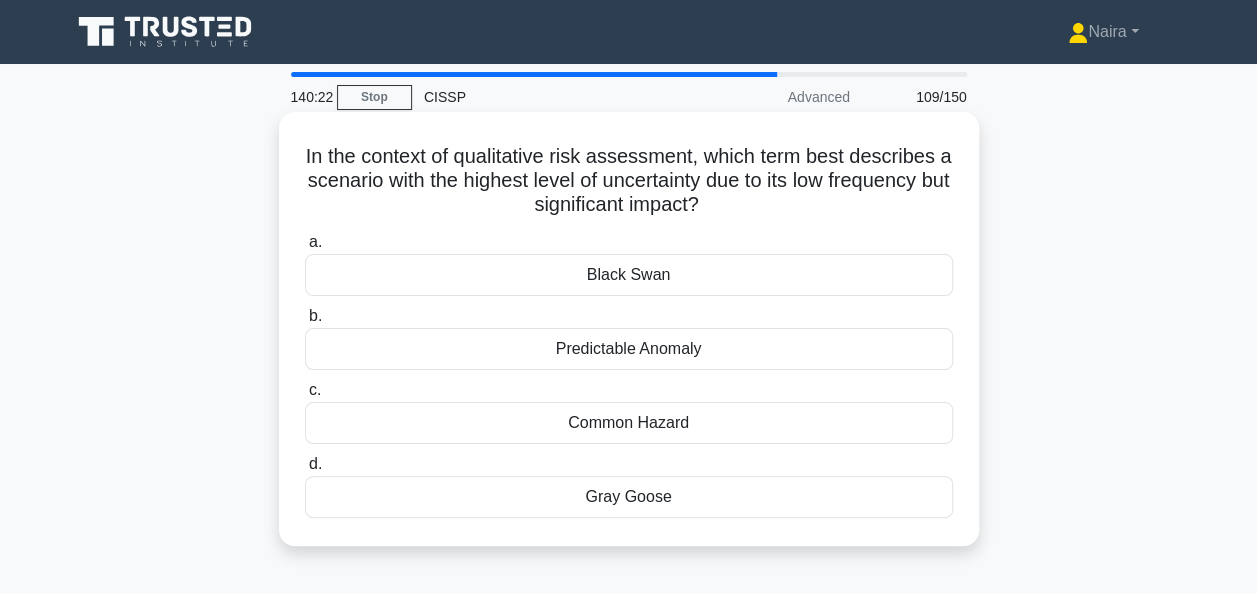 click on "Black Swan" at bounding box center (629, 275) 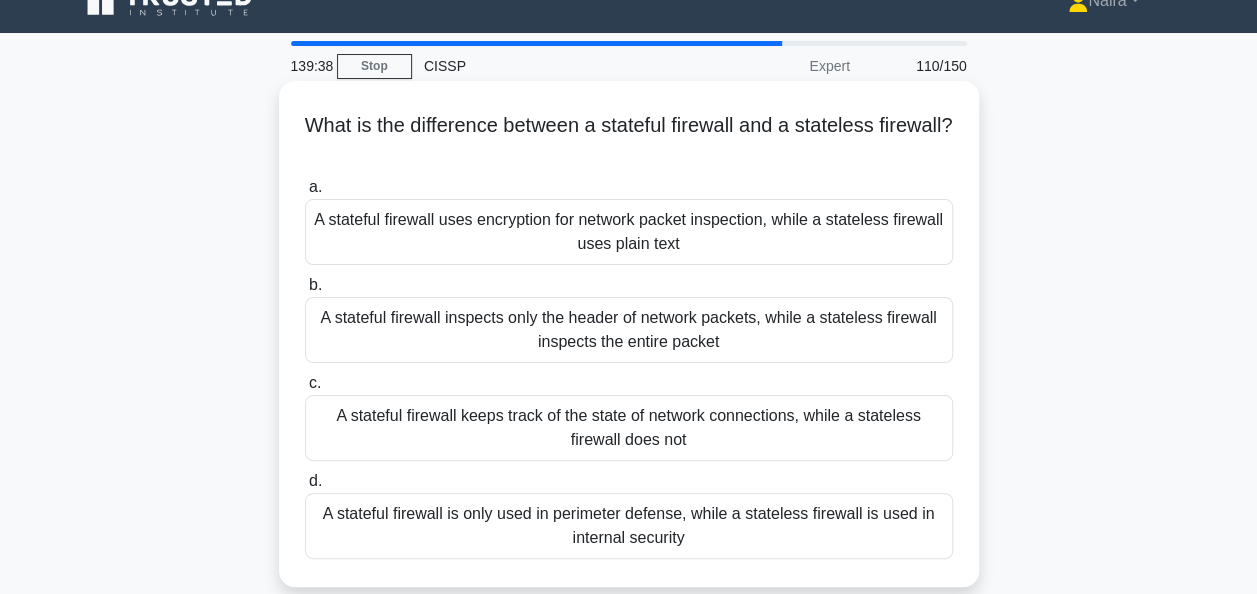 scroll, scrollTop: 0, scrollLeft: 0, axis: both 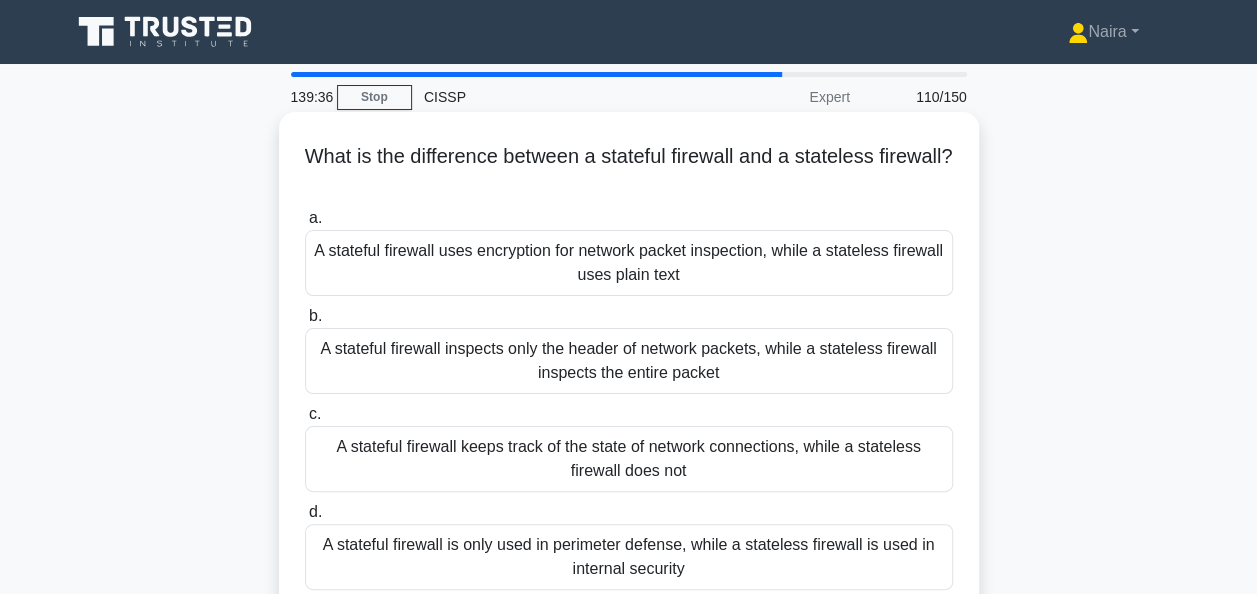 click on "A stateful firewall keeps track of the state of network connections, while a stateless firewall does not" at bounding box center [629, 459] 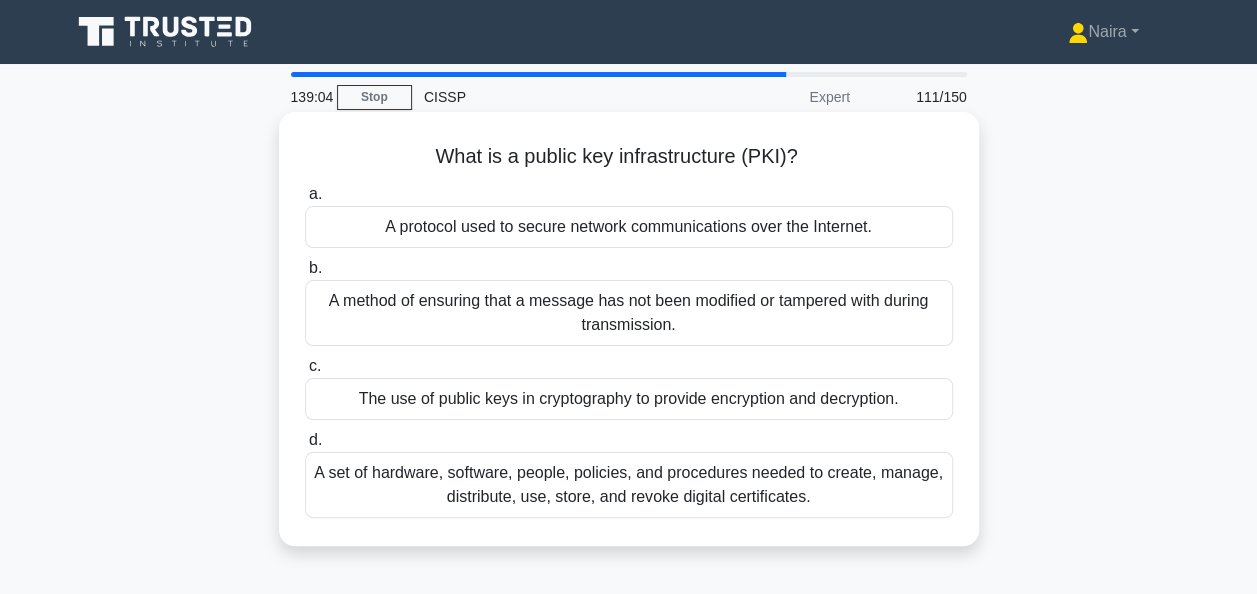 click on "The use of public keys in cryptography to provide encryption and decryption." at bounding box center [629, 399] 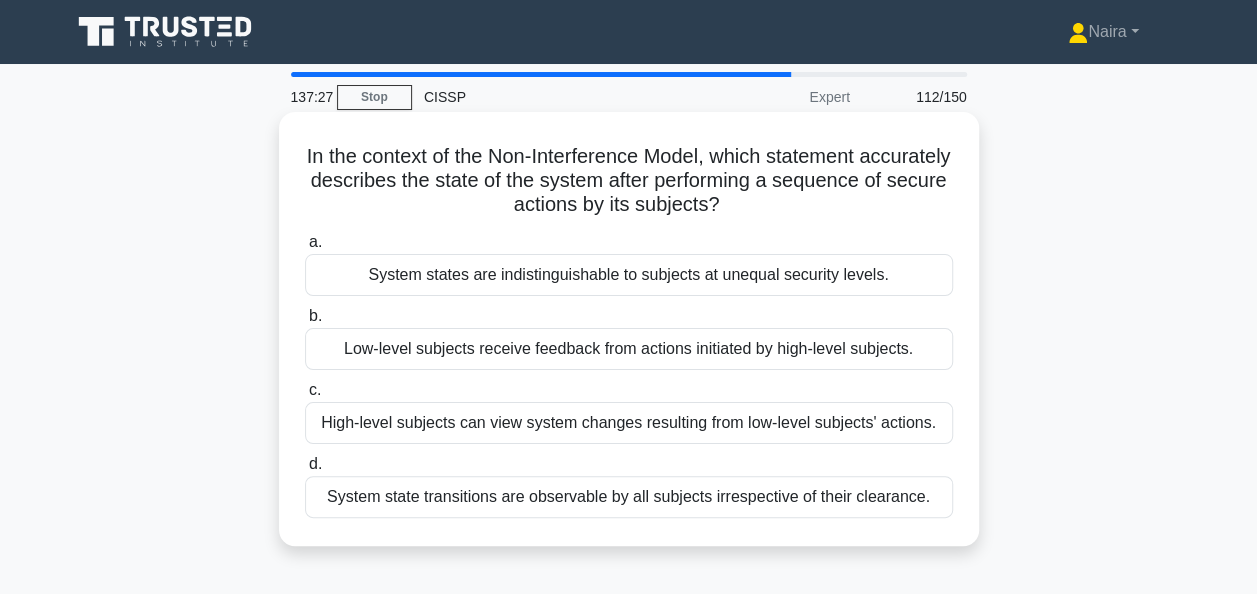 click on "System states are indistinguishable to subjects at unequal security levels." at bounding box center [629, 275] 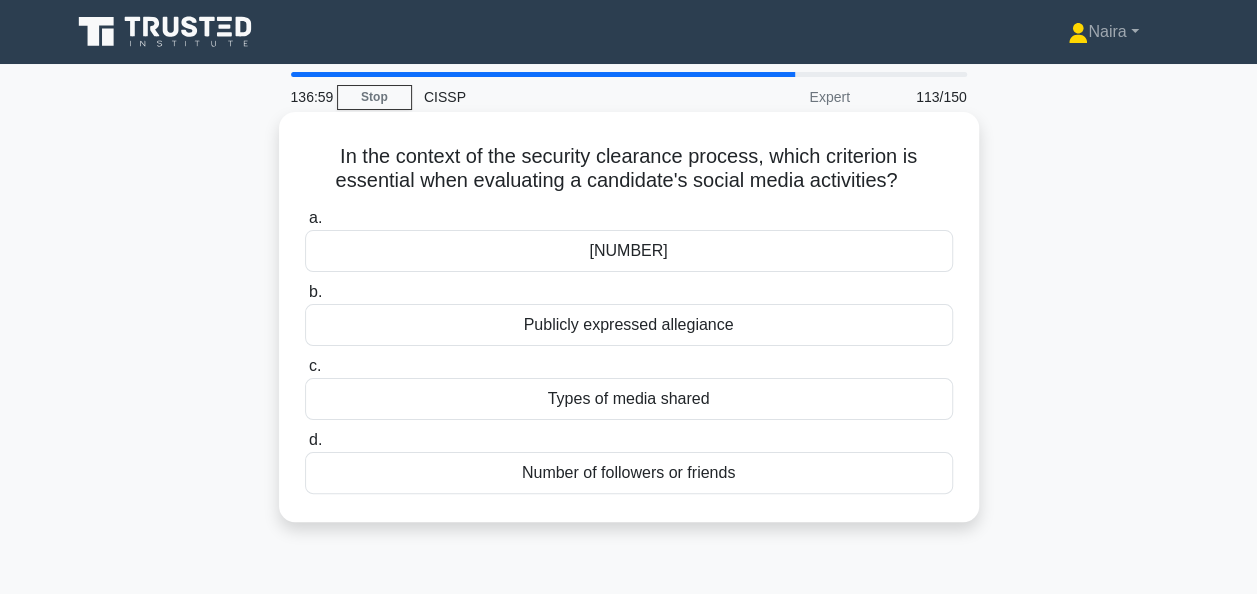 click on "Publicly expressed allegiance" at bounding box center [629, 325] 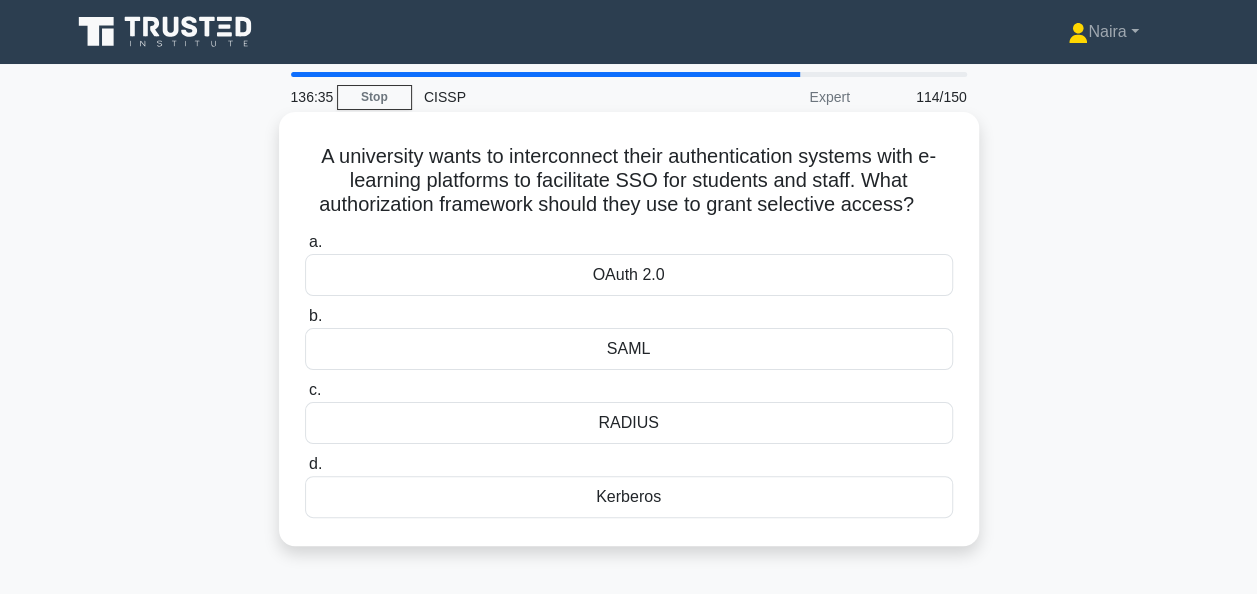 click on "OAuth 2.0" at bounding box center (629, 275) 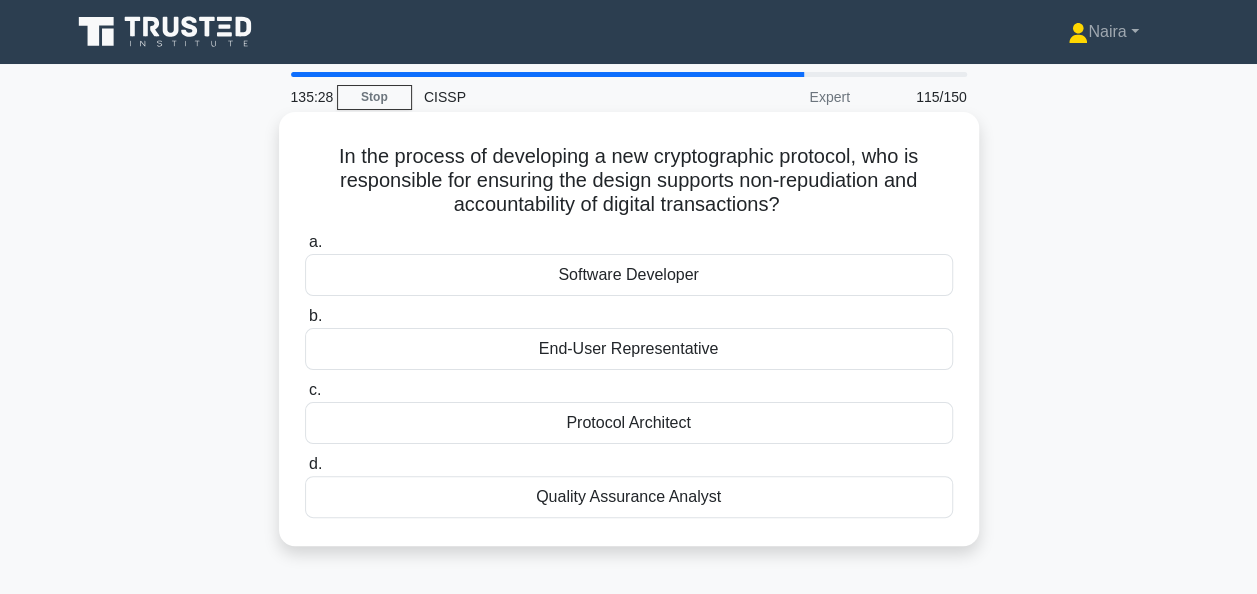 click on "Quality Assurance Analyst" at bounding box center (629, 497) 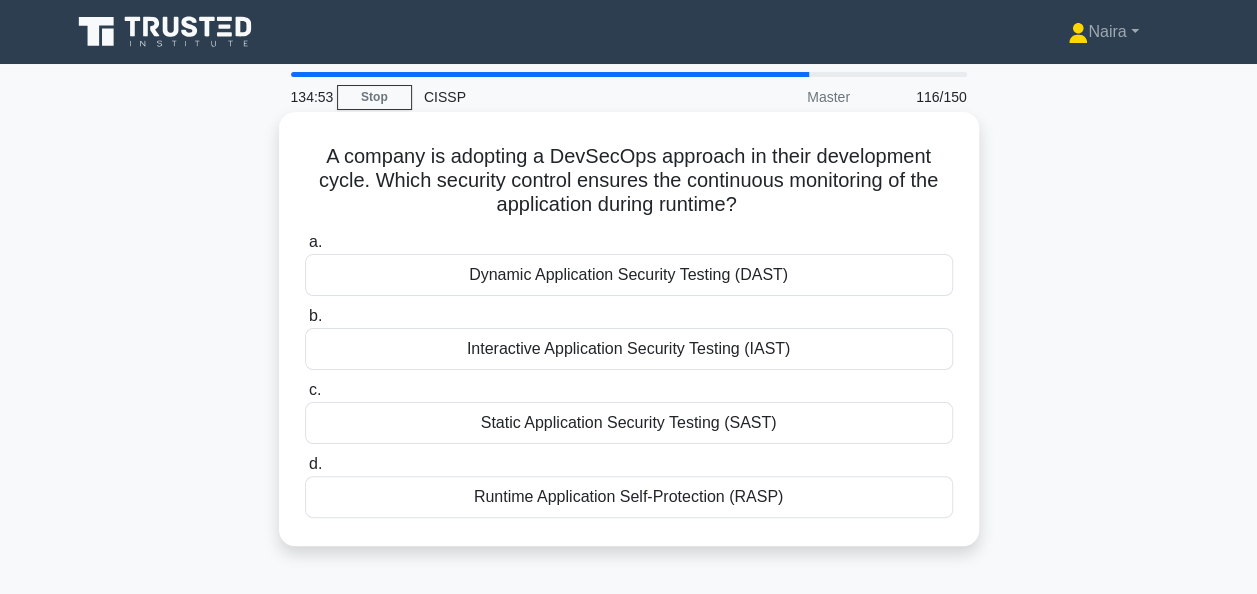 click on "Dynamic Application Security Testing (DAST)" at bounding box center [629, 275] 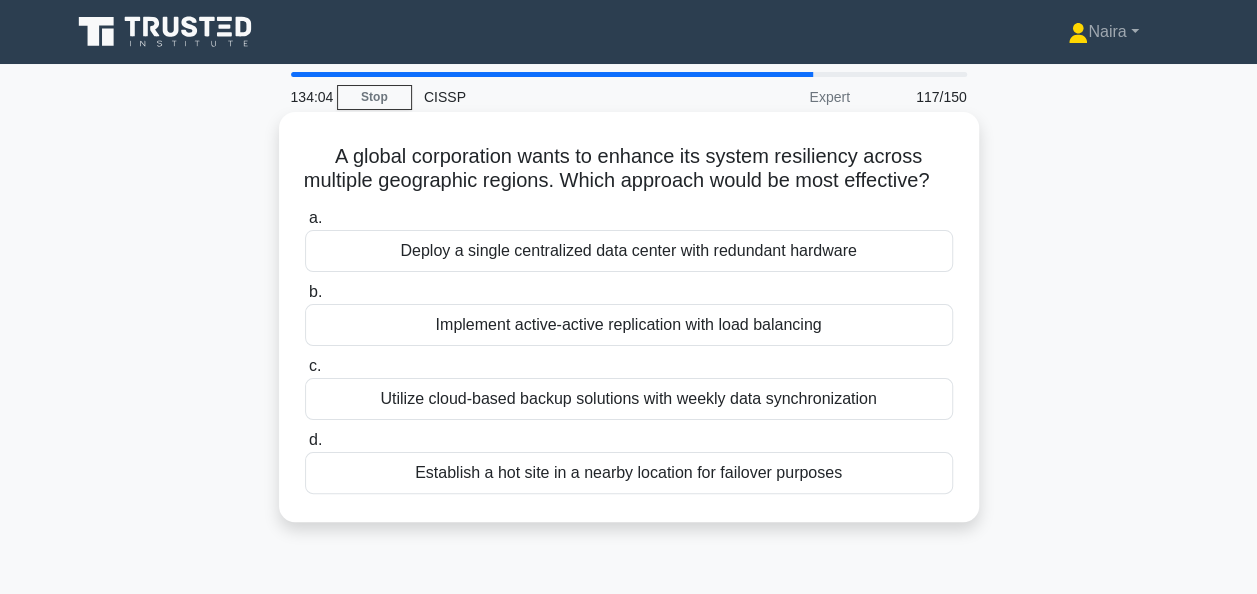 click on "Implement active-active replication with load balancing" at bounding box center [629, 325] 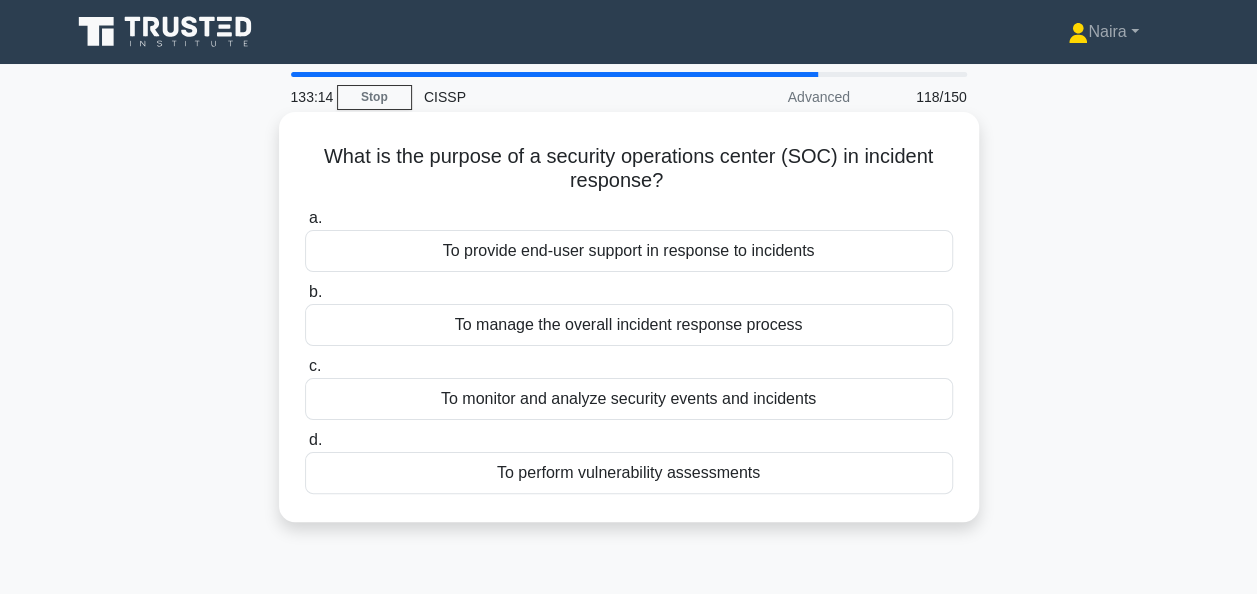 click on "To monitor and analyze security events and incidents" at bounding box center [629, 399] 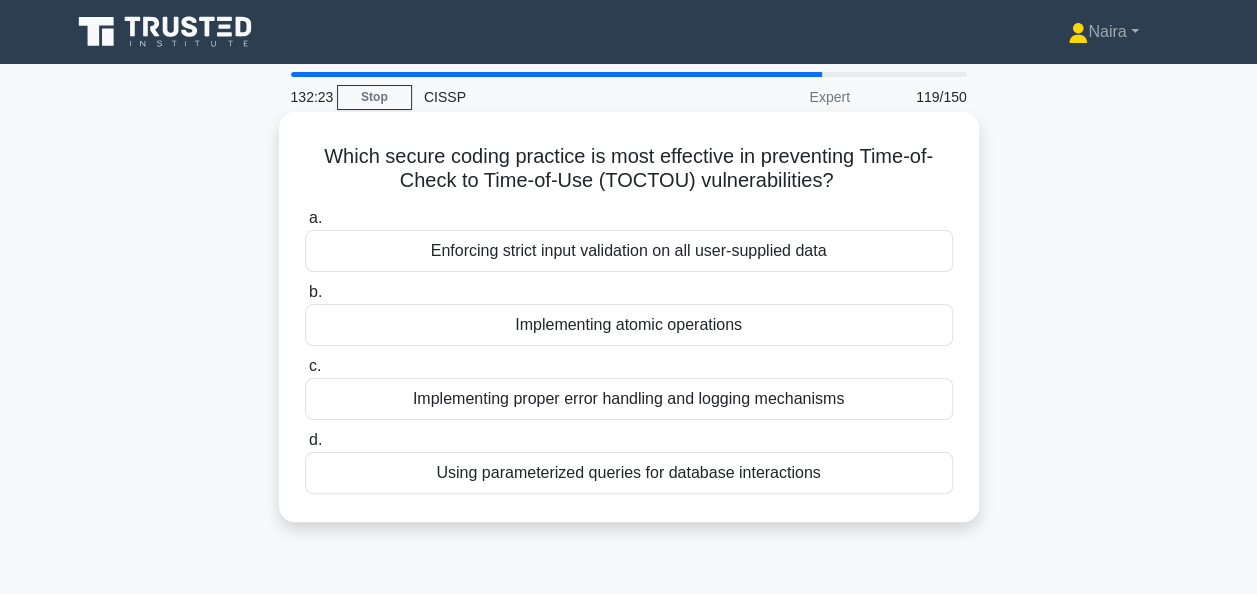 click on "Enforcing strict input validation on all user-supplied data" at bounding box center [629, 251] 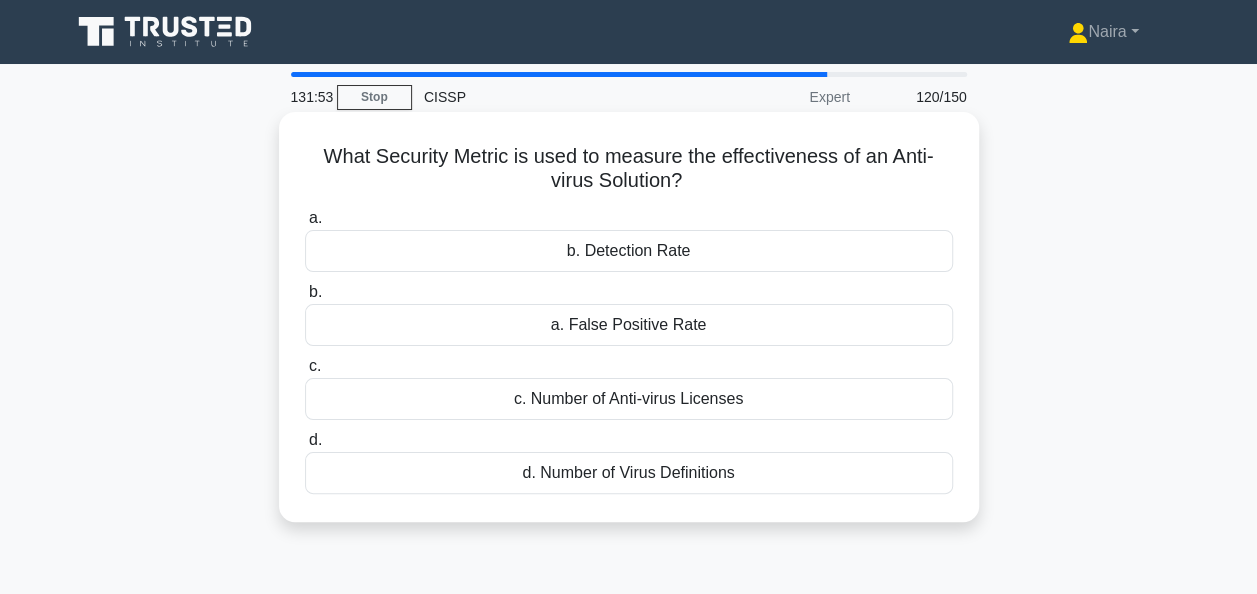 click on "b. Detection Rate" at bounding box center (629, 251) 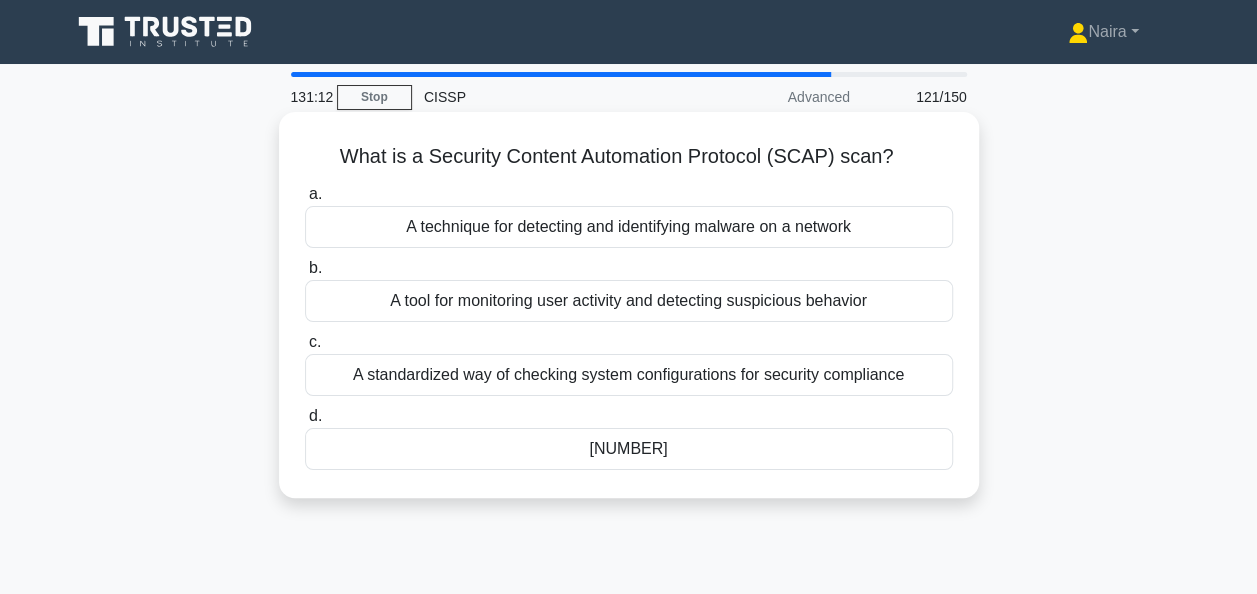 click on "A standardized way of checking system configurations for security compliance" at bounding box center (629, 375) 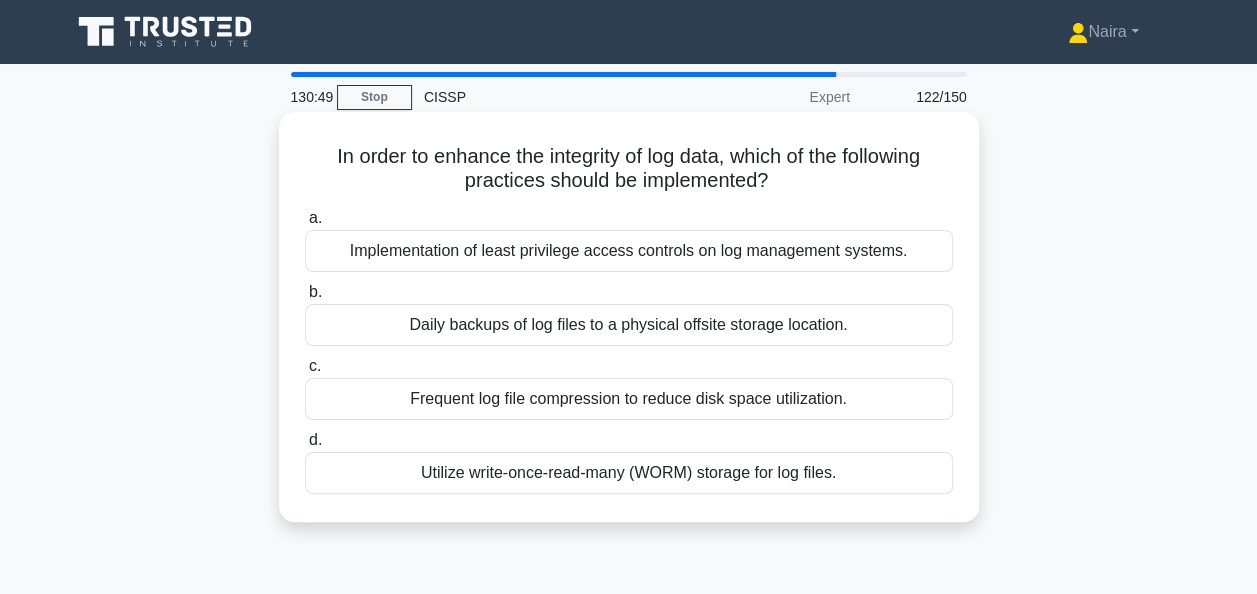 click on "Utilize write-once-read-many (WORM) storage for log files." at bounding box center (629, 473) 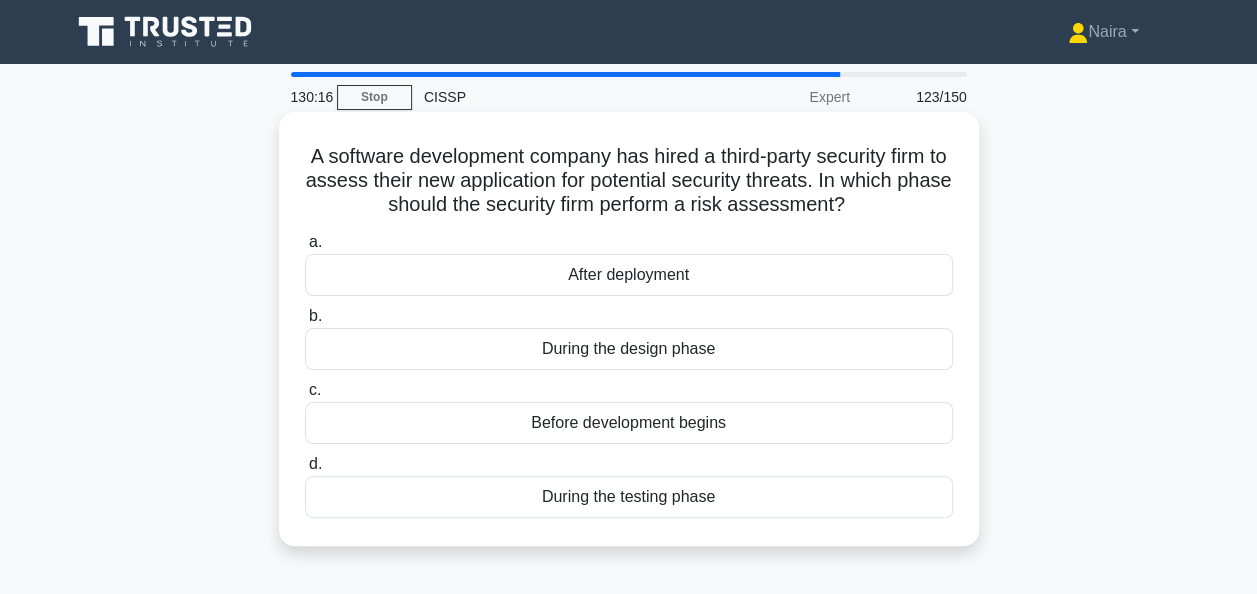 click on "During the design phase" at bounding box center (629, 349) 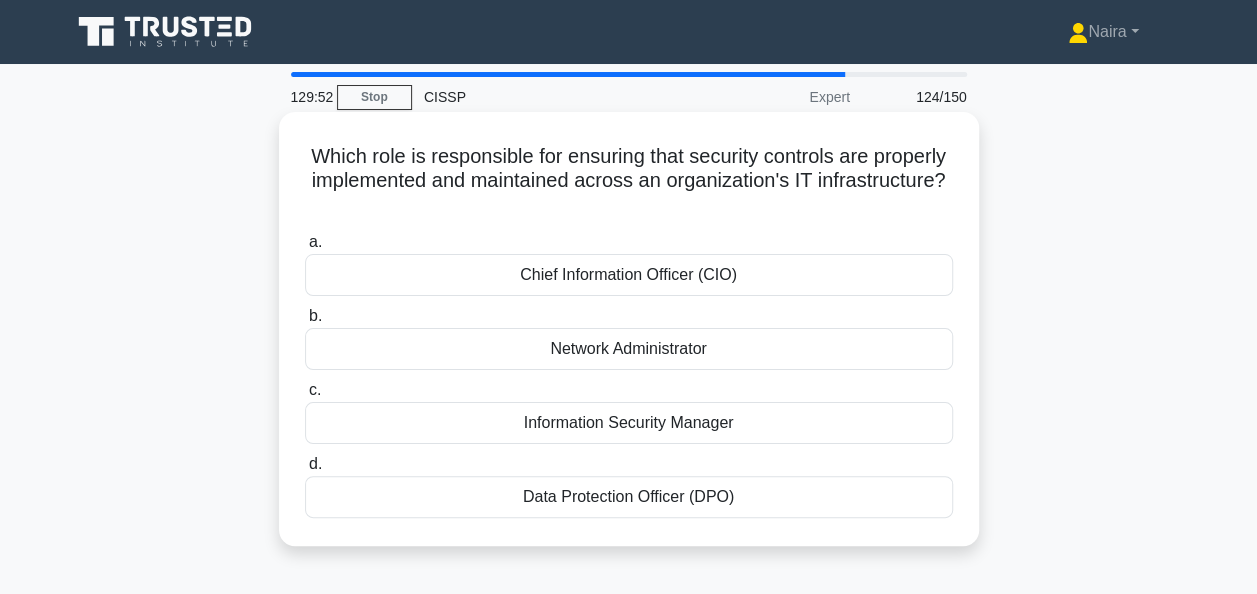 click on "Information Security Manager" at bounding box center [629, 423] 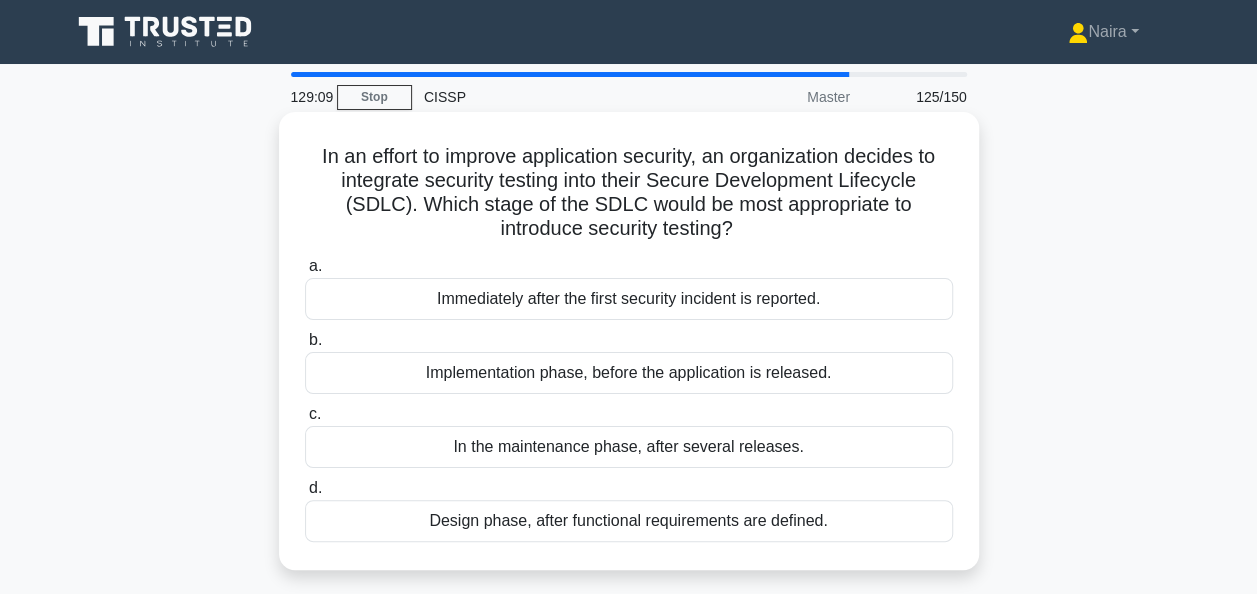 click on "Implementation phase, before the application is released." at bounding box center (629, 373) 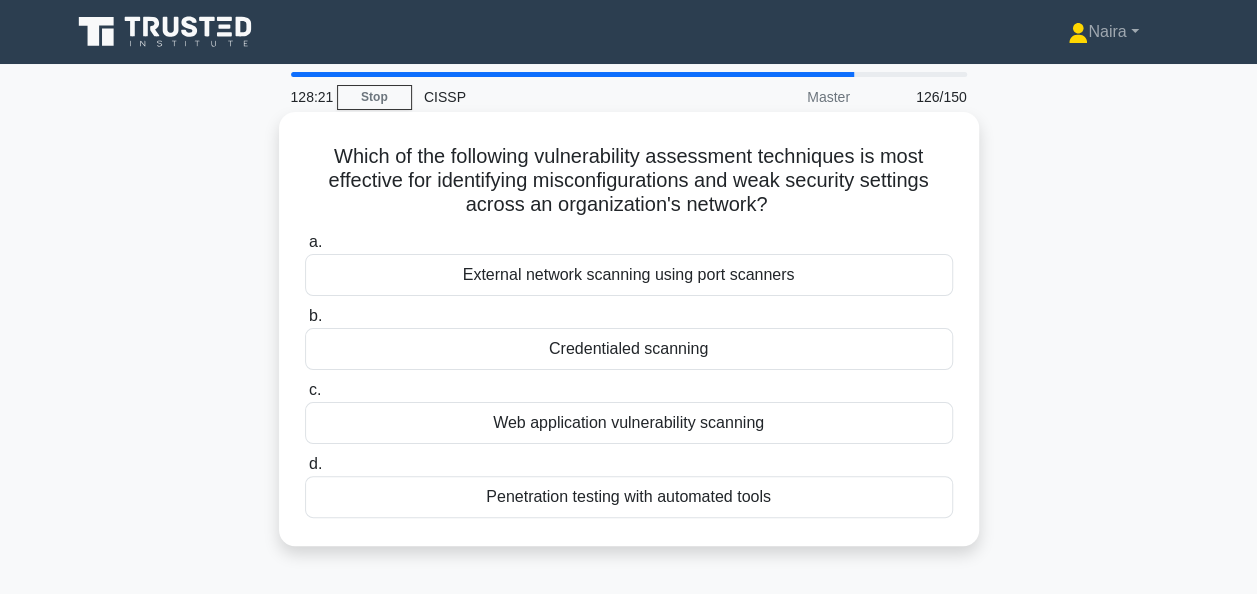 click on "External network scanning using port scanners" at bounding box center (629, 275) 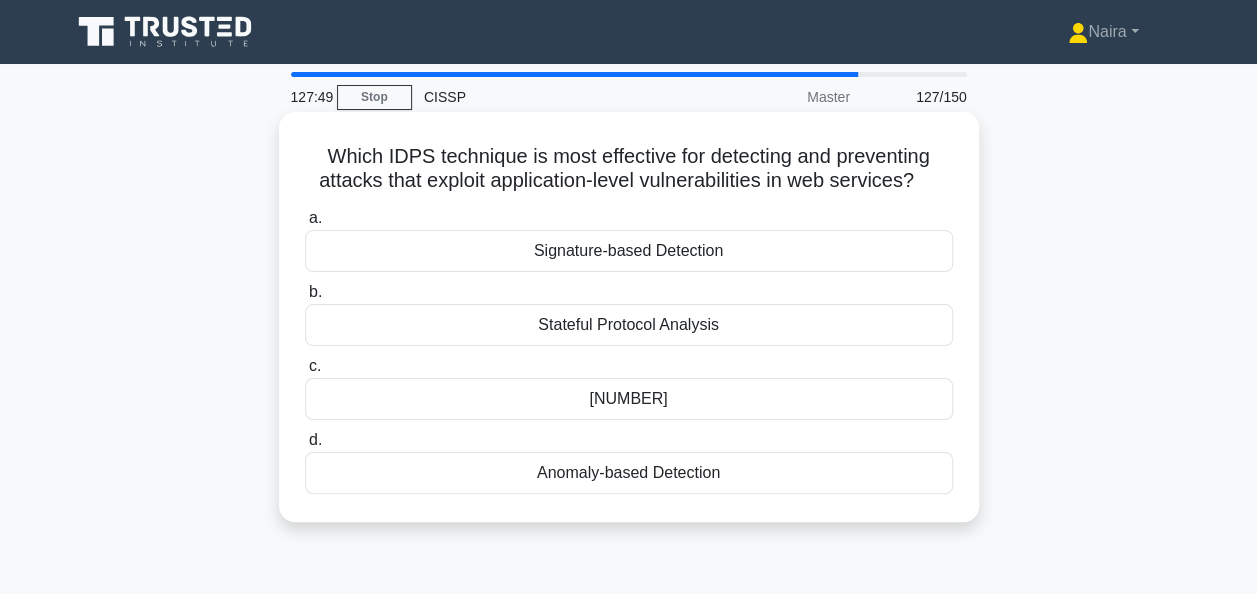 click on "[NUMBER]" at bounding box center (629, 399) 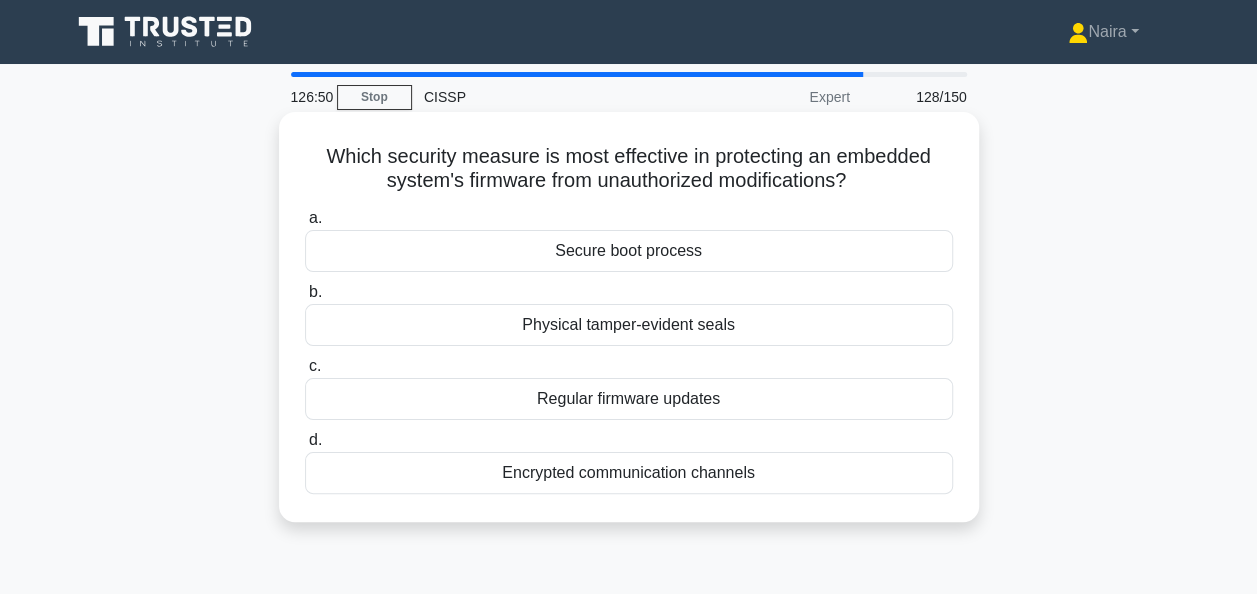 click on "Secure boot process" at bounding box center [629, 251] 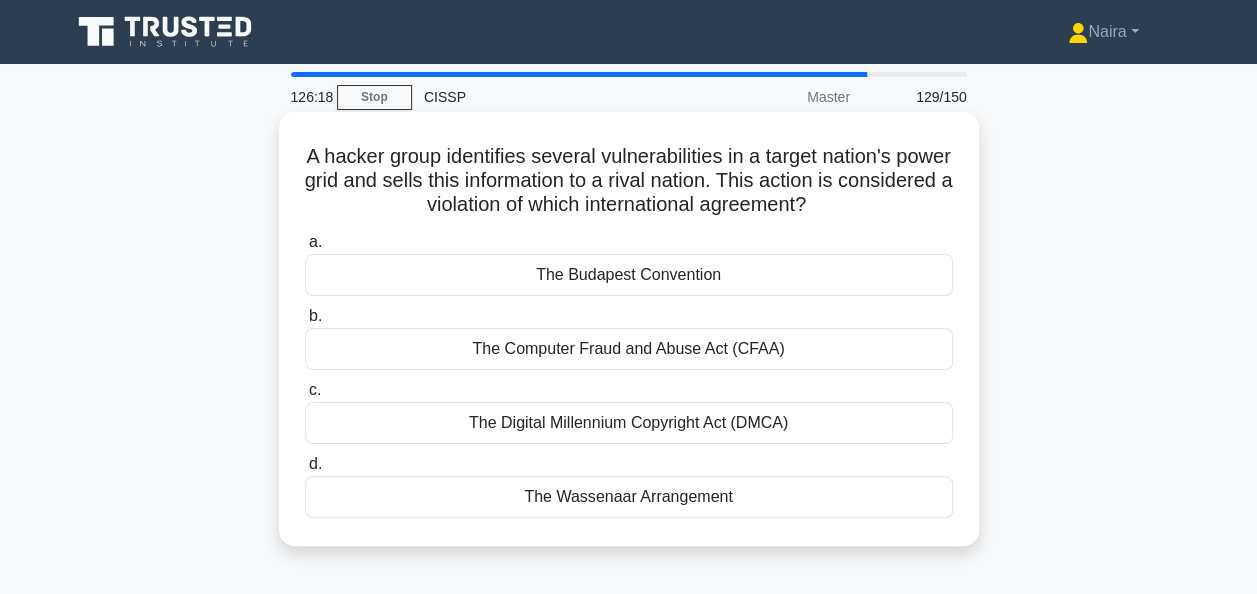 click on "The Budapest Convention" at bounding box center [629, 275] 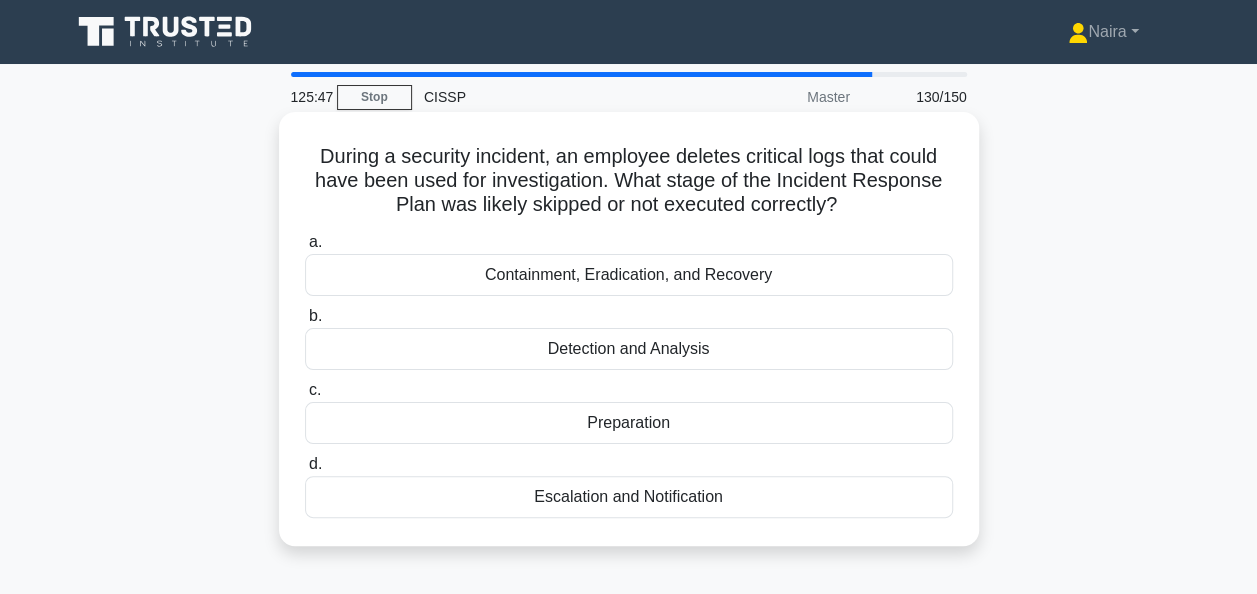 click on "Detection and Analysis" at bounding box center [629, 349] 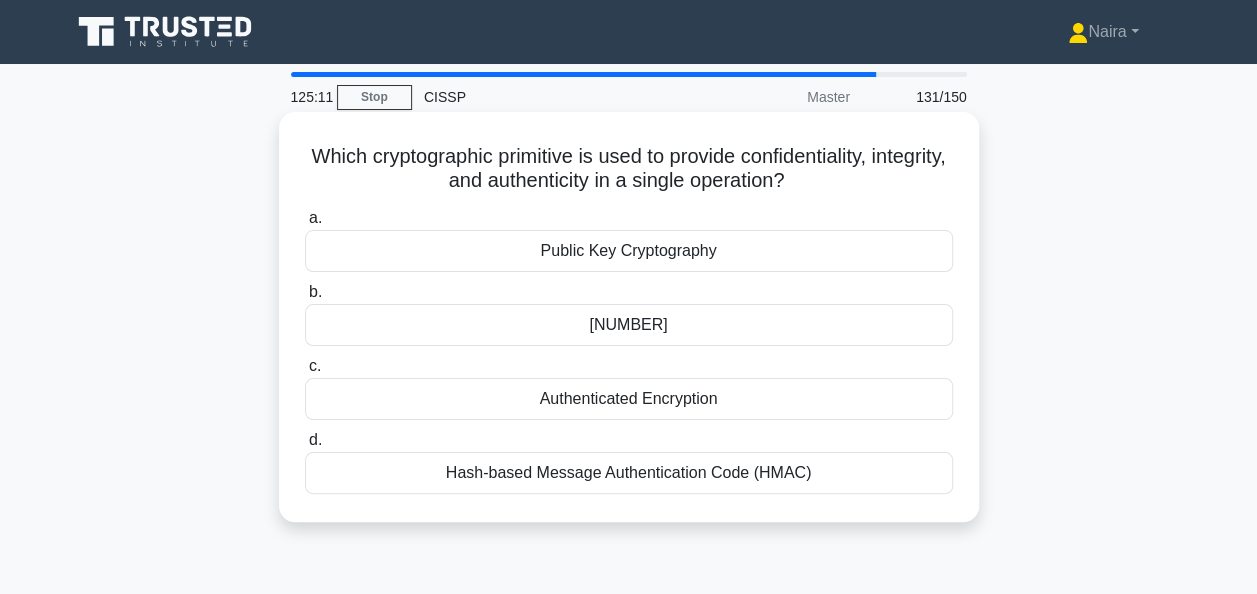 click on "[NUMBER]" at bounding box center (629, 325) 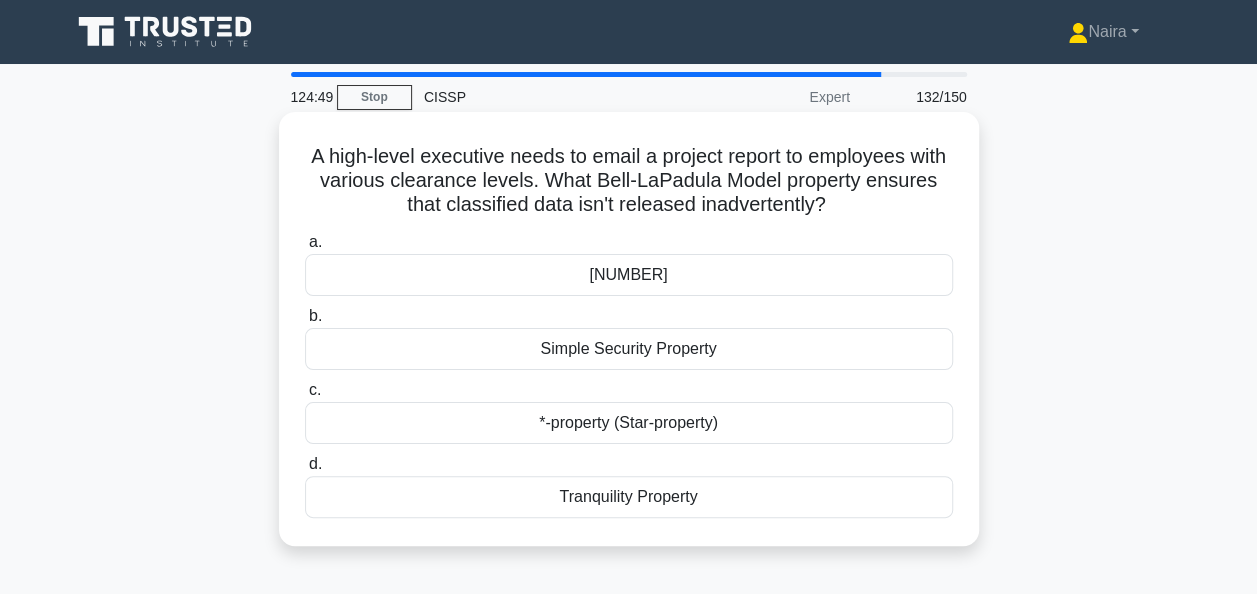 click on "*-property (Star-property)" at bounding box center [629, 423] 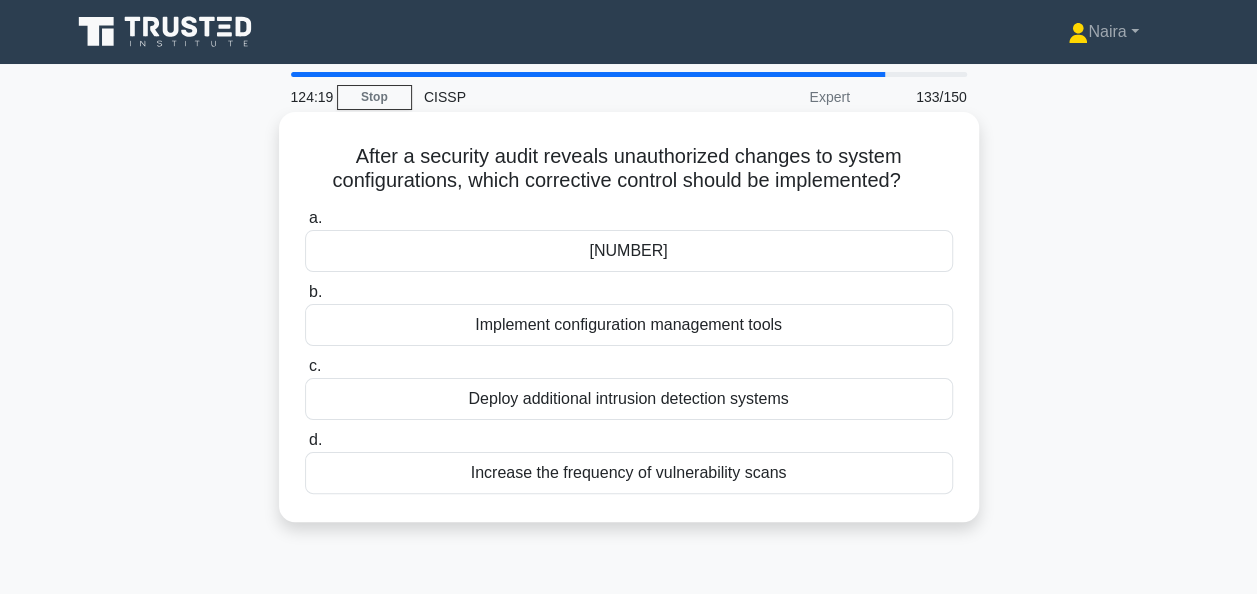 click on "Implement configuration management tools" at bounding box center [629, 325] 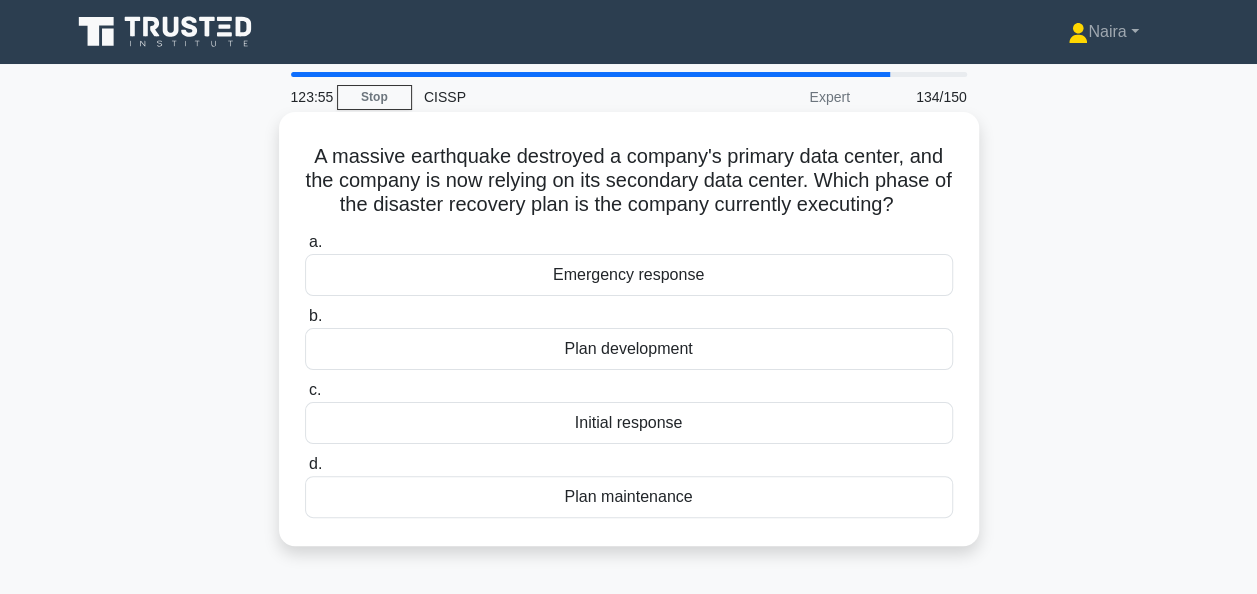 click on "Emergency response" at bounding box center [629, 275] 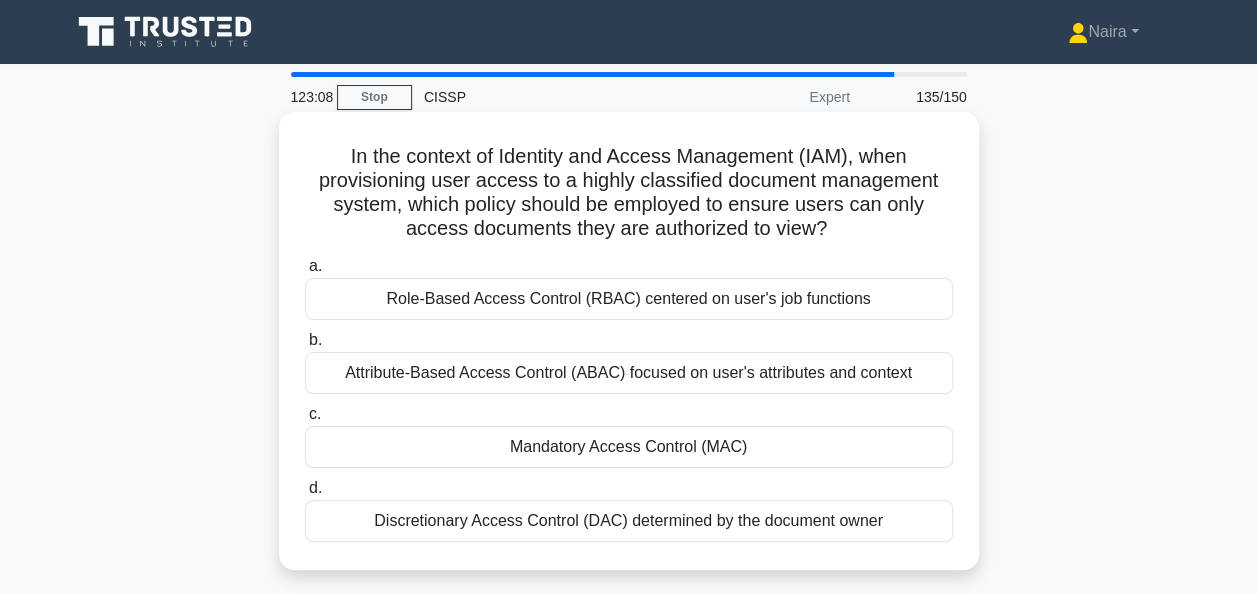 click on "Role-Based Access Control (RBAC) centered on user's job functions" at bounding box center [629, 299] 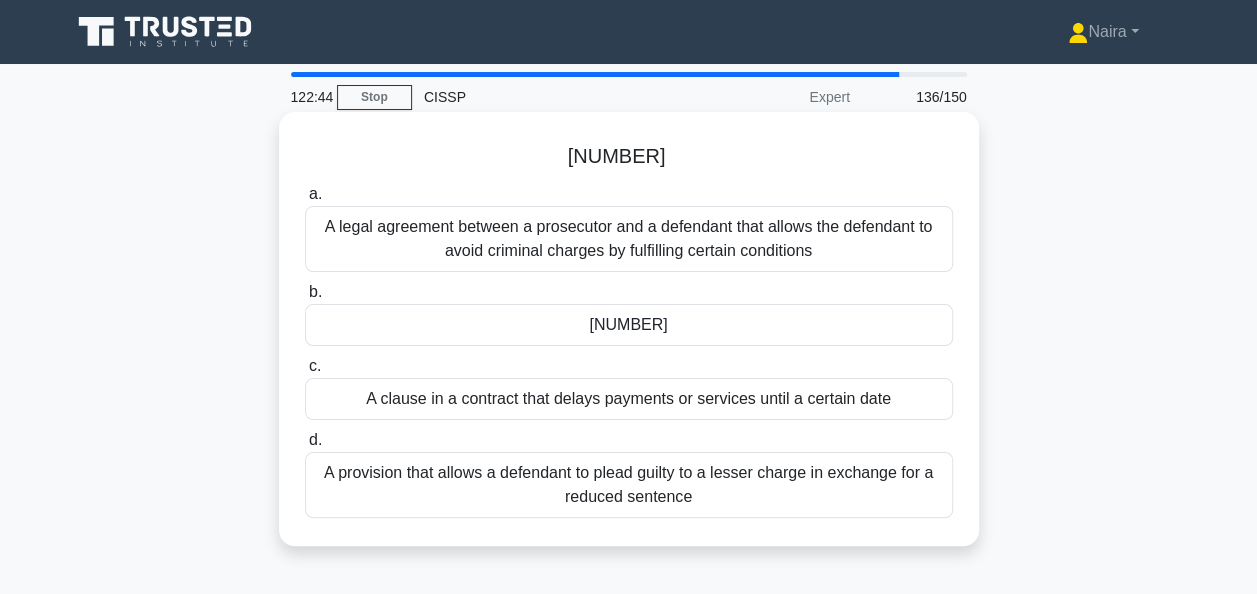 click on "A legal agreement between a prosecutor and a defendant that allows the defendant to avoid criminal charges by fulfilling certain conditions" at bounding box center [629, 239] 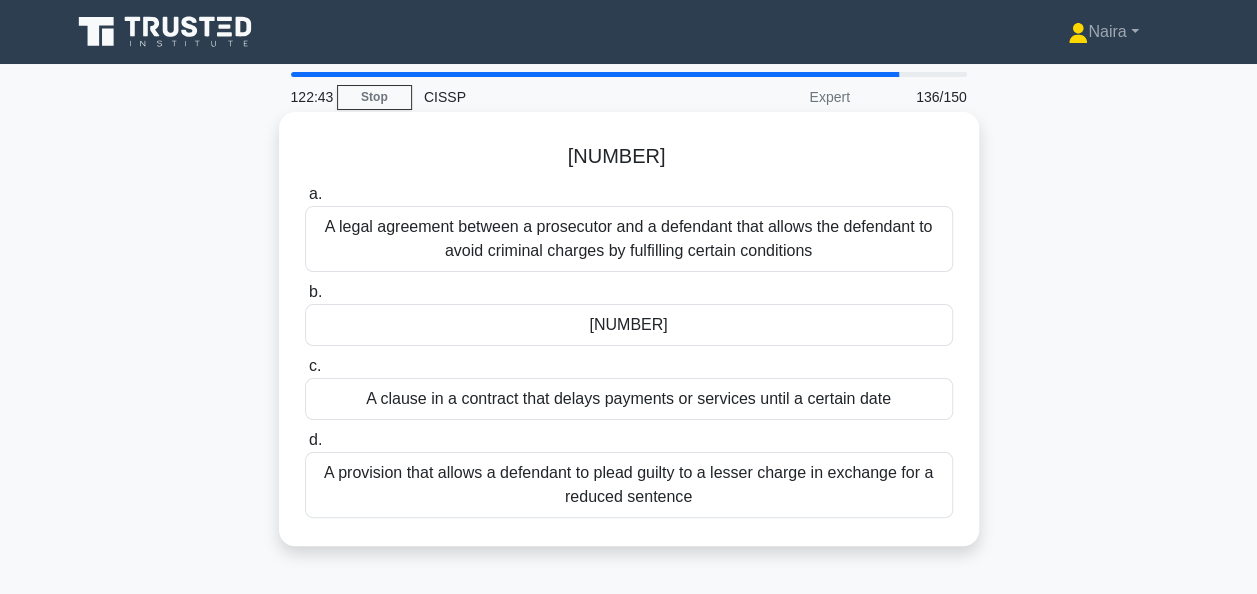 drag, startPoint x: 650, startPoint y: 224, endPoint x: 668, endPoint y: 239, distance: 23.43075 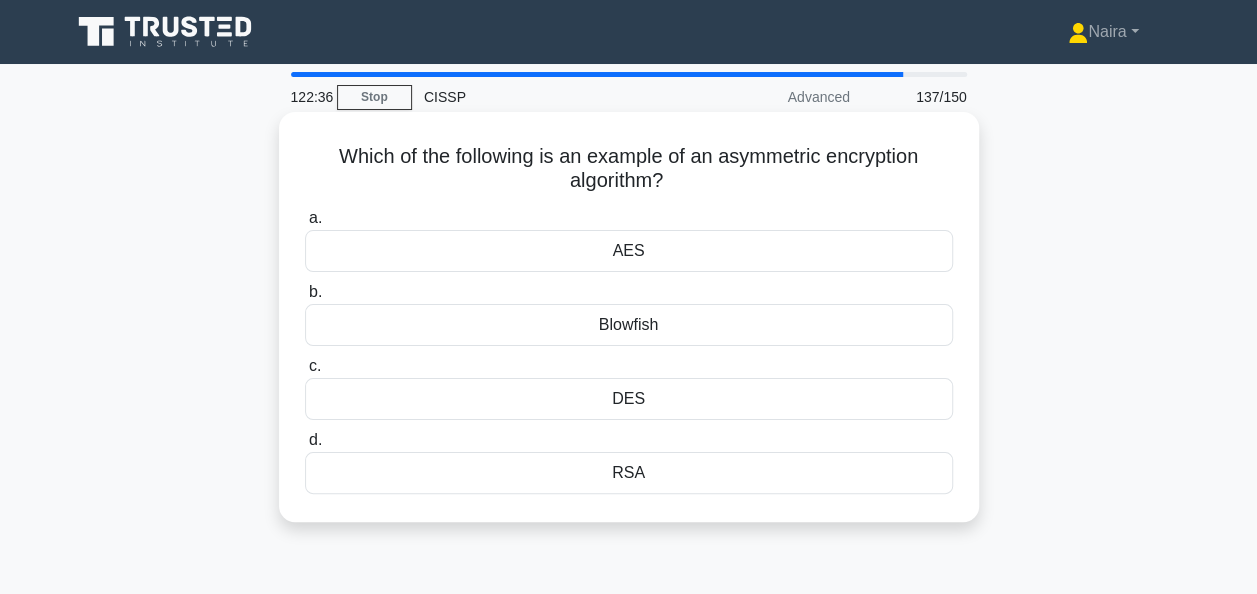 click on "RSA" at bounding box center (629, 473) 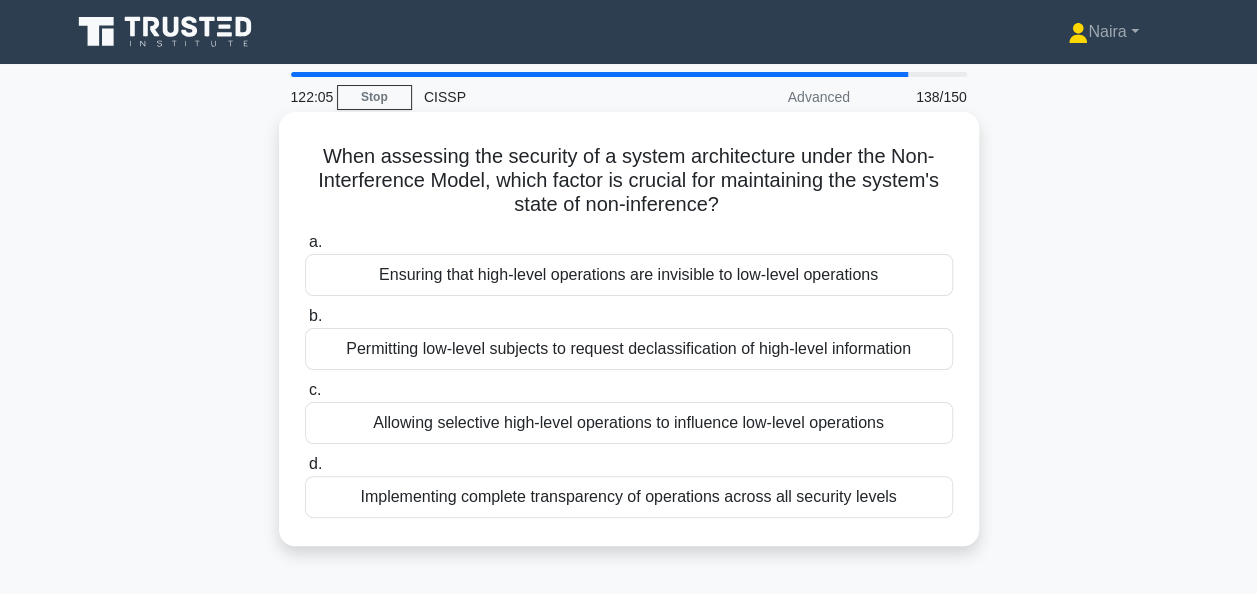 click on "Ensuring that high-level operations are invisible to low-level operations" at bounding box center (629, 275) 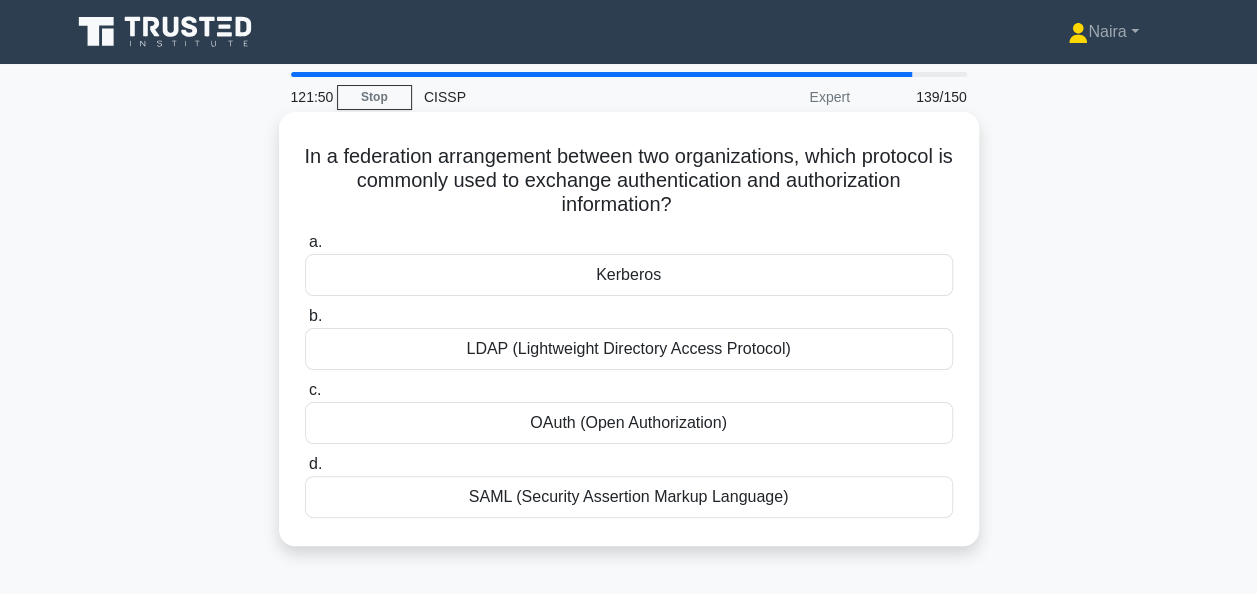 click on "OAuth (Open Authorization)" at bounding box center (629, 423) 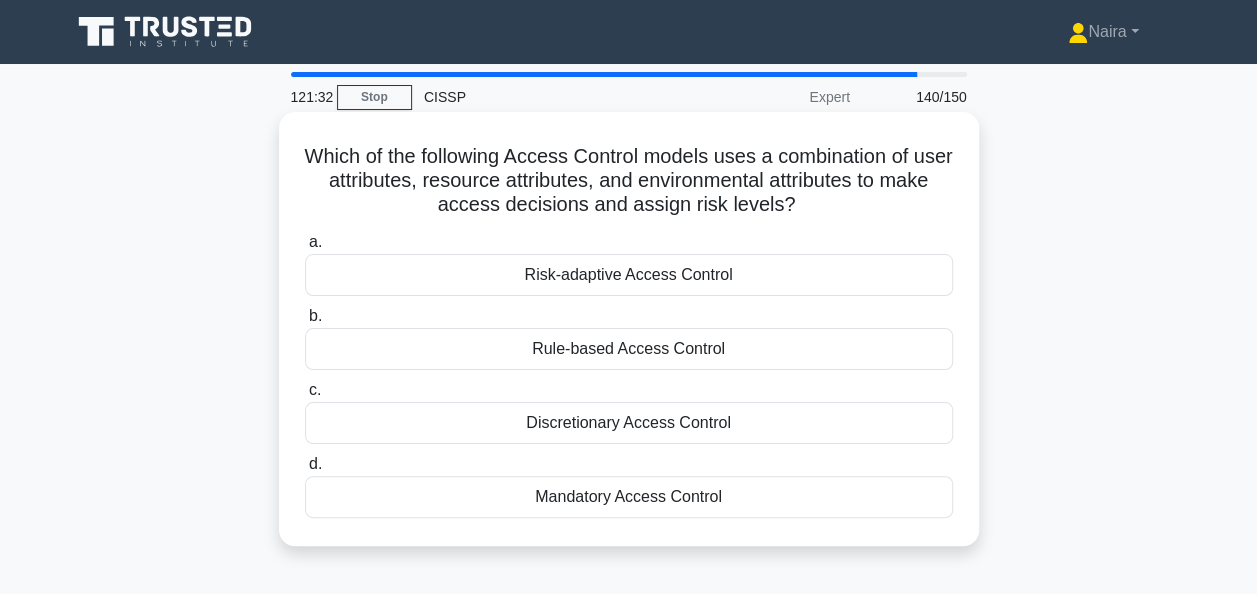 click on "Rule-based Access Control" at bounding box center [629, 349] 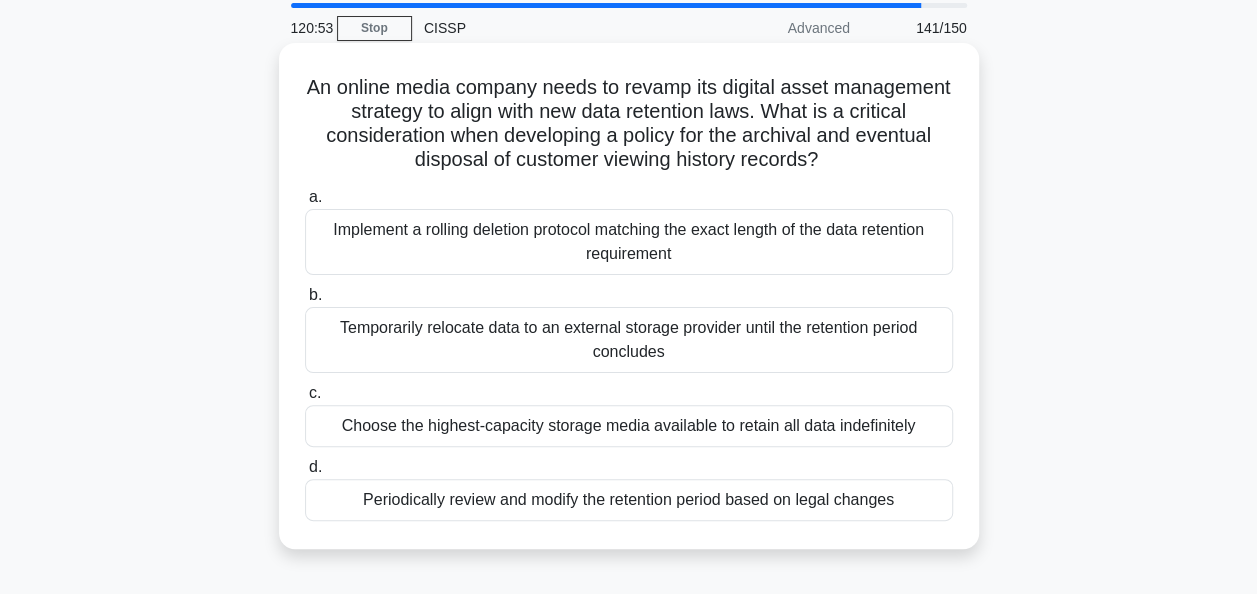 scroll, scrollTop: 100, scrollLeft: 0, axis: vertical 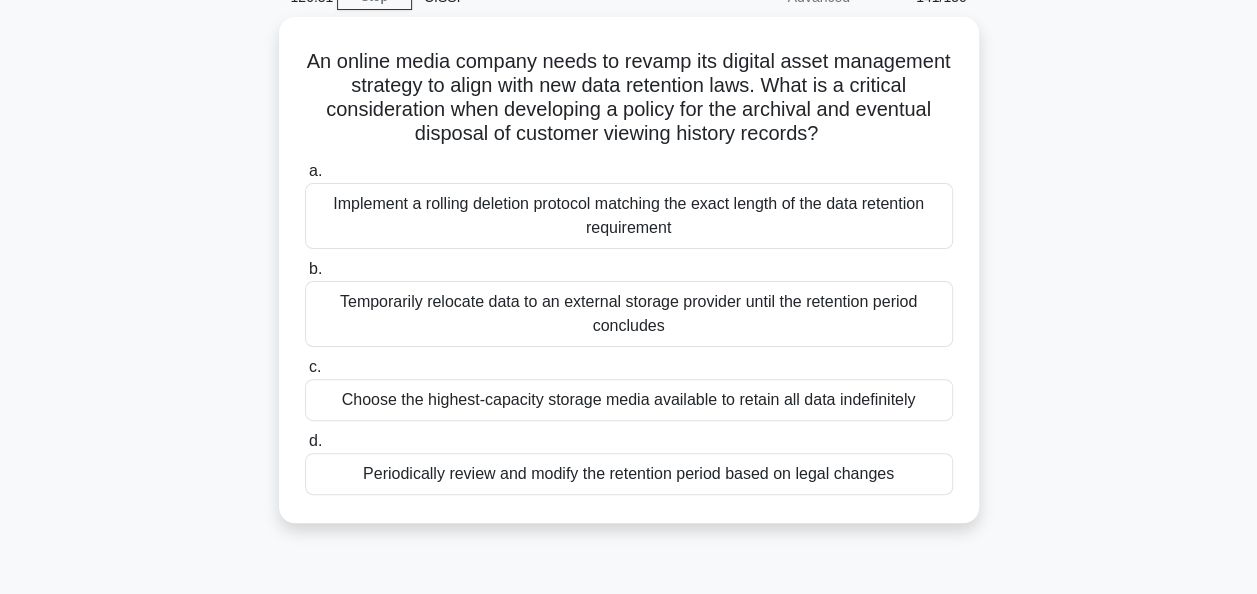 click on "Periodically review and modify the retention period based on legal changes" at bounding box center [629, 474] 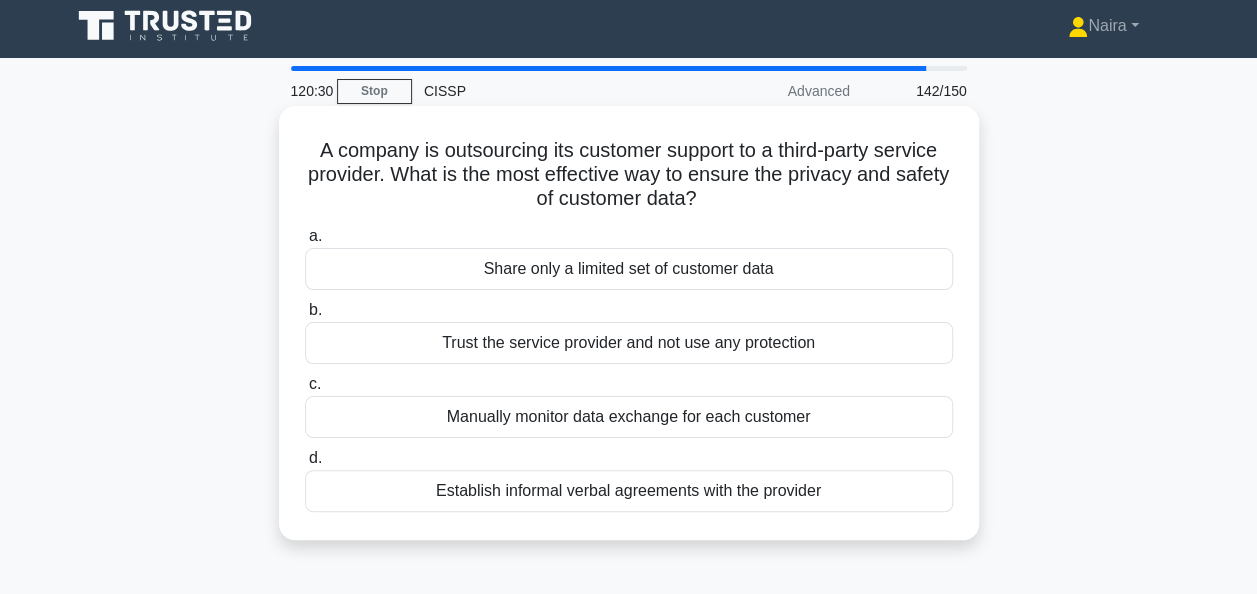 scroll, scrollTop: 0, scrollLeft: 0, axis: both 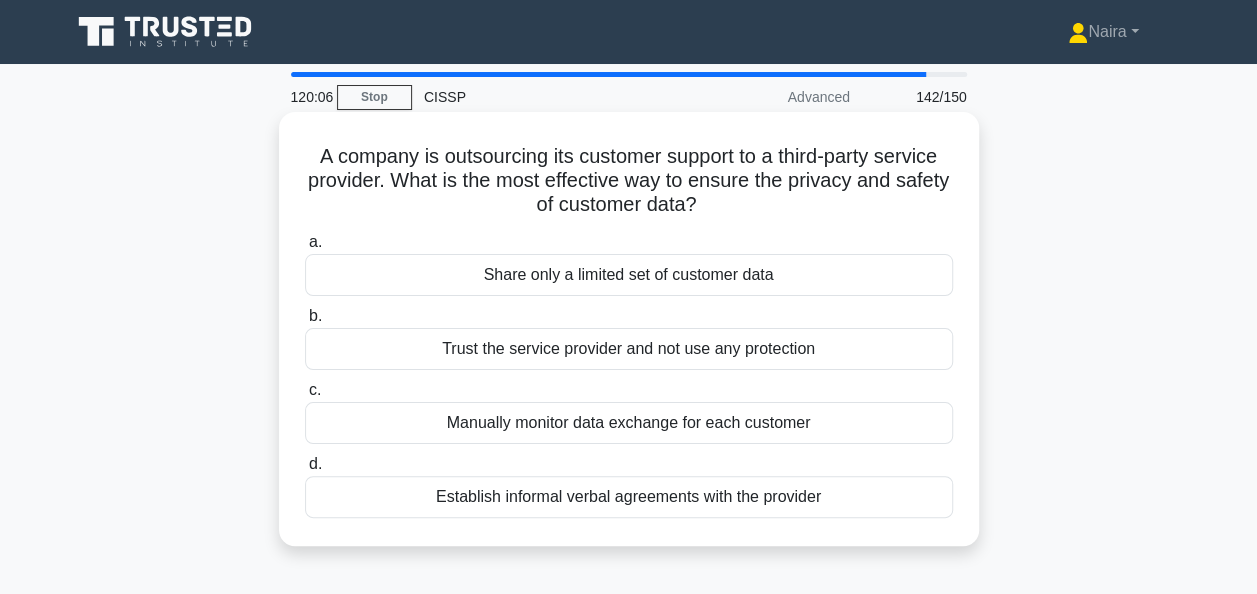 click on "Share only a limited set of customer data" at bounding box center [629, 275] 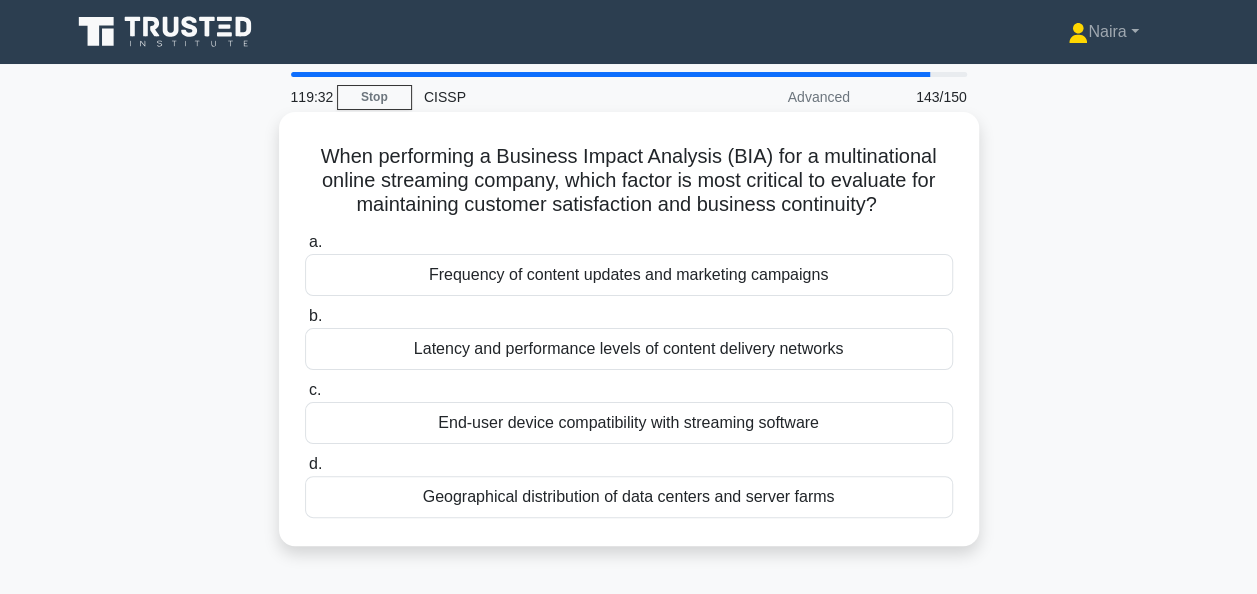 click on "Latency and performance levels of content delivery networks" at bounding box center [629, 349] 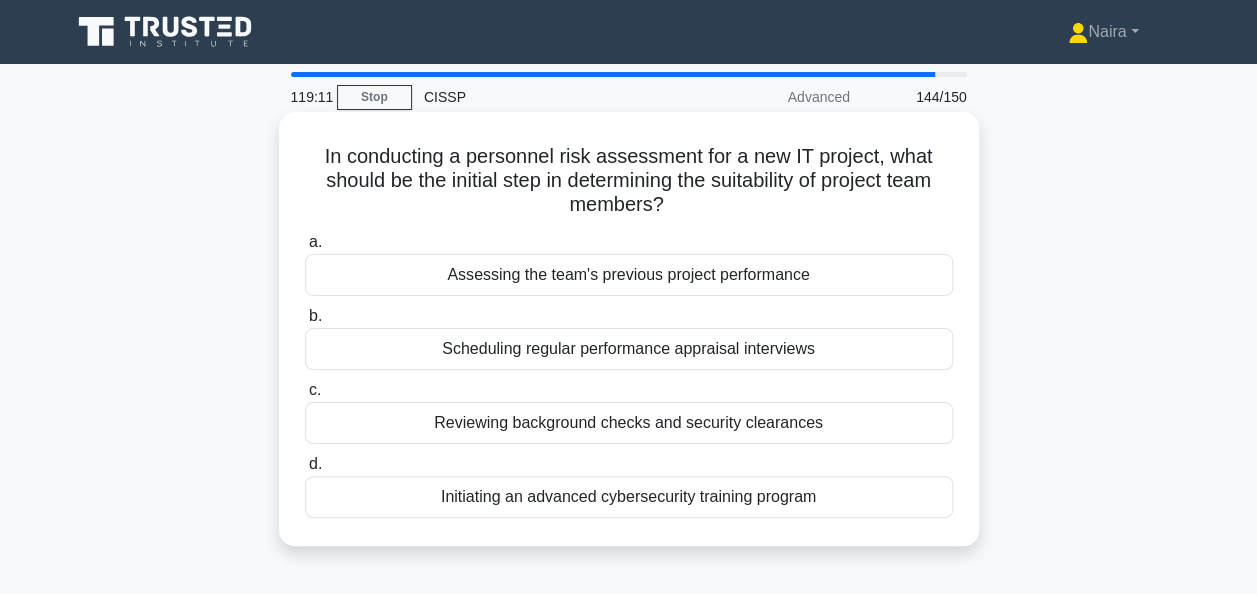 click on "Reviewing background checks and security clearances" at bounding box center (629, 423) 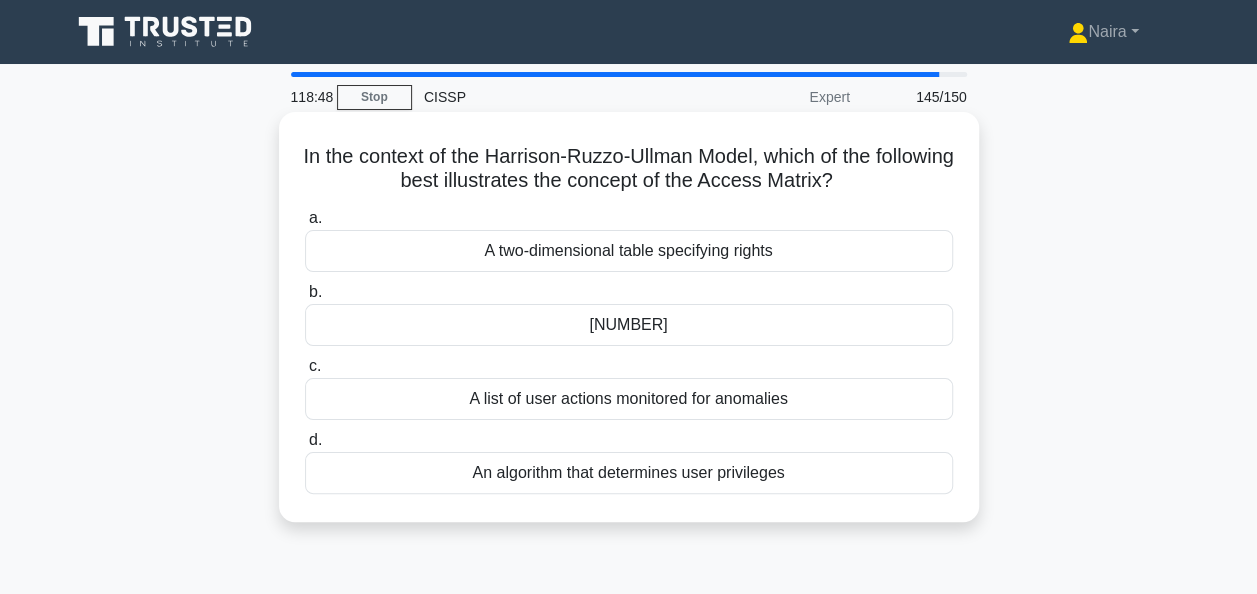 click on "A two-dimensional table specifying rights" at bounding box center [629, 251] 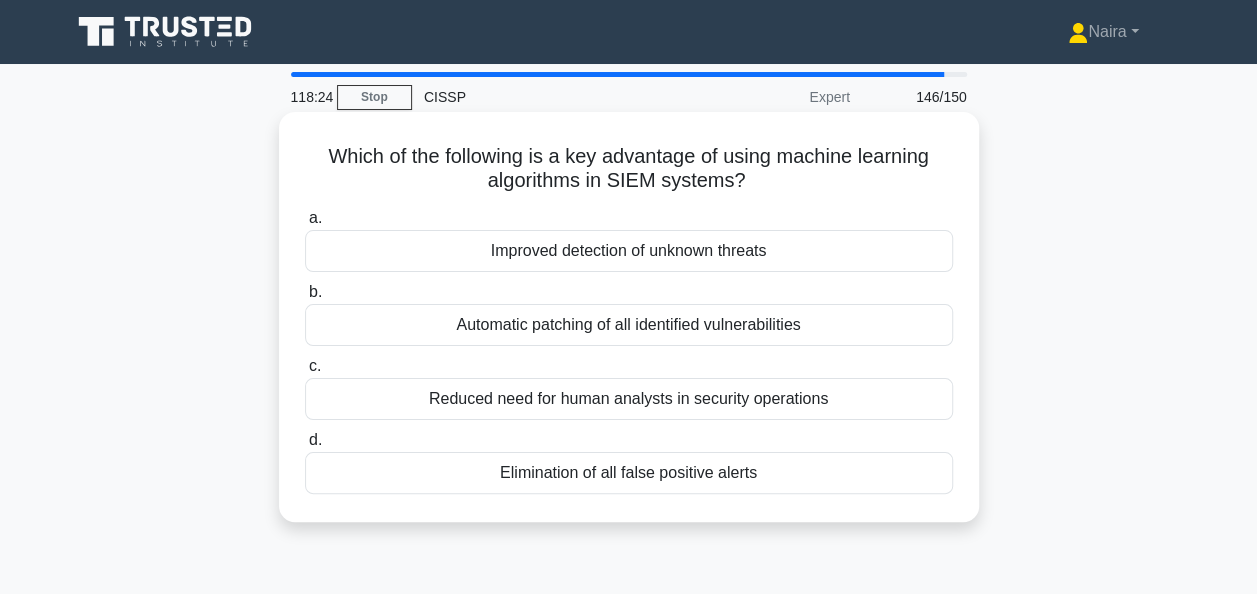 click on "Reduced need for human analysts in security operations" at bounding box center (629, 399) 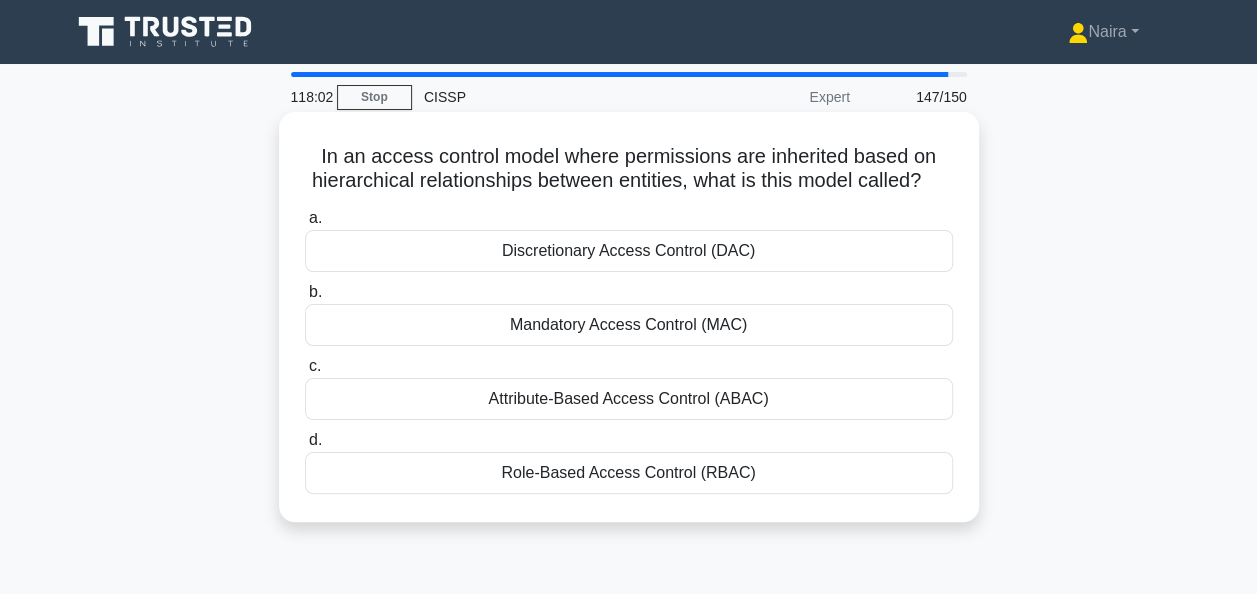click on "Role-Based Access Control (RBAC)" at bounding box center [629, 473] 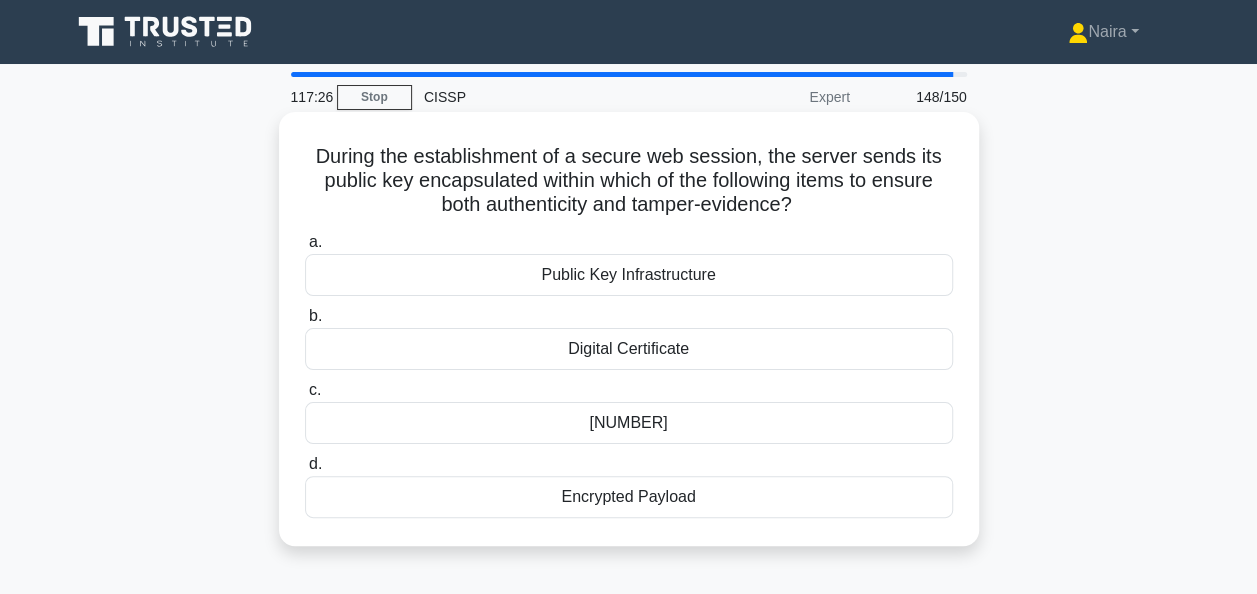 click on "Digital Certificate" at bounding box center (629, 349) 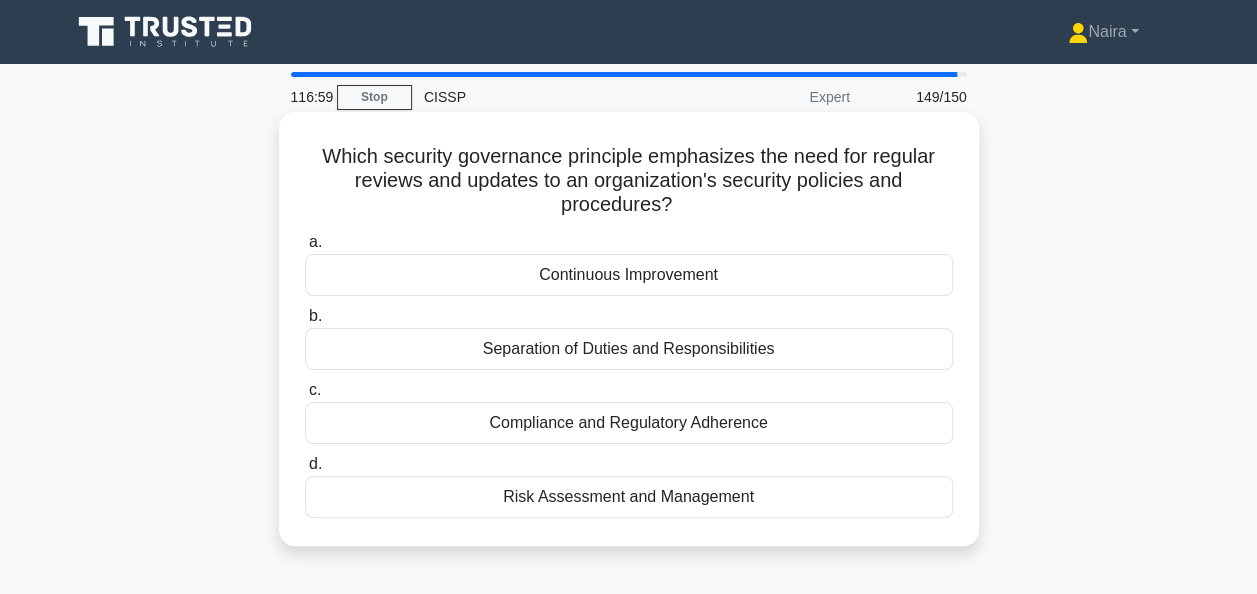 click on "Risk Assessment and Management" at bounding box center [629, 497] 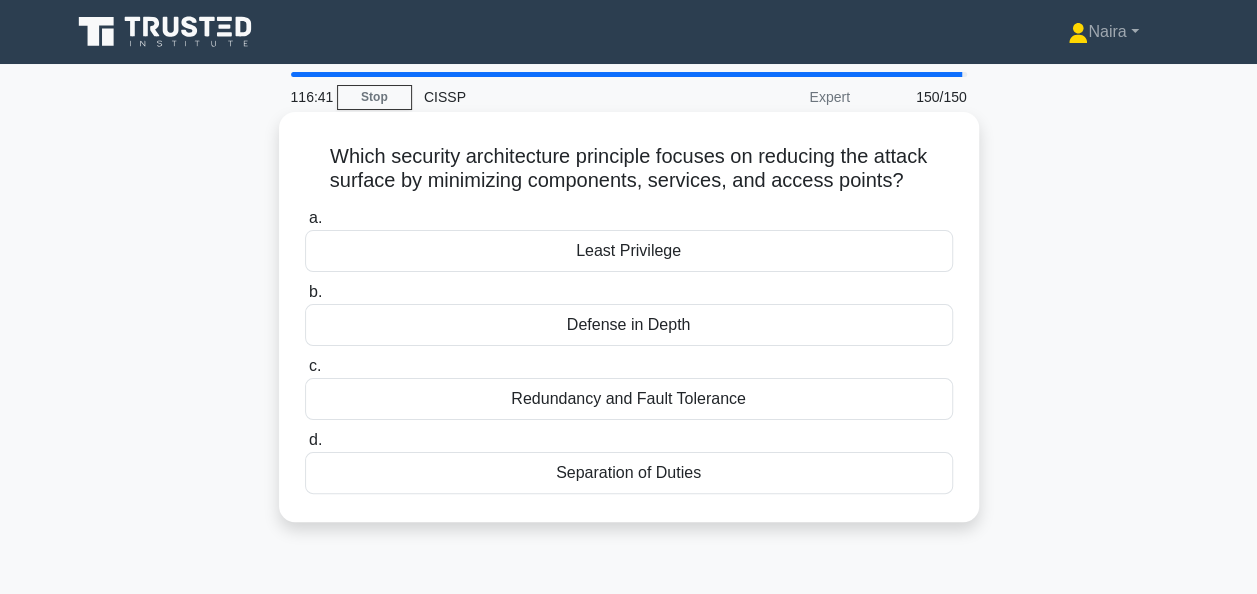 click on "Least Privilege" at bounding box center [629, 251] 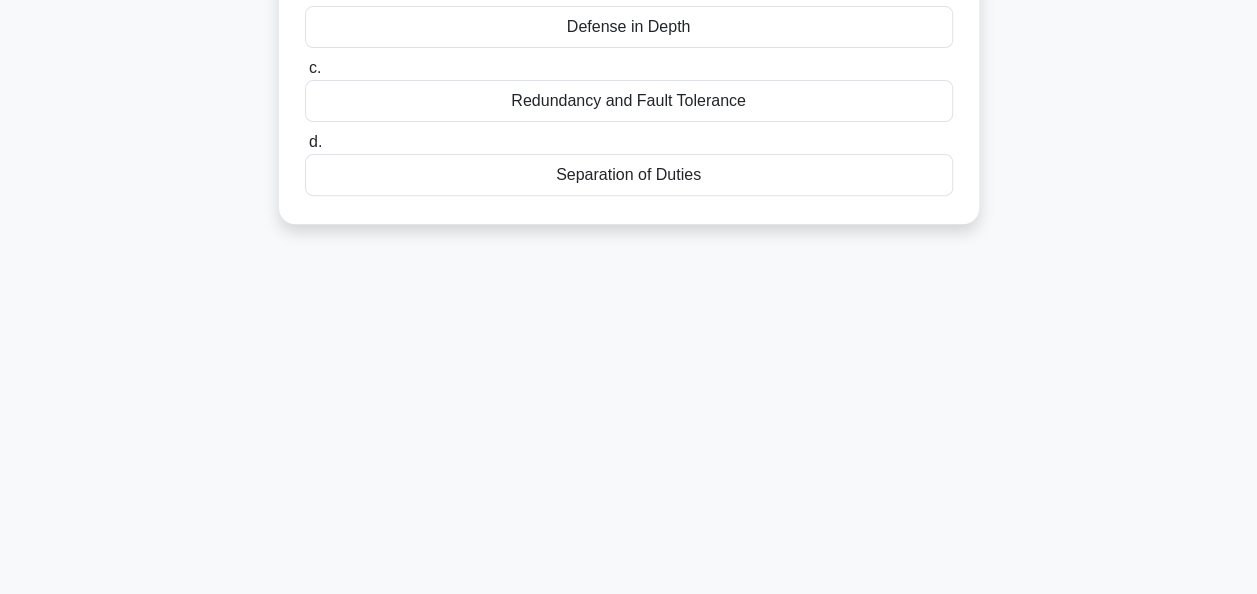 scroll, scrollTop: 0, scrollLeft: 0, axis: both 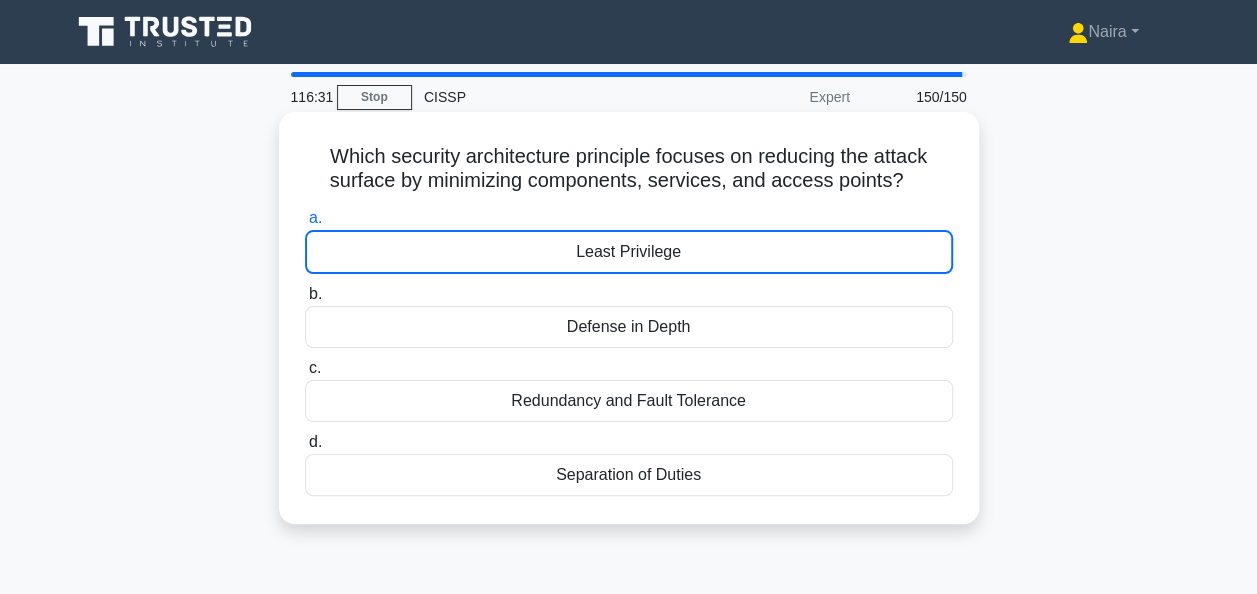 click on "Least Privilege" at bounding box center [629, 252] 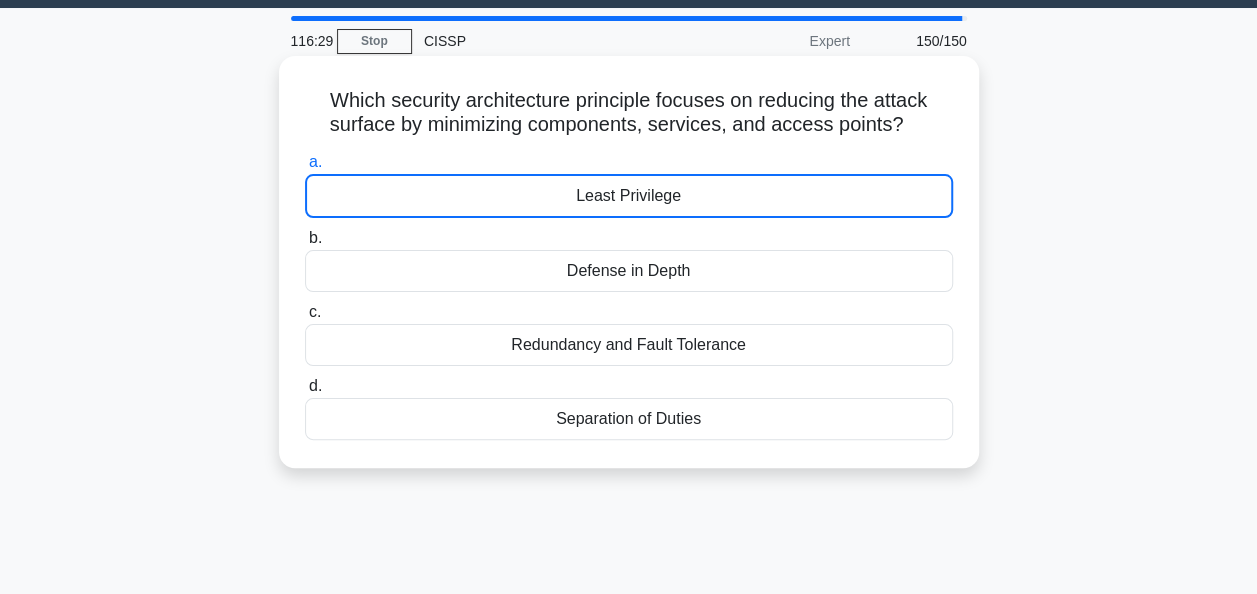 scroll, scrollTop: 0, scrollLeft: 0, axis: both 